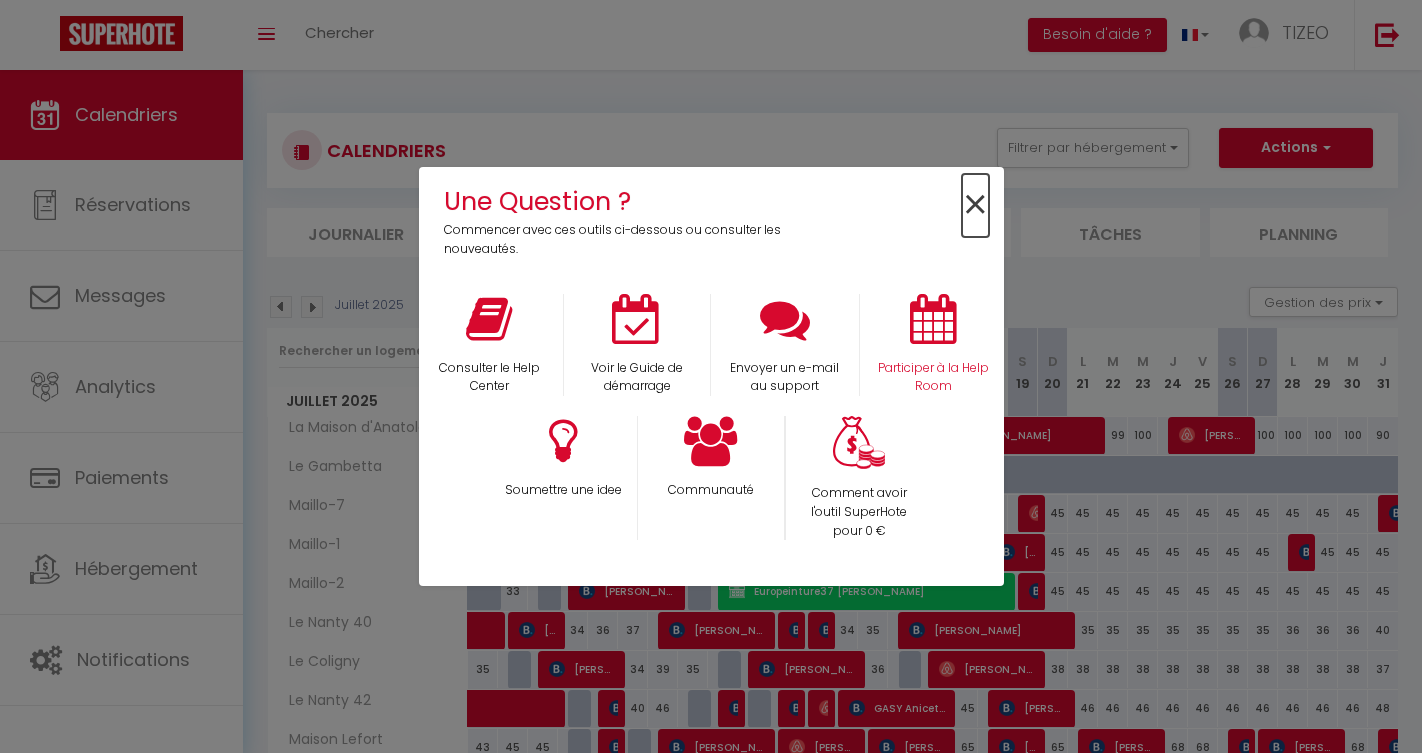 click on "×" at bounding box center [975, 205] 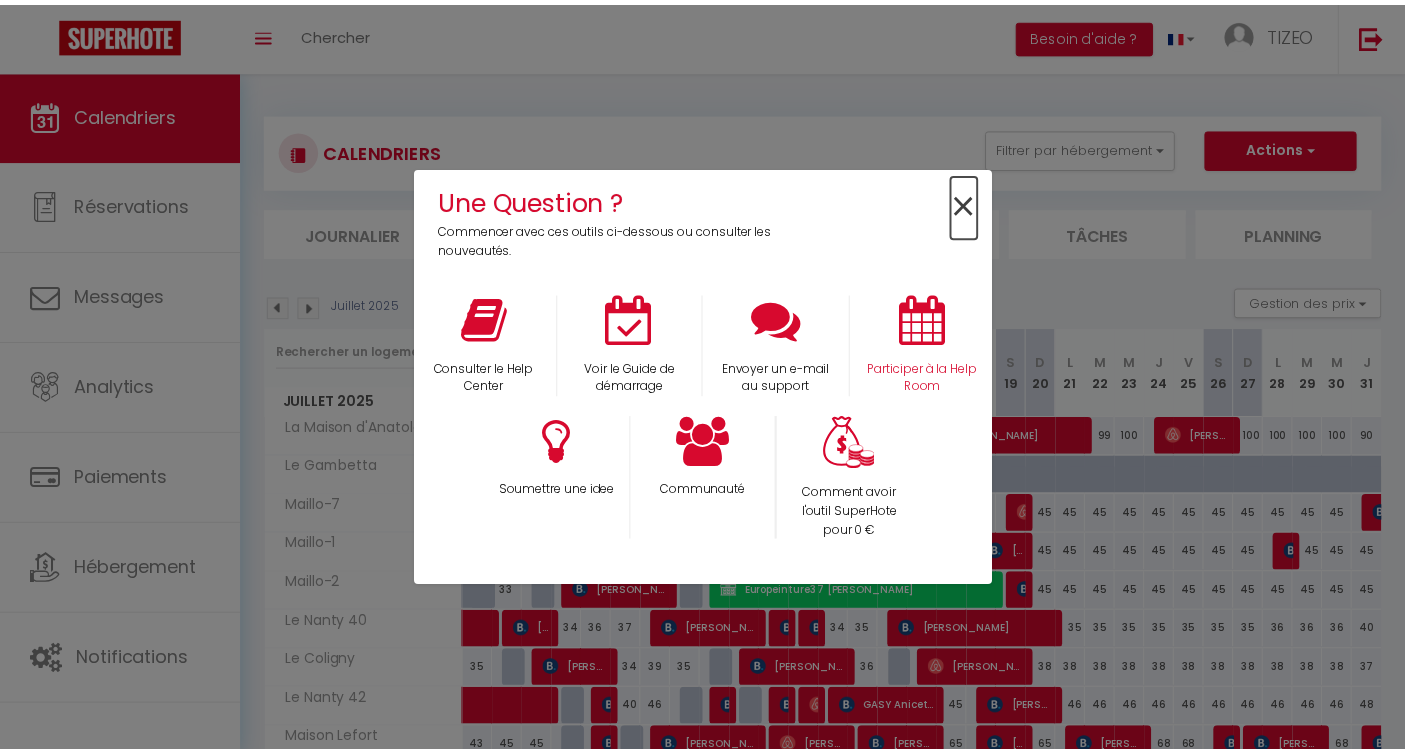 scroll, scrollTop: 177, scrollLeft: 0, axis: vertical 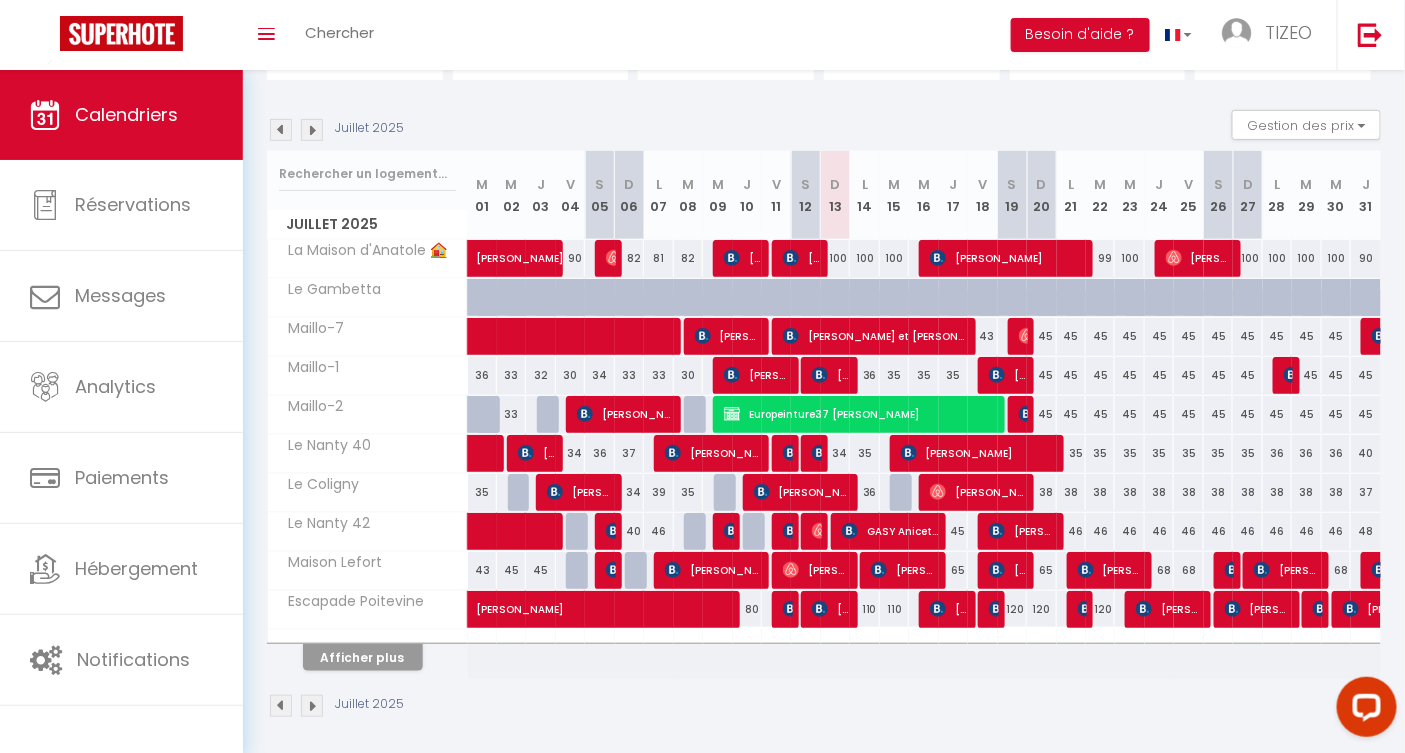 click on "V
18" at bounding box center [982, 195] 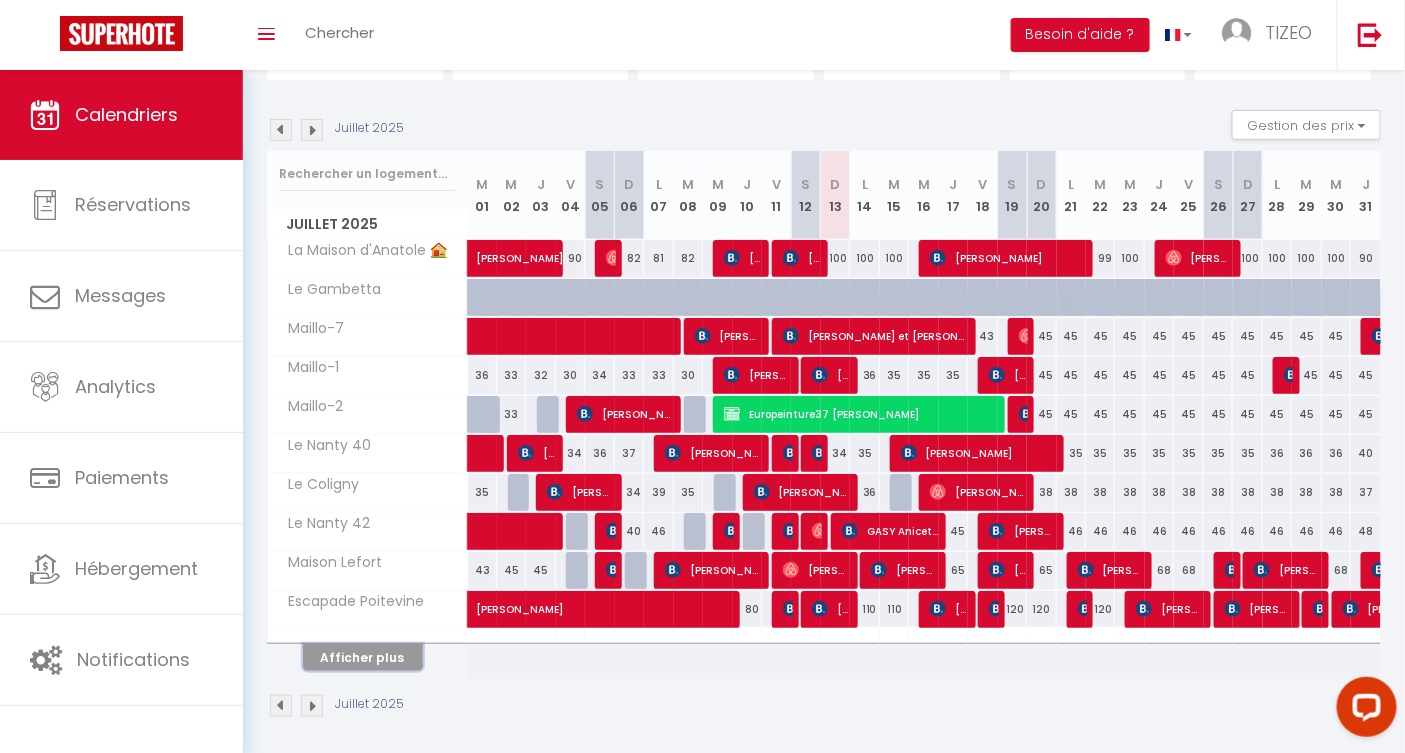 click on "Afficher plus" at bounding box center [363, 657] 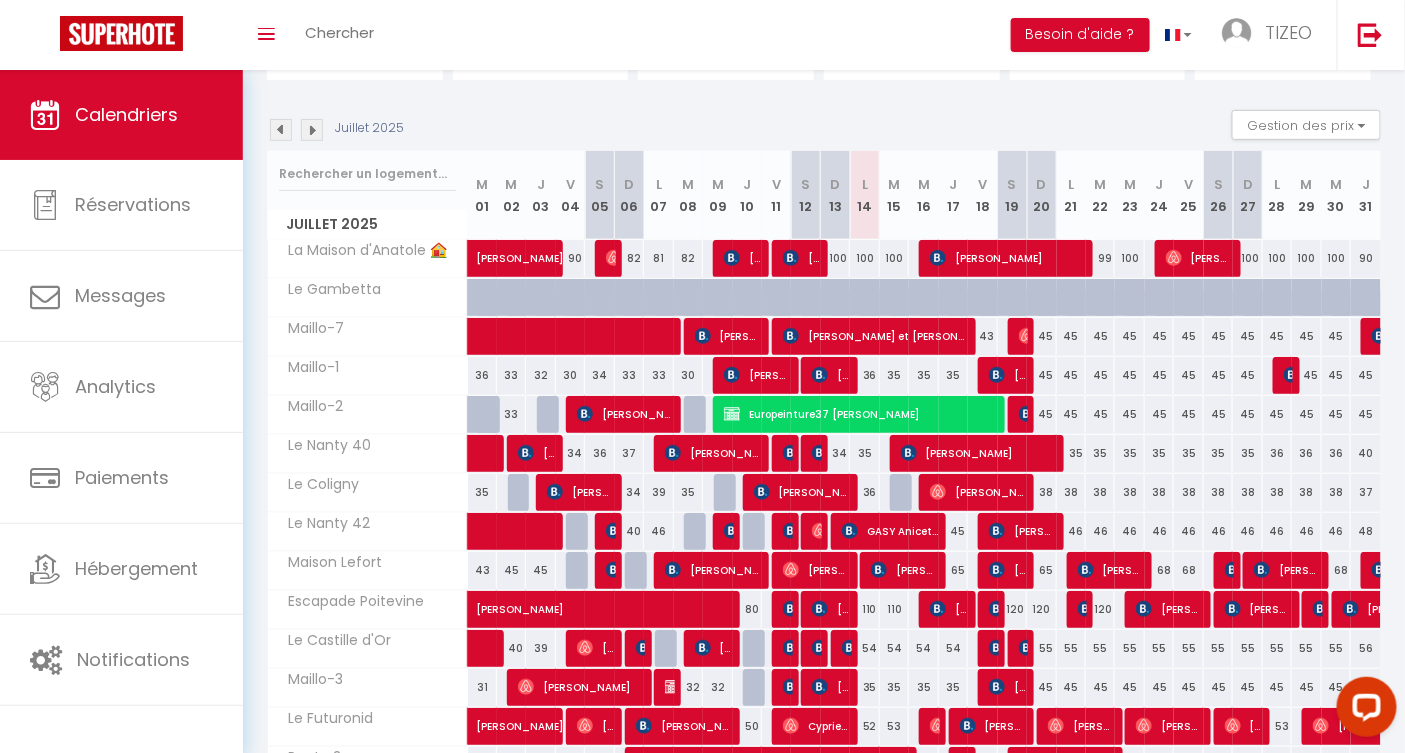 click on "100" at bounding box center [835, 258] 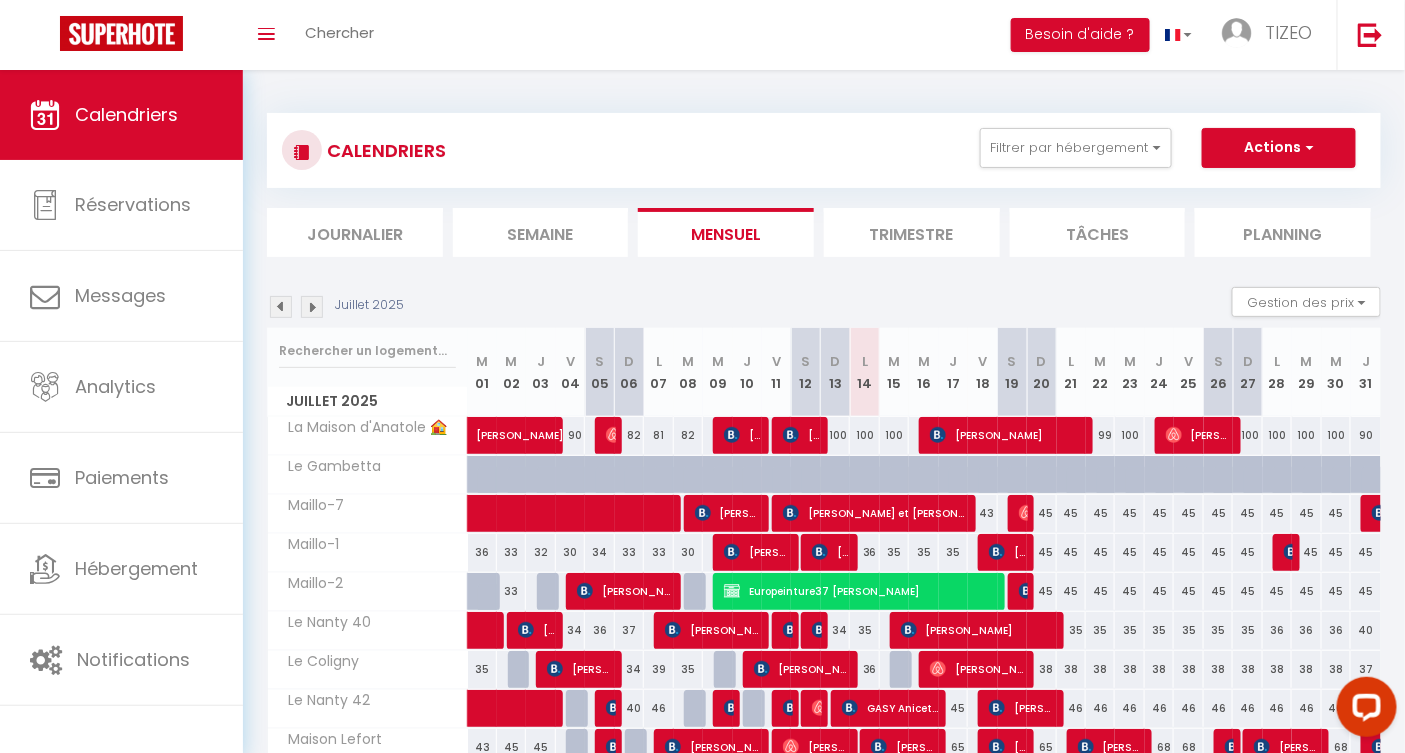 click on "100" at bounding box center [835, 435] 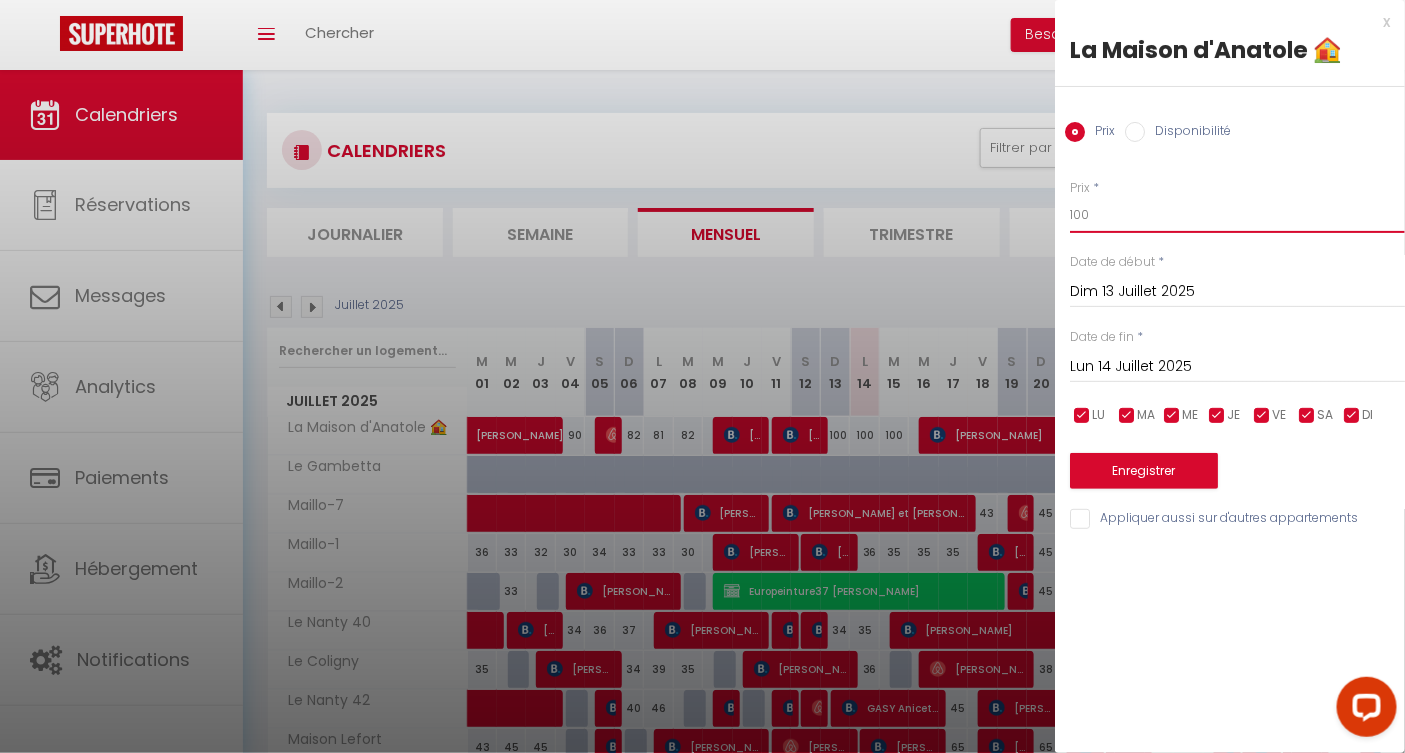 click on "100" at bounding box center [1237, 215] 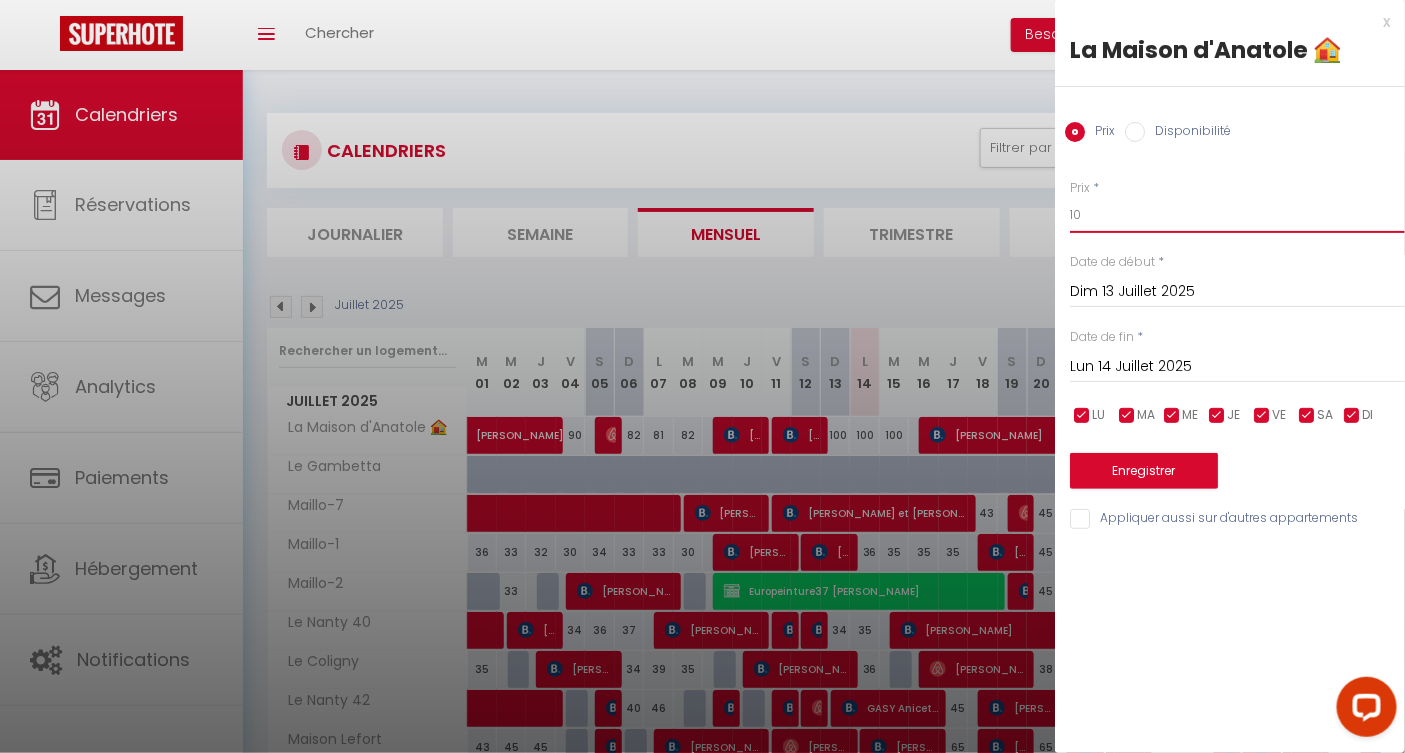 type on "1" 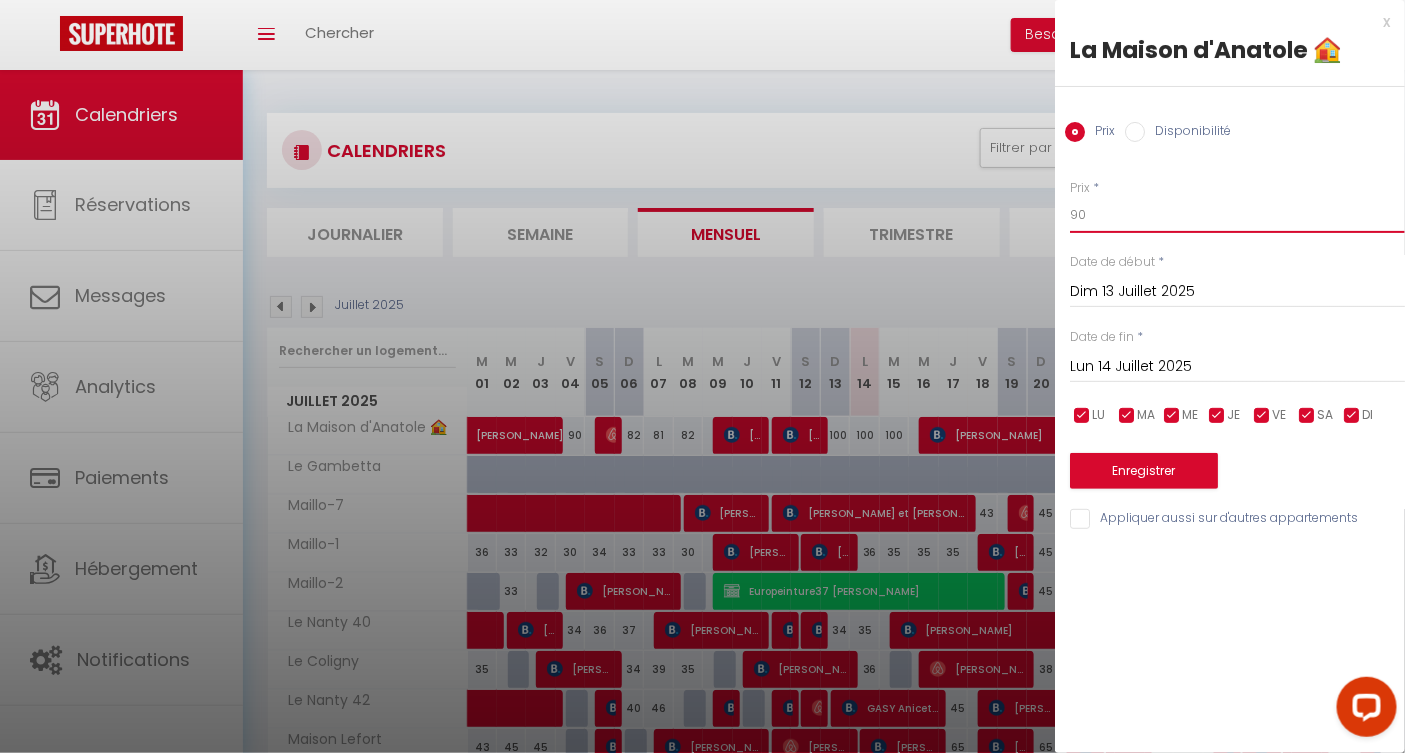 type on "90" 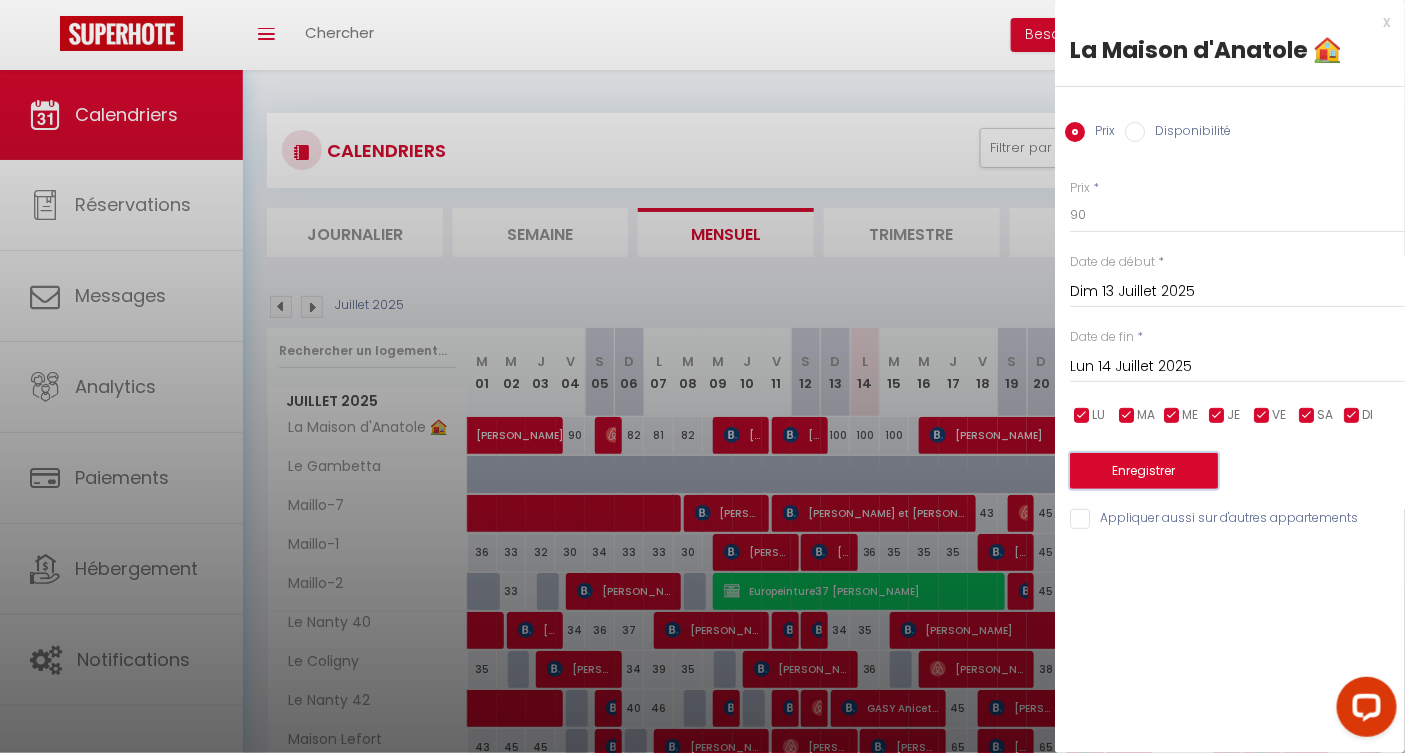 click on "Enregistrer" at bounding box center [1144, 471] 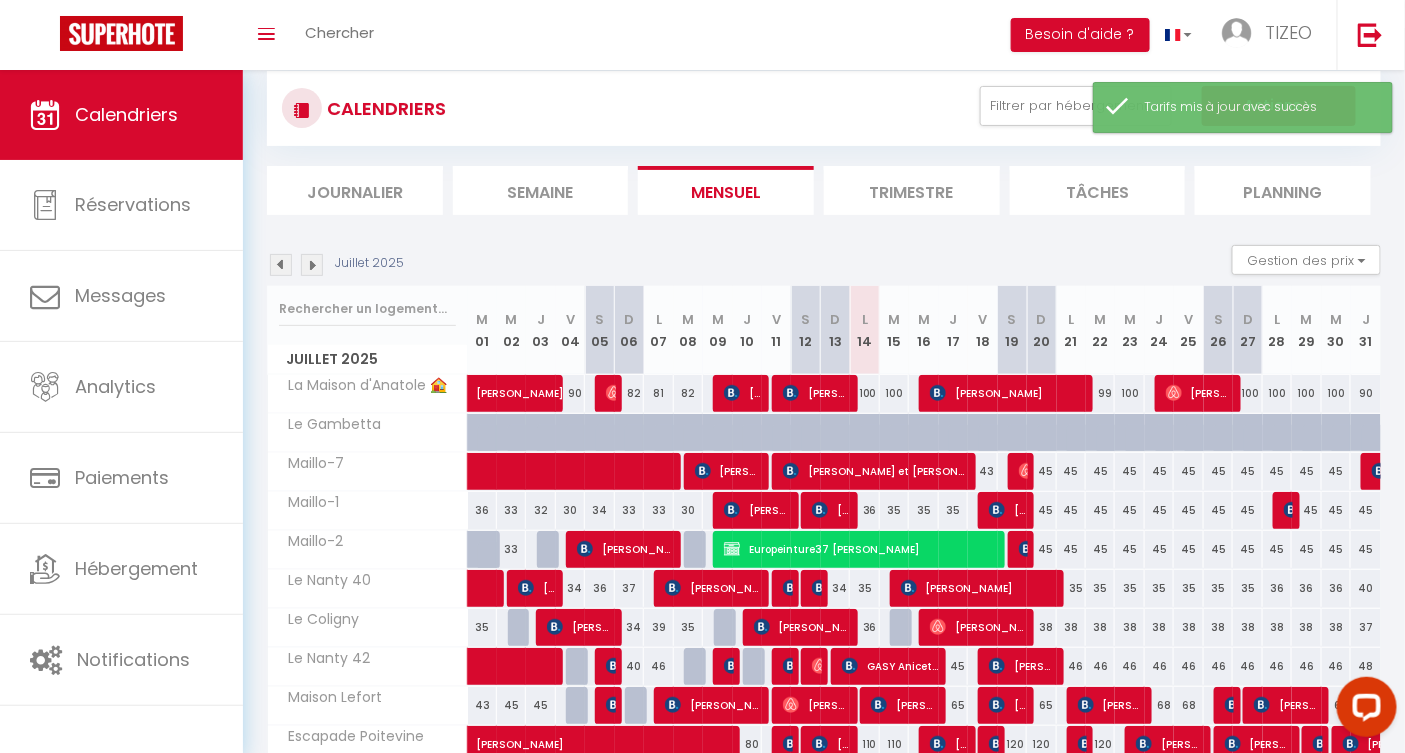 scroll, scrollTop: 75, scrollLeft: 0, axis: vertical 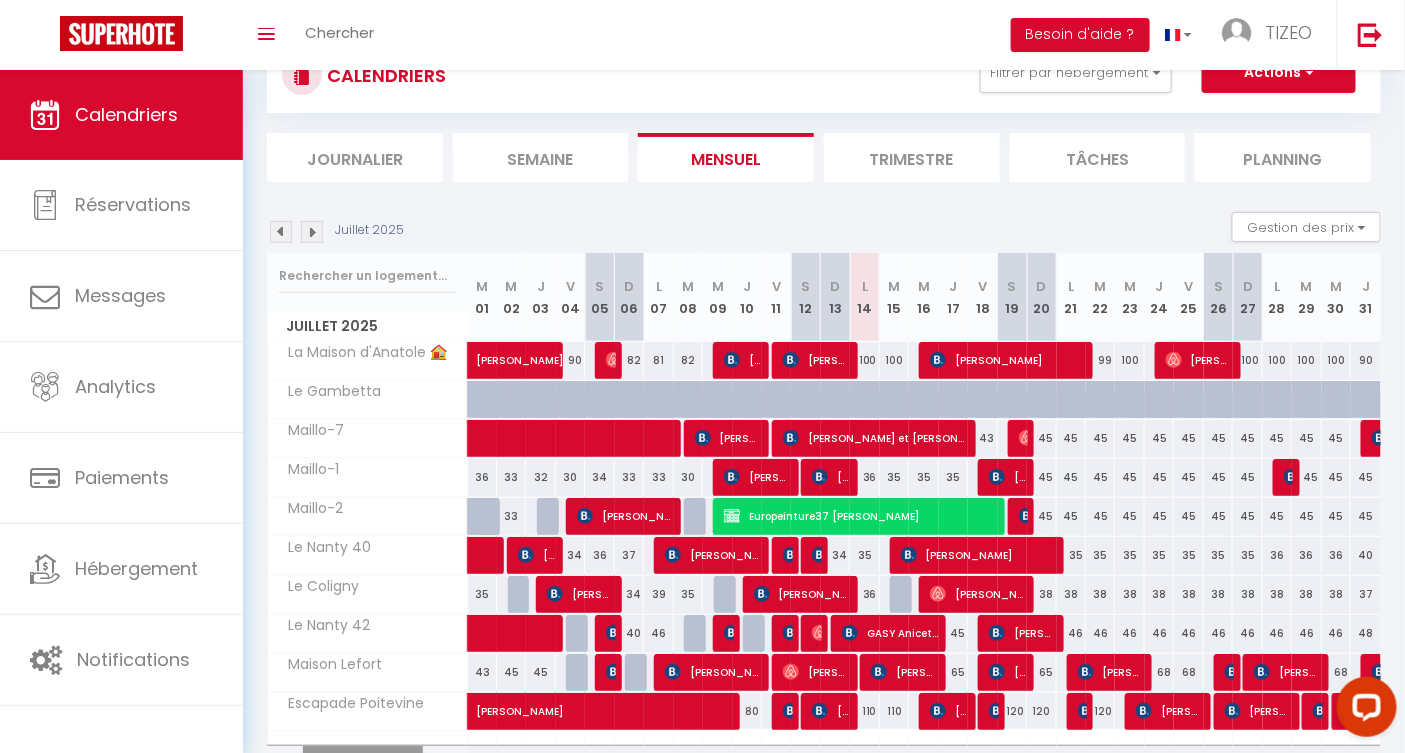click on "100" at bounding box center [864, 360] 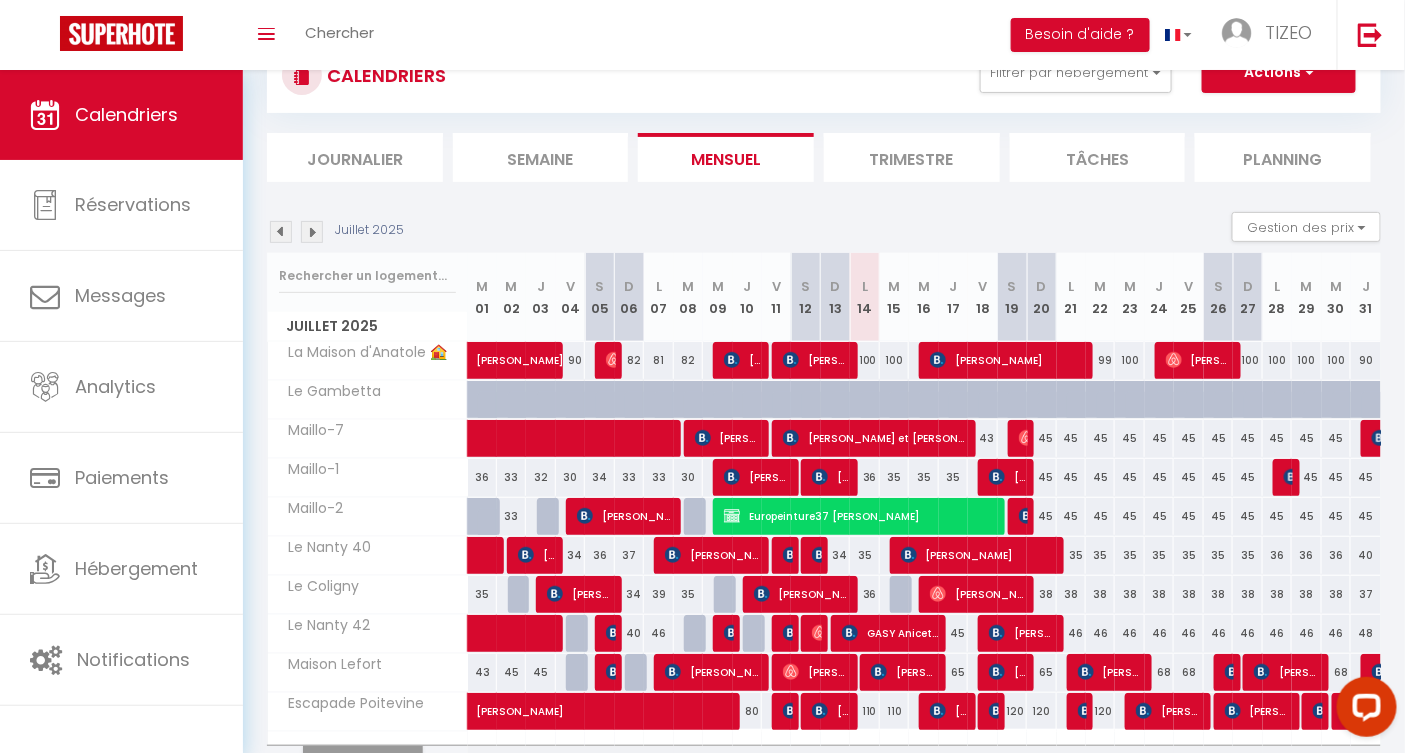 type on "100" 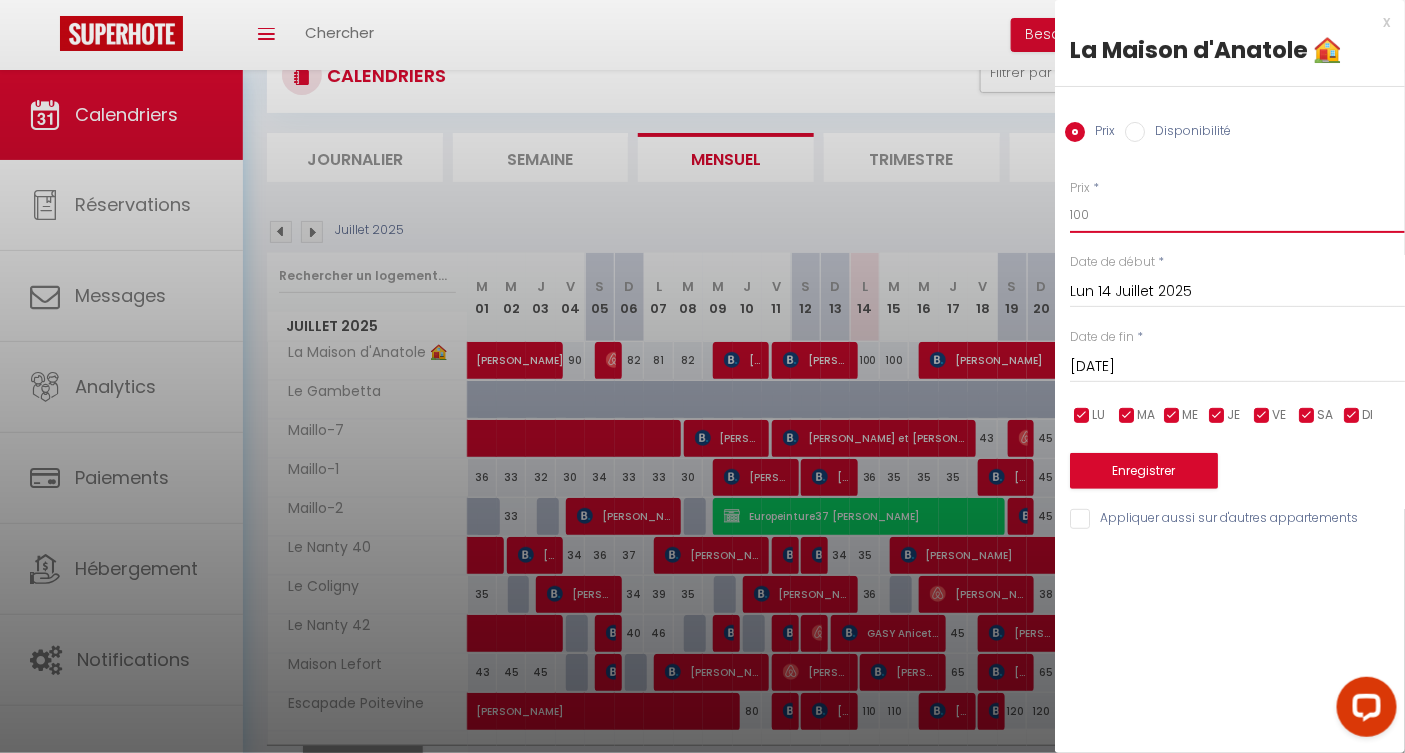 click on "100" at bounding box center [1237, 215] 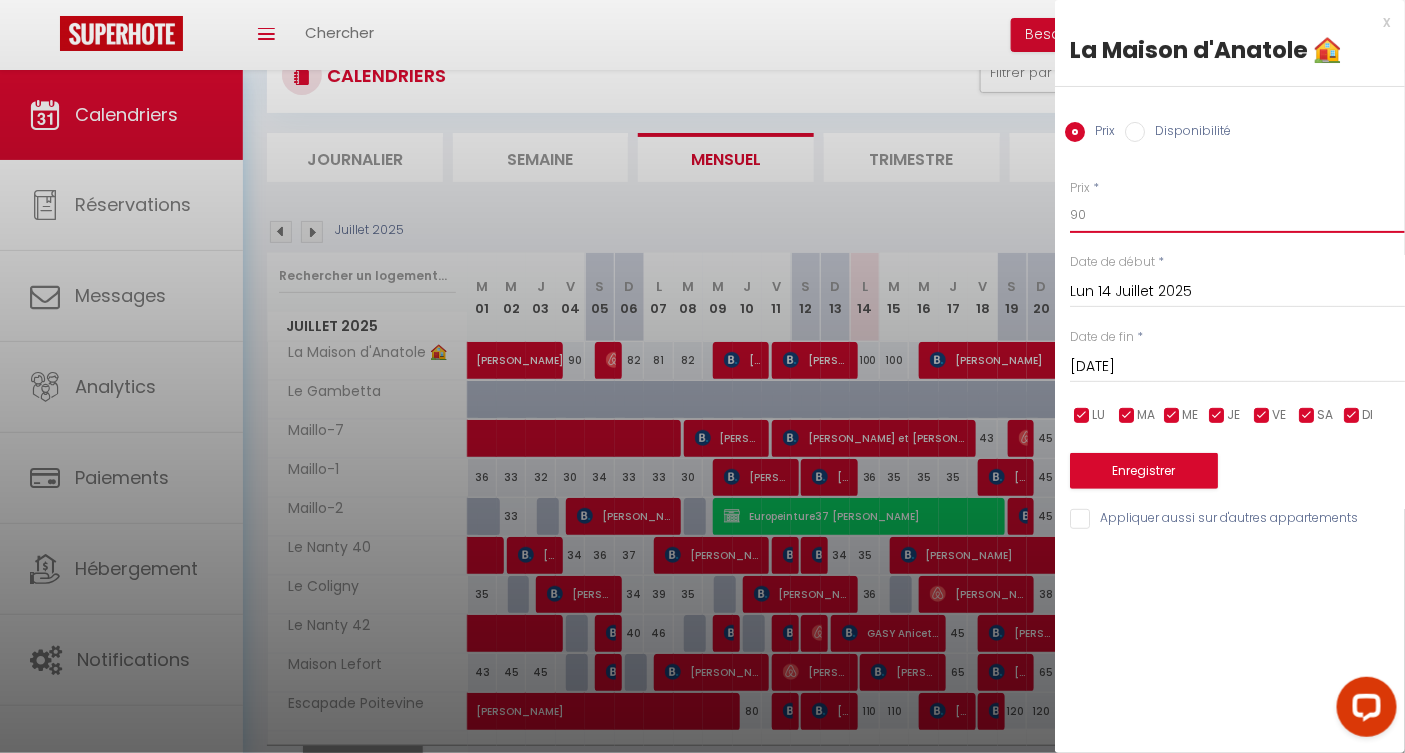 type on "90" 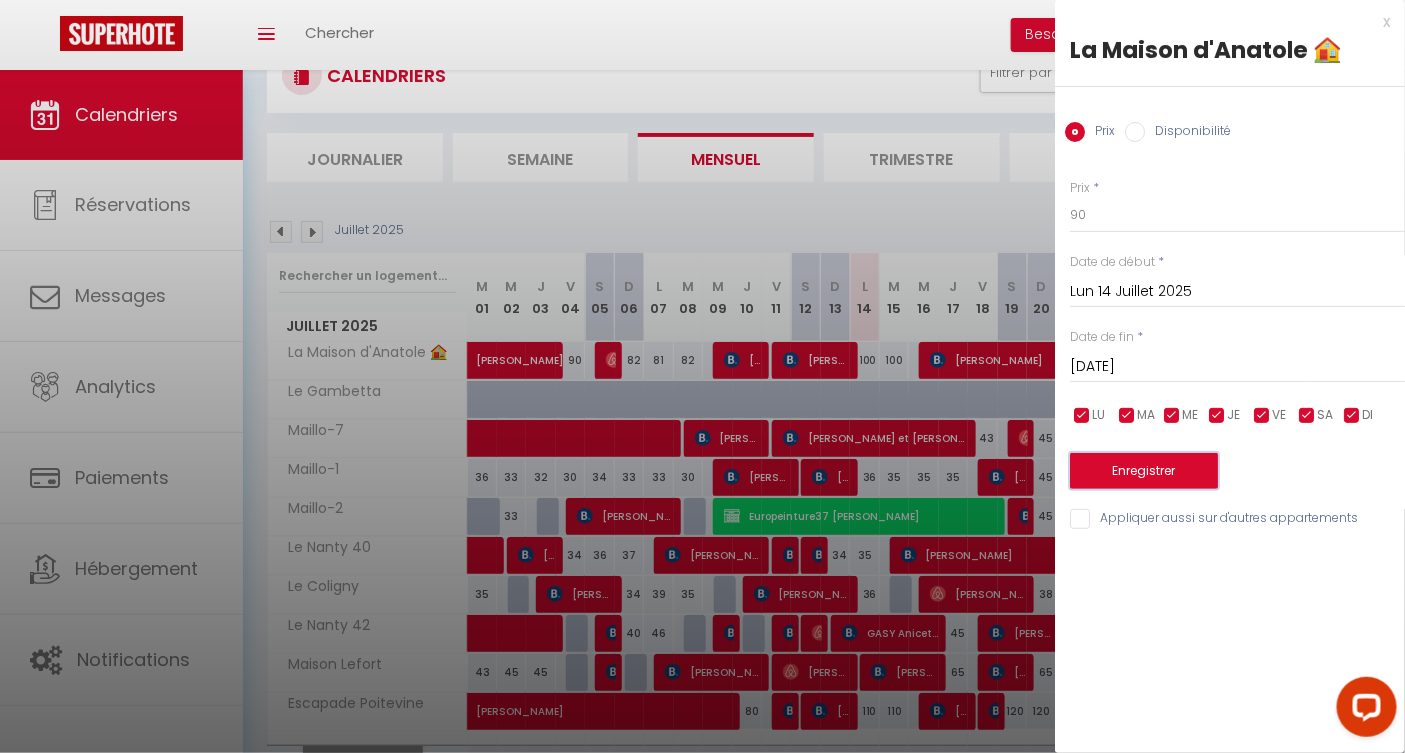 click on "Enregistrer" at bounding box center (1144, 471) 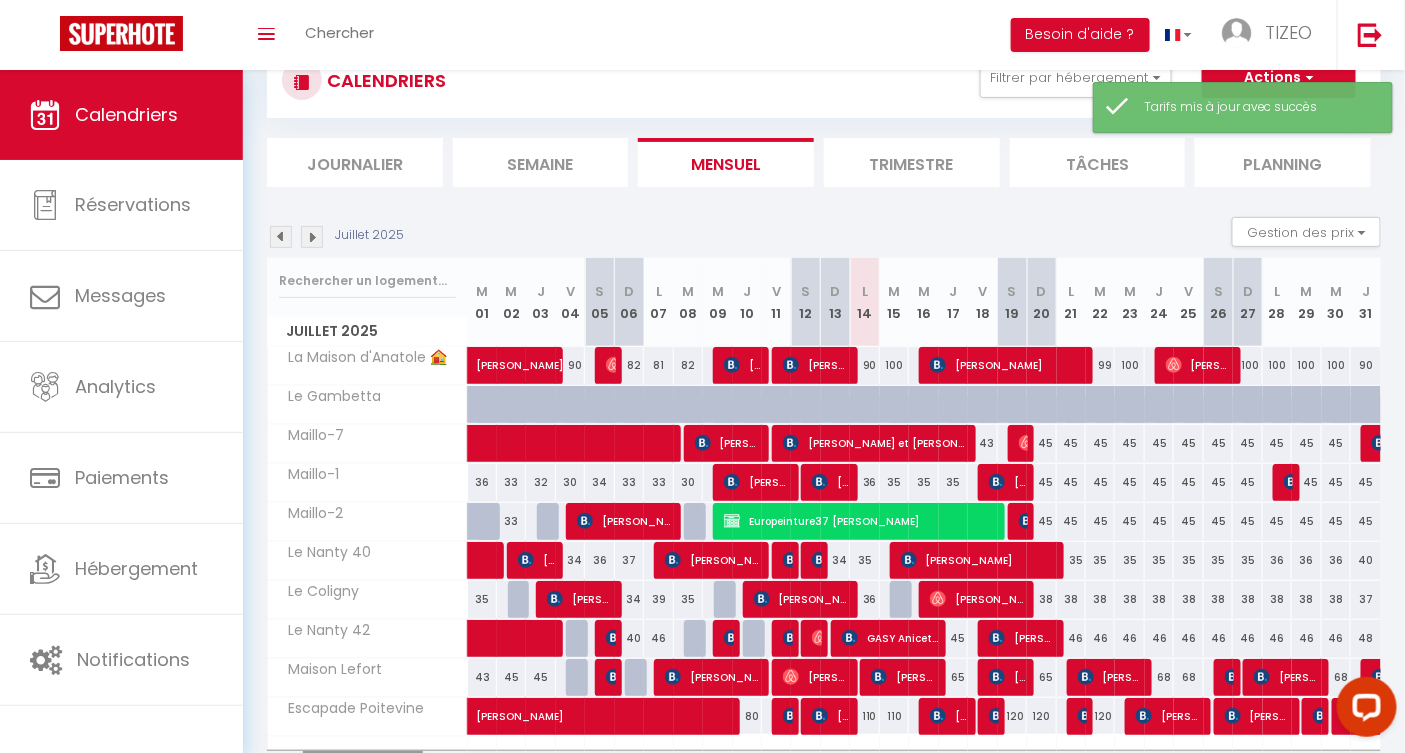 scroll, scrollTop: 75, scrollLeft: 0, axis: vertical 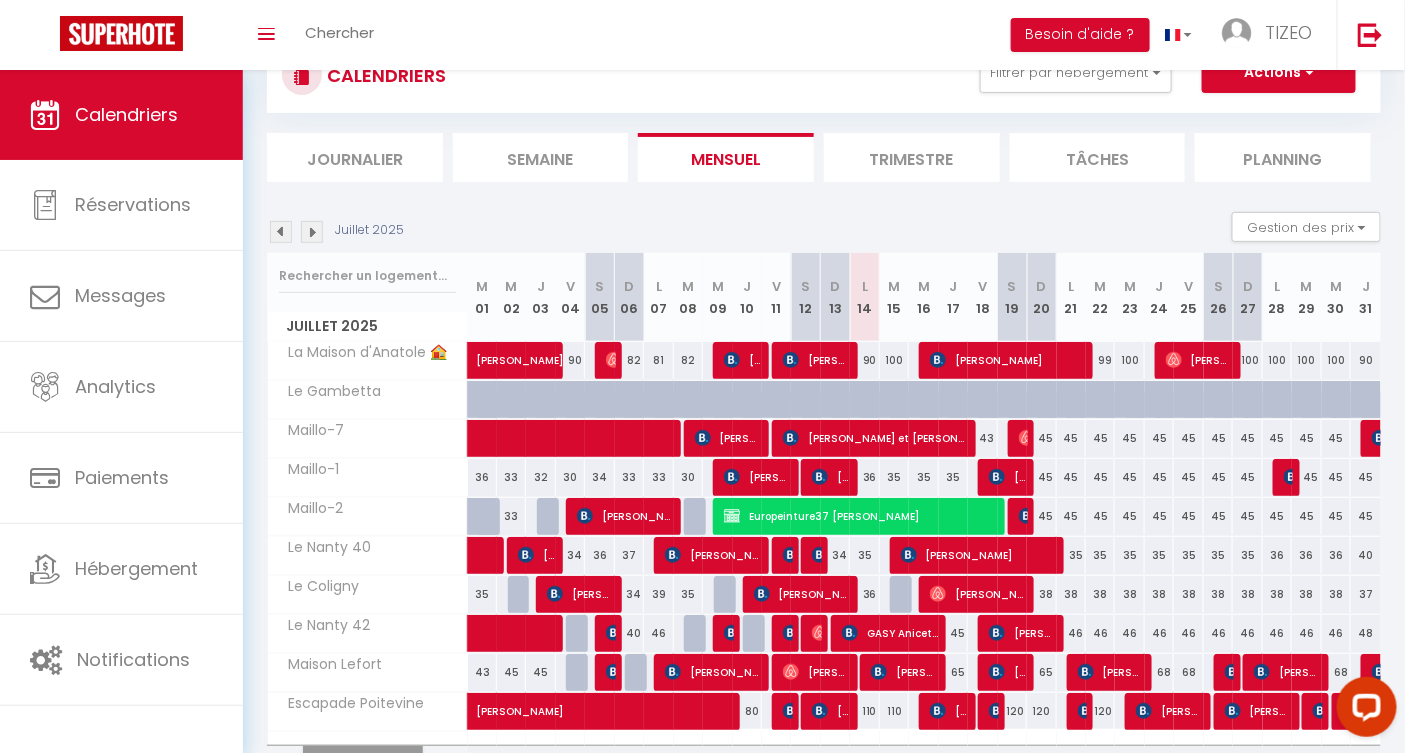 click on "100" at bounding box center [894, 360] 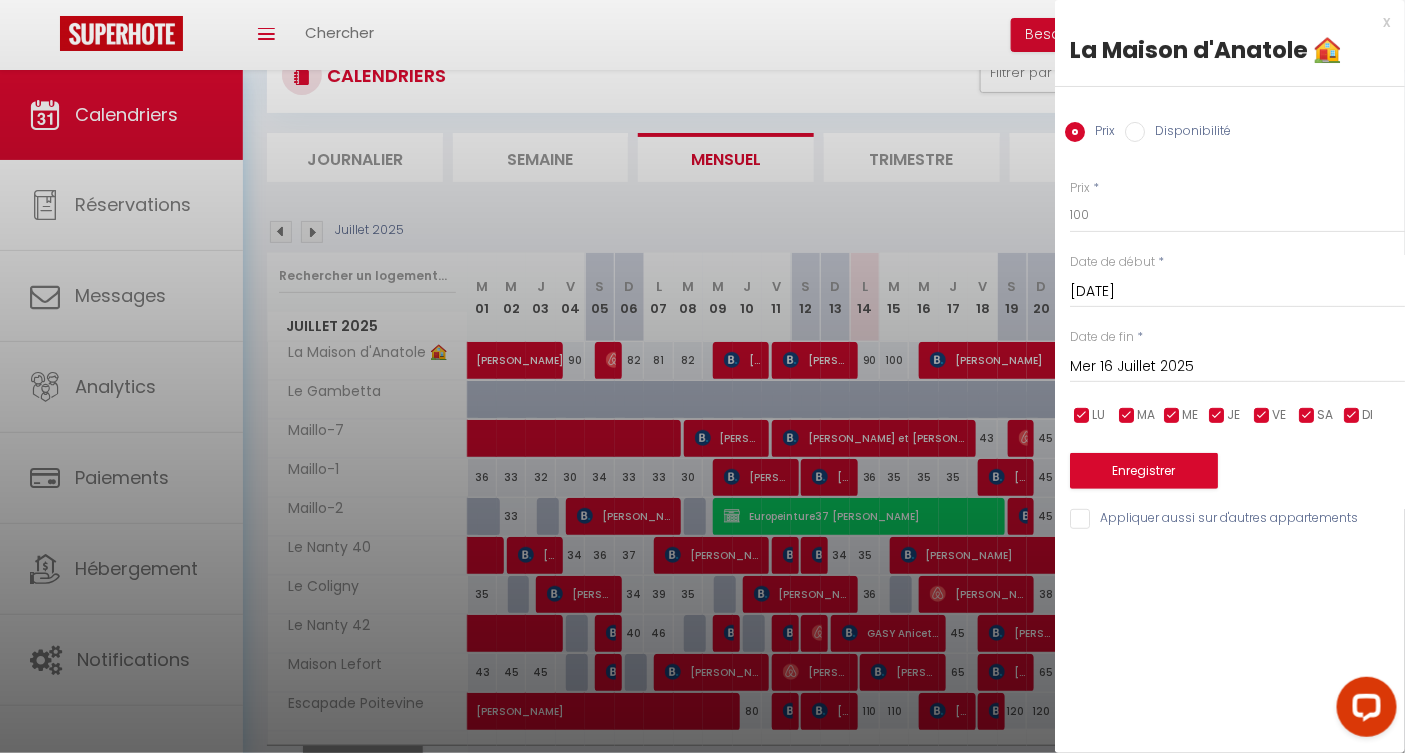 click at bounding box center [702, 376] 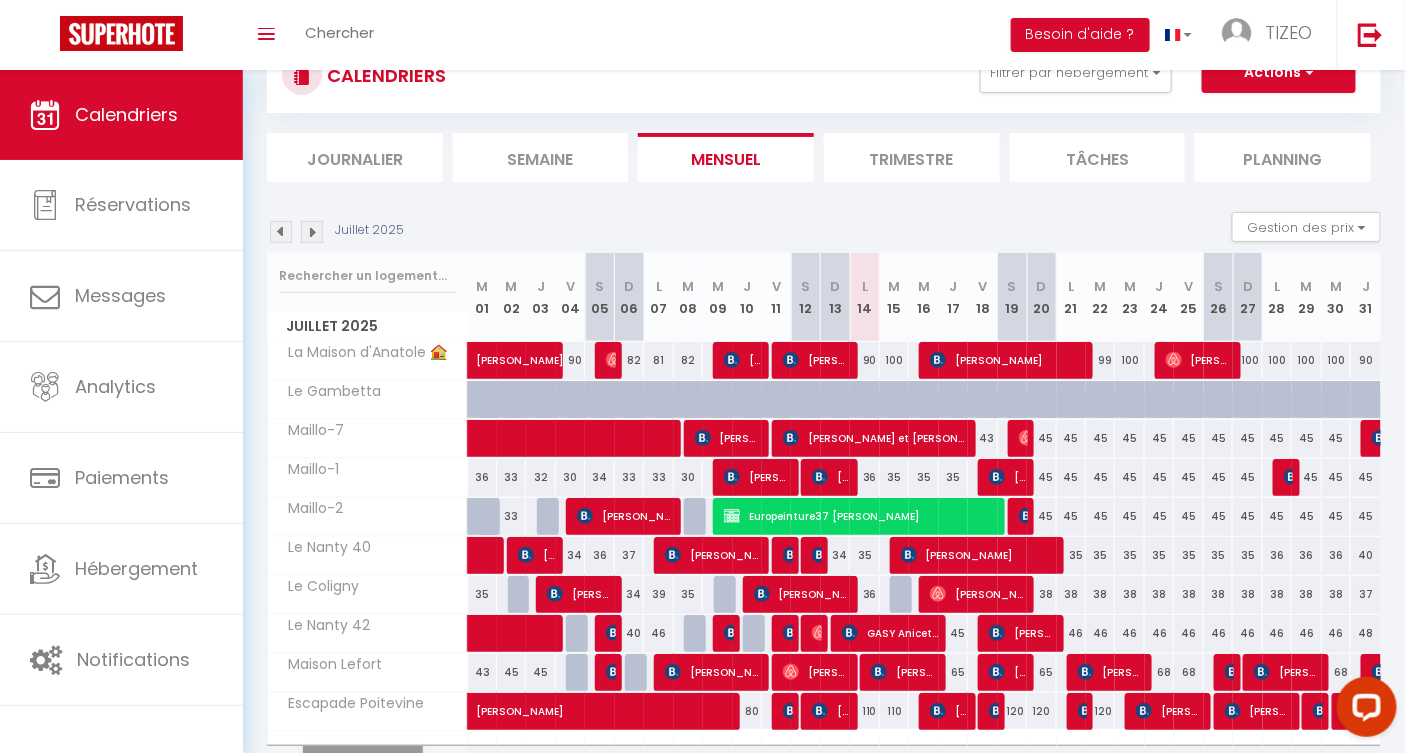 click on "100" at bounding box center (894, 360) 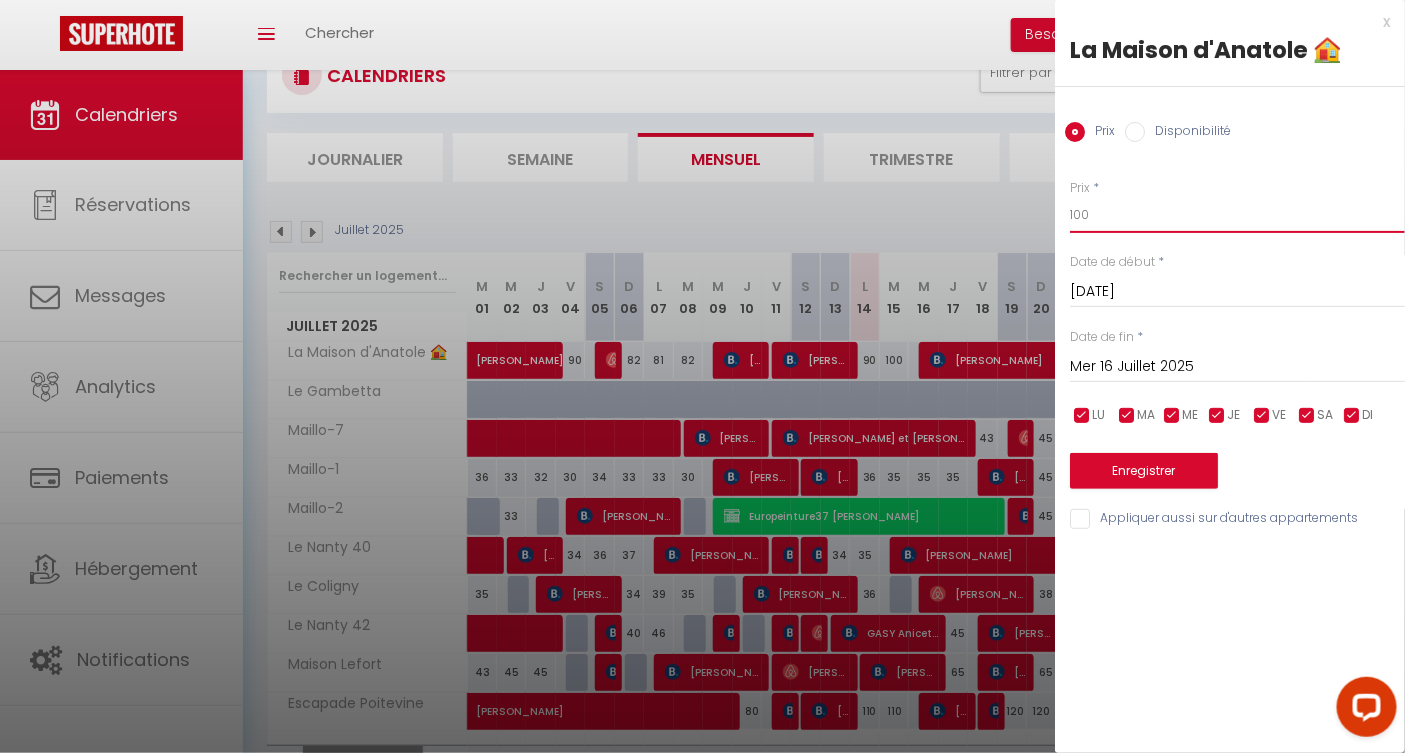 click on "100" at bounding box center [1237, 215] 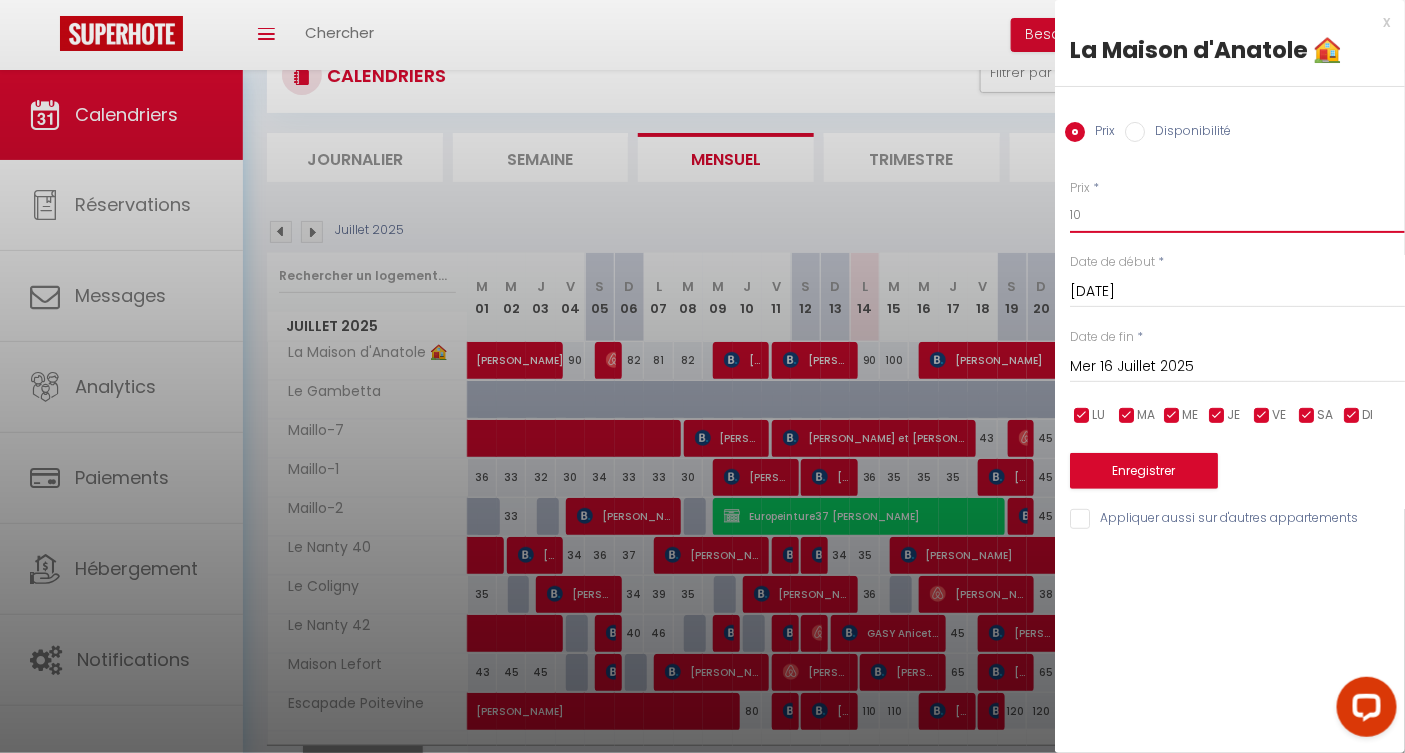 type on "1" 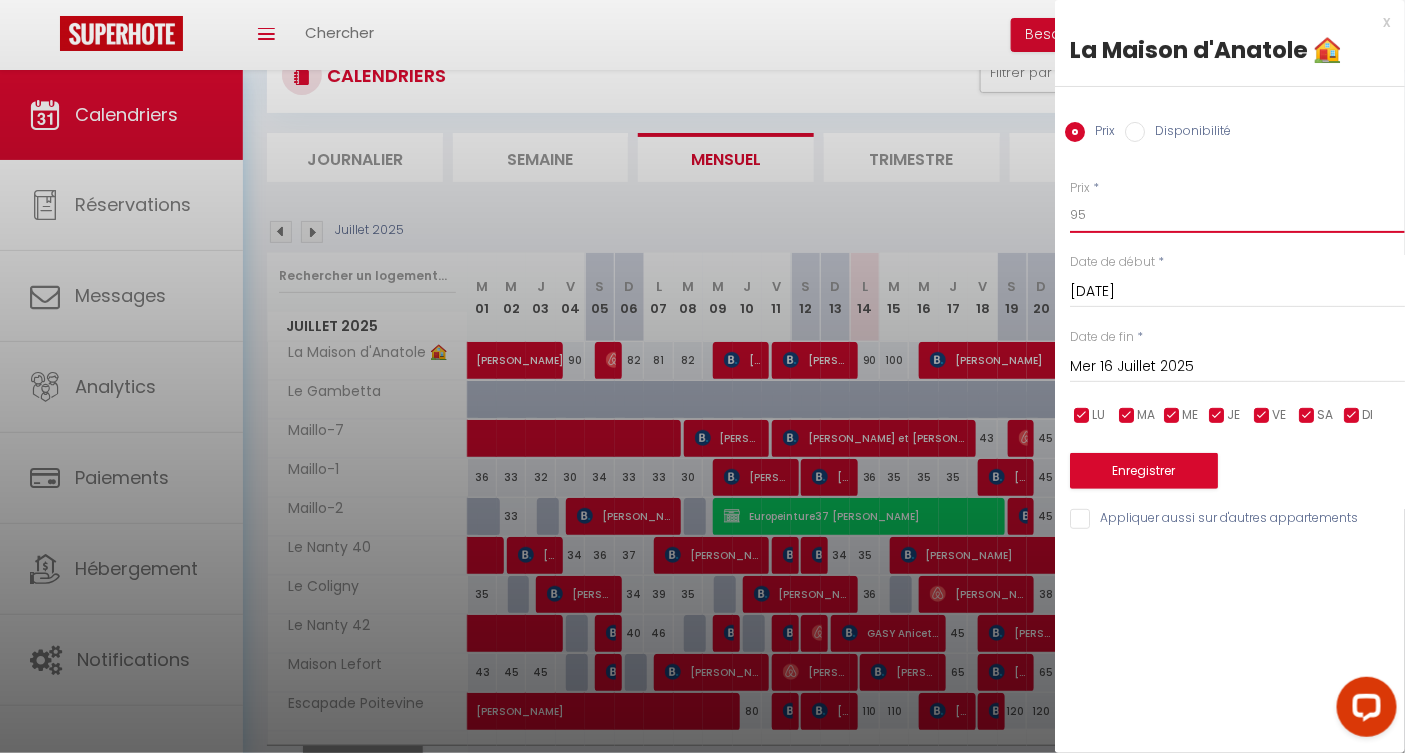 type on "95" 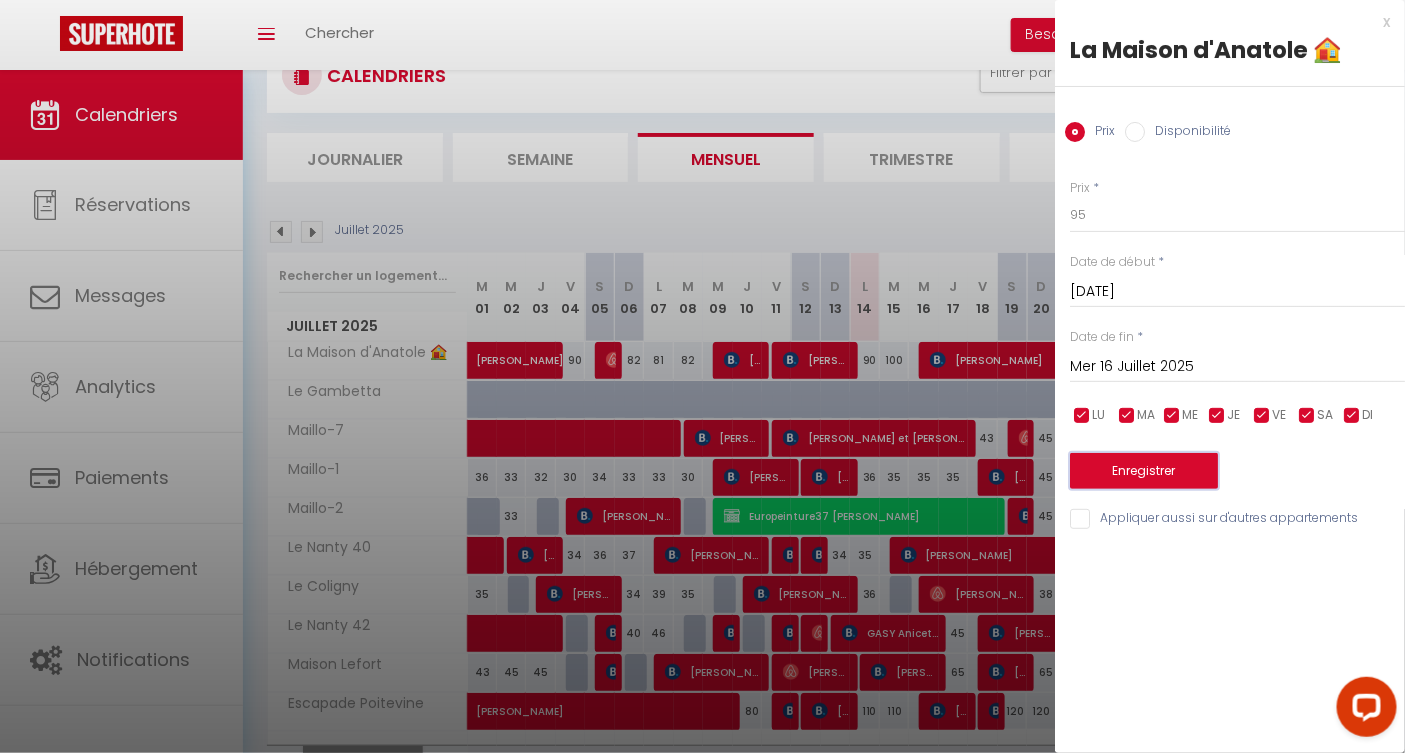 click on "Enregistrer" at bounding box center [1144, 471] 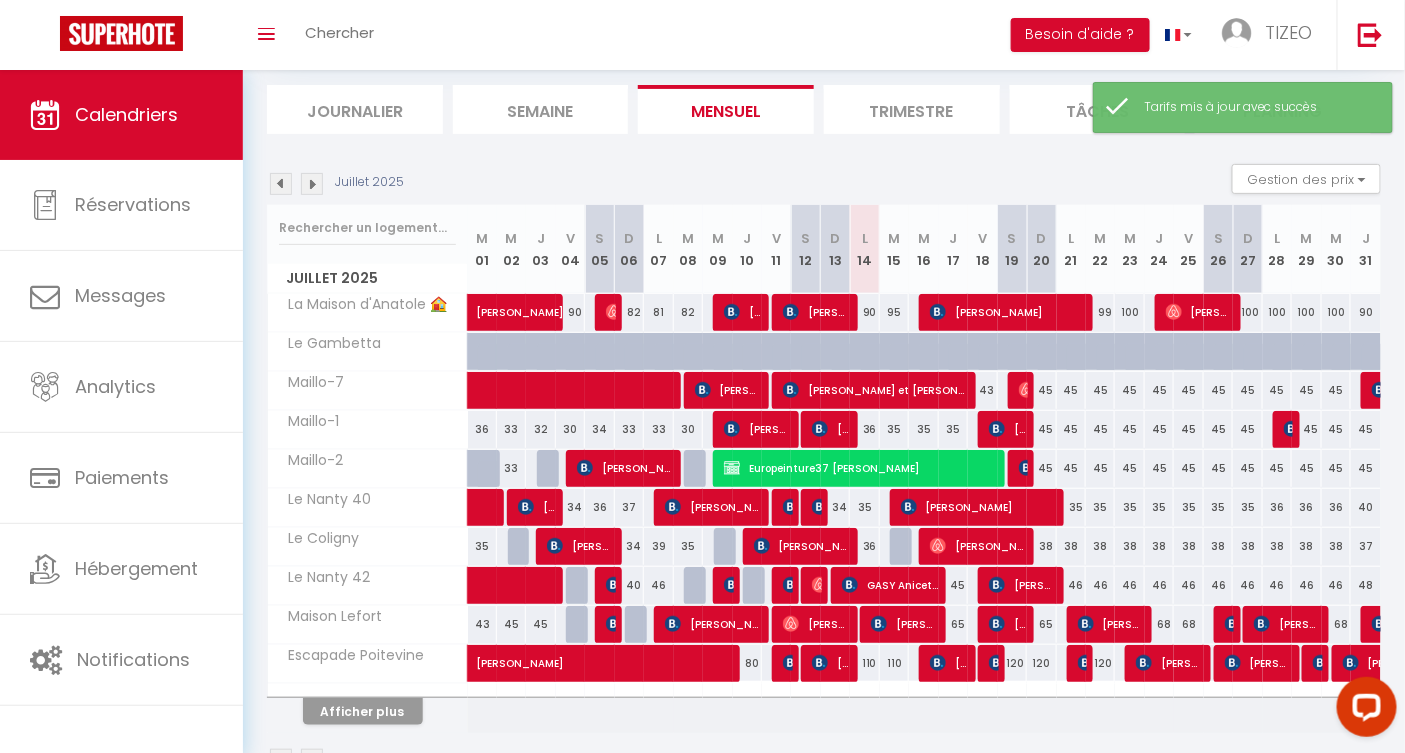 scroll, scrollTop: 127, scrollLeft: 0, axis: vertical 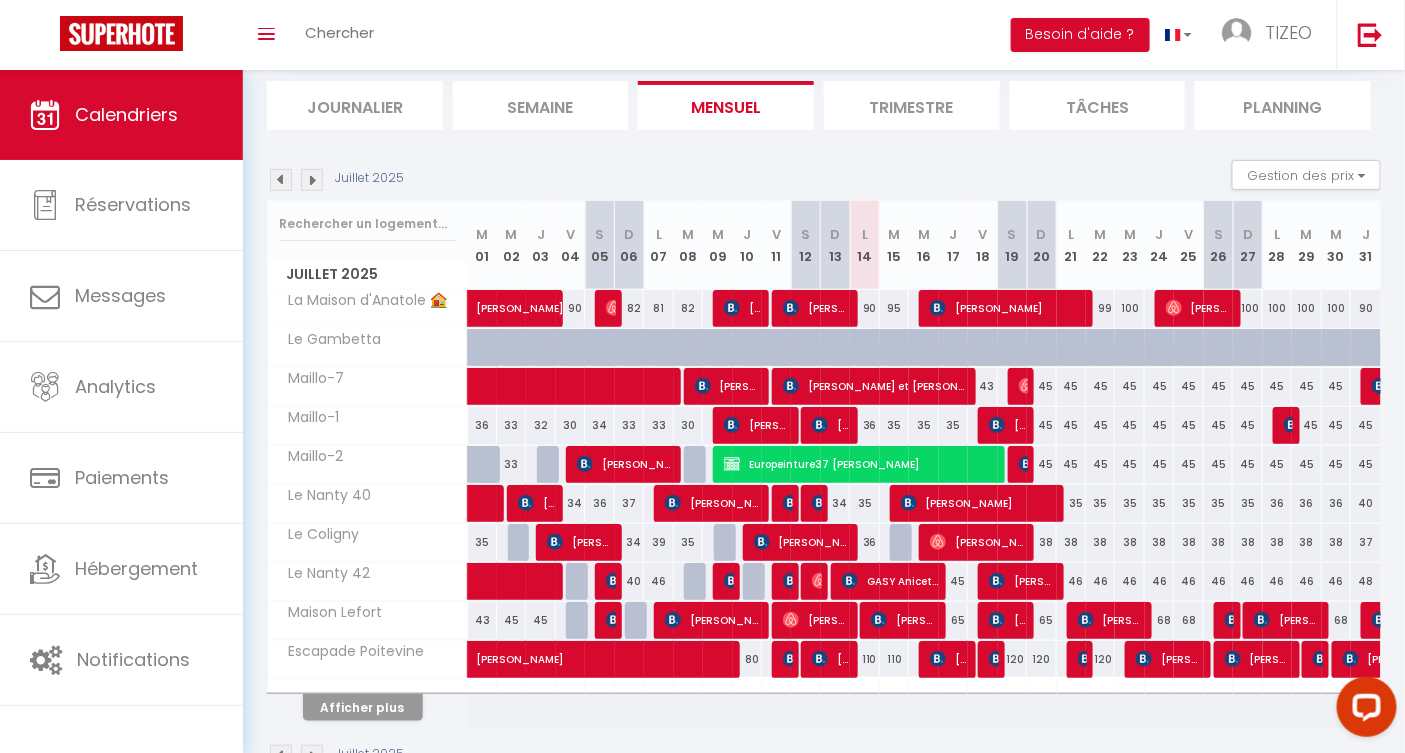 click on "36" at bounding box center [864, 425] 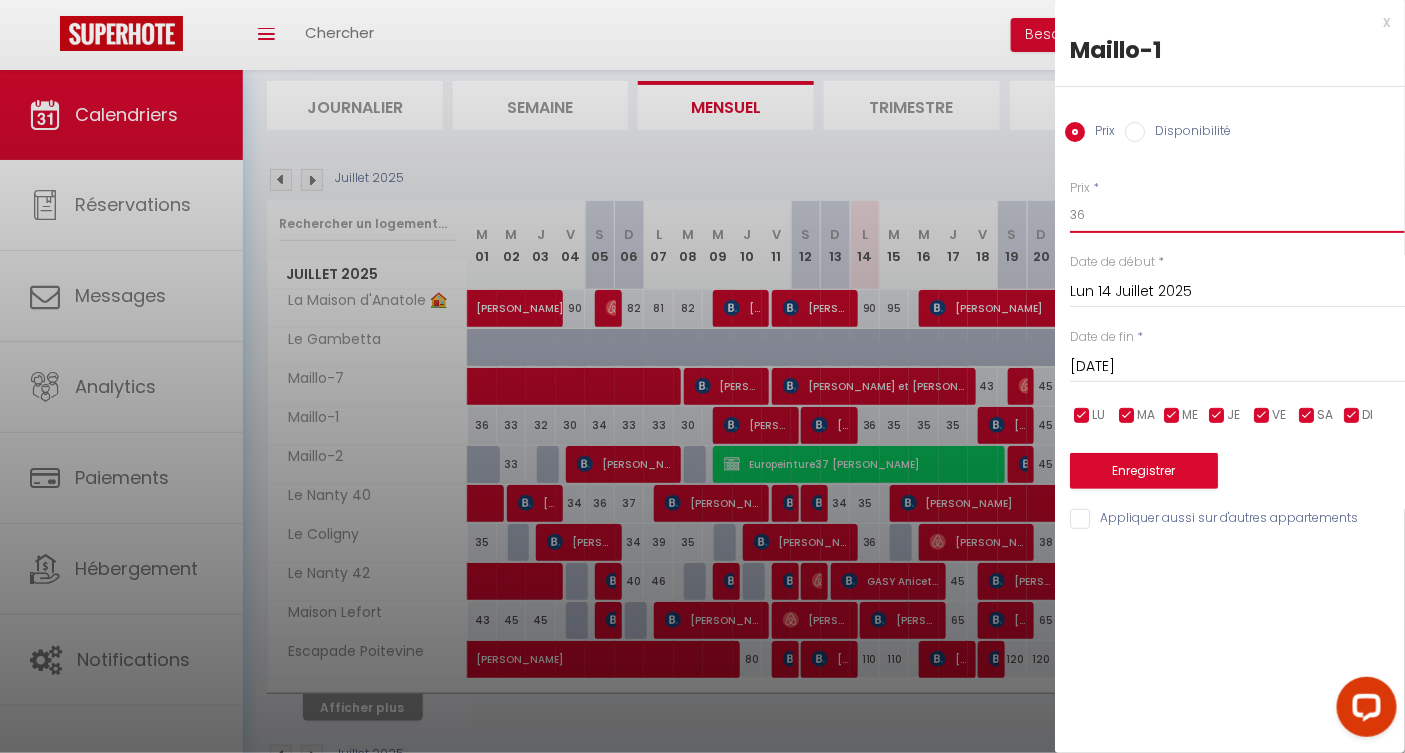 click on "36" at bounding box center (1237, 215) 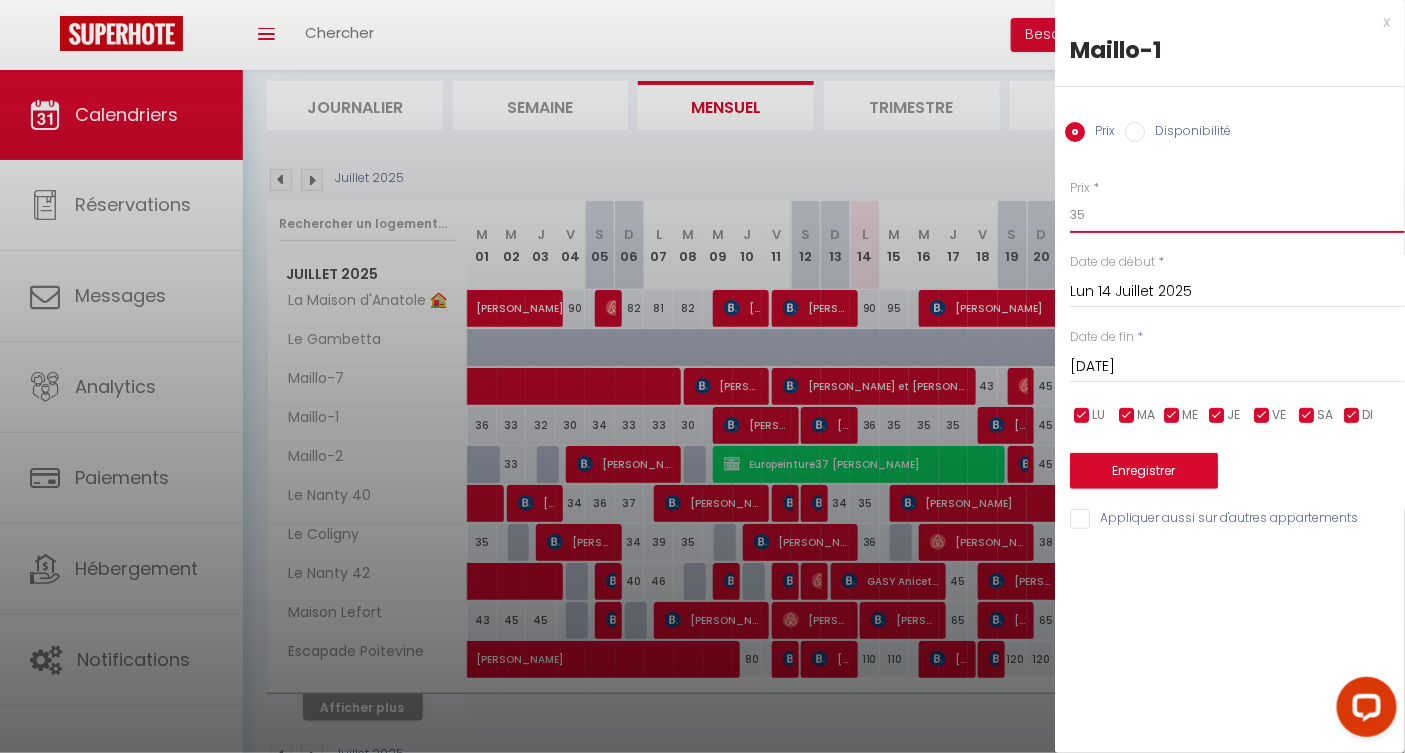 type on "35" 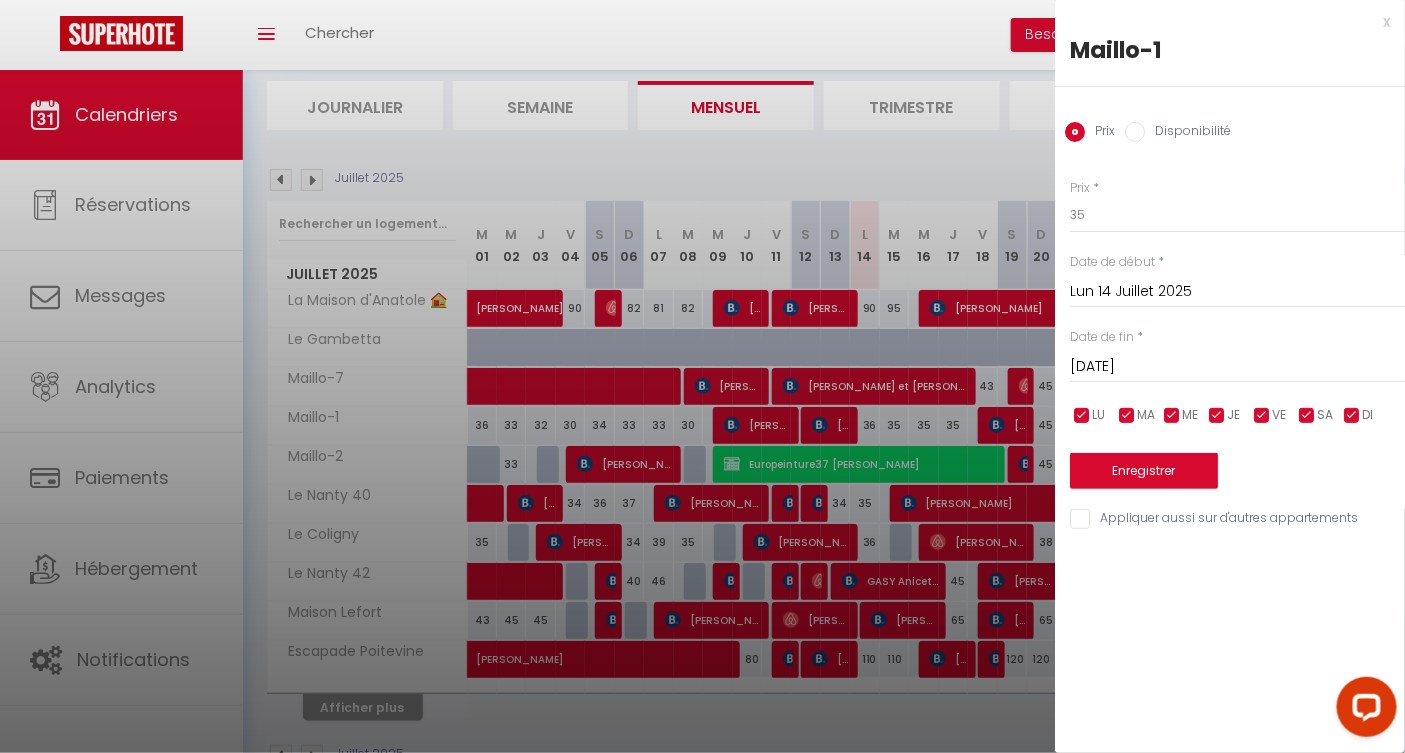 click at bounding box center [702, 376] 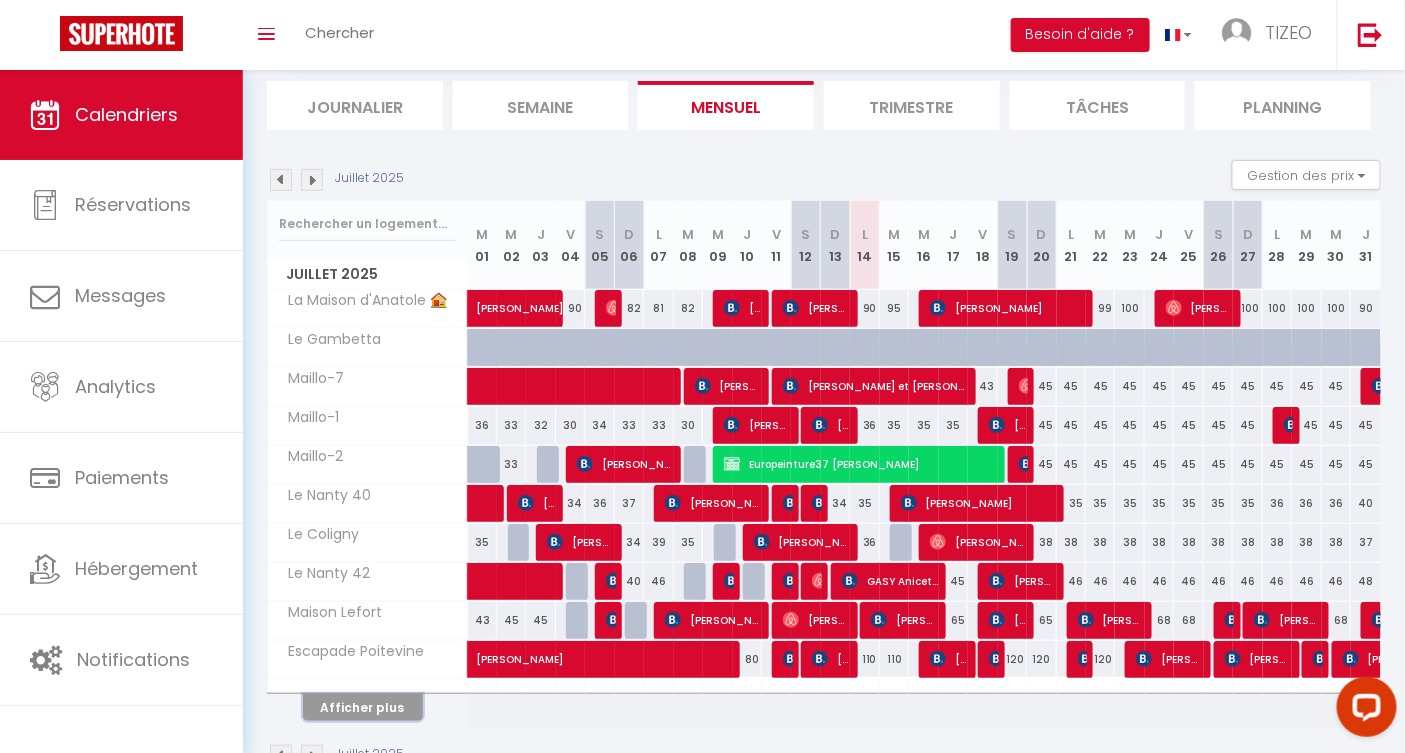 click on "Afficher plus" at bounding box center (363, 707) 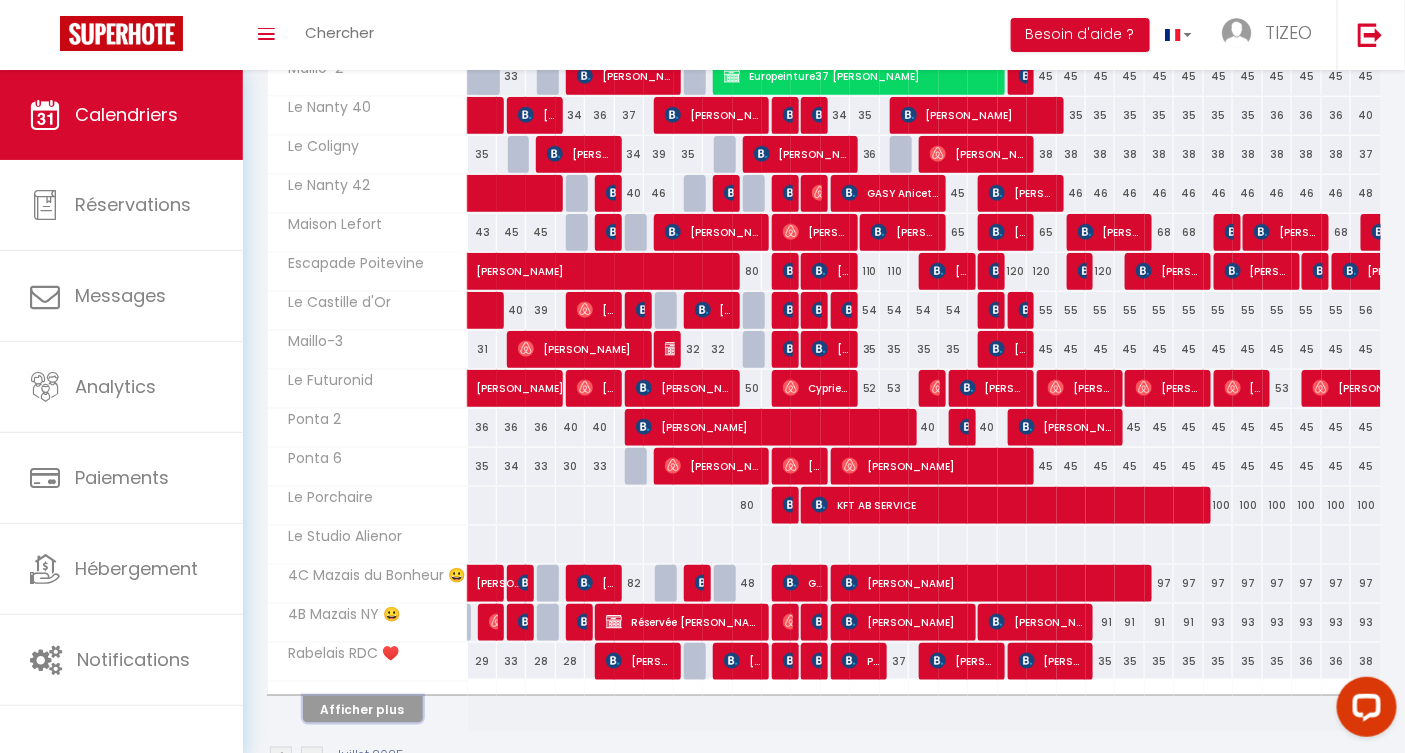 scroll, scrollTop: 516, scrollLeft: 0, axis: vertical 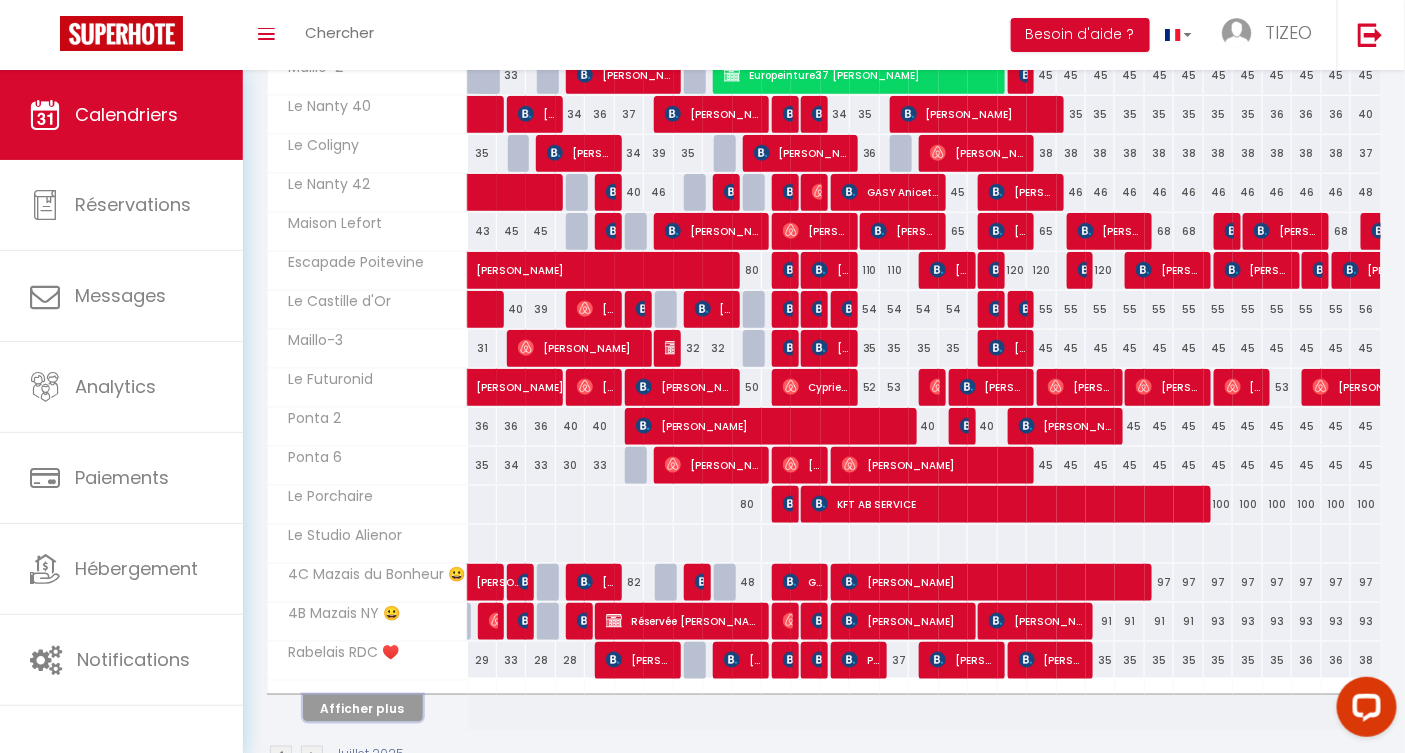 click on "Afficher plus" at bounding box center [363, 708] 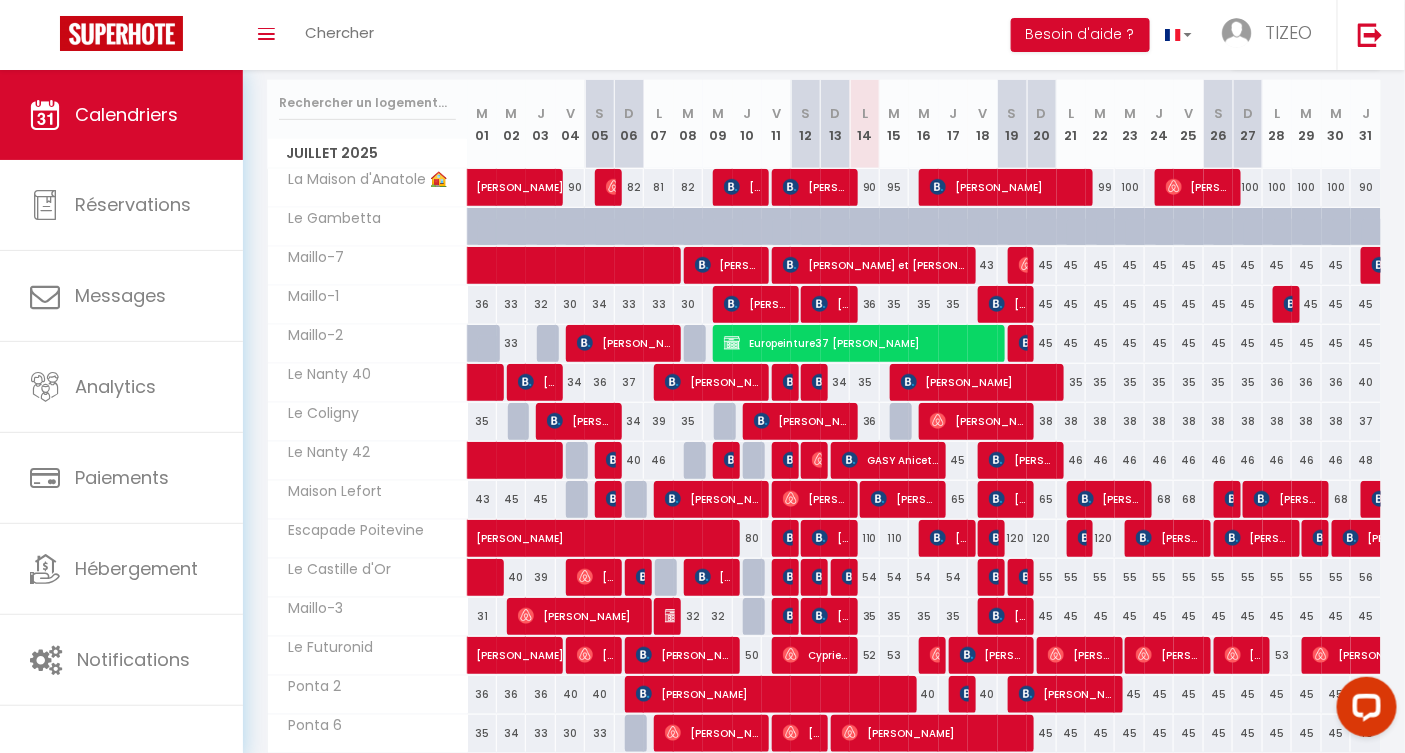 scroll, scrollTop: 244, scrollLeft: 0, axis: vertical 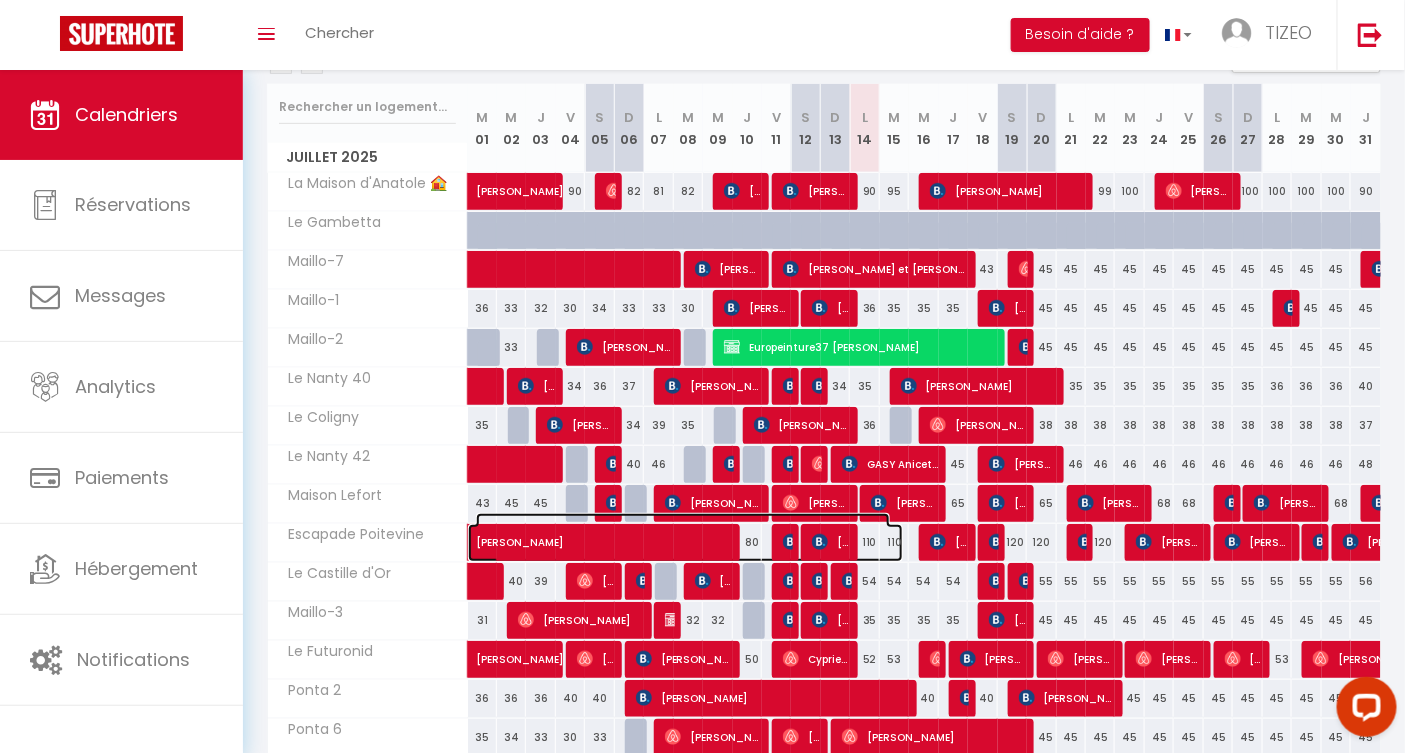 click on "[PERSON_NAME]" at bounding box center [683, 532] 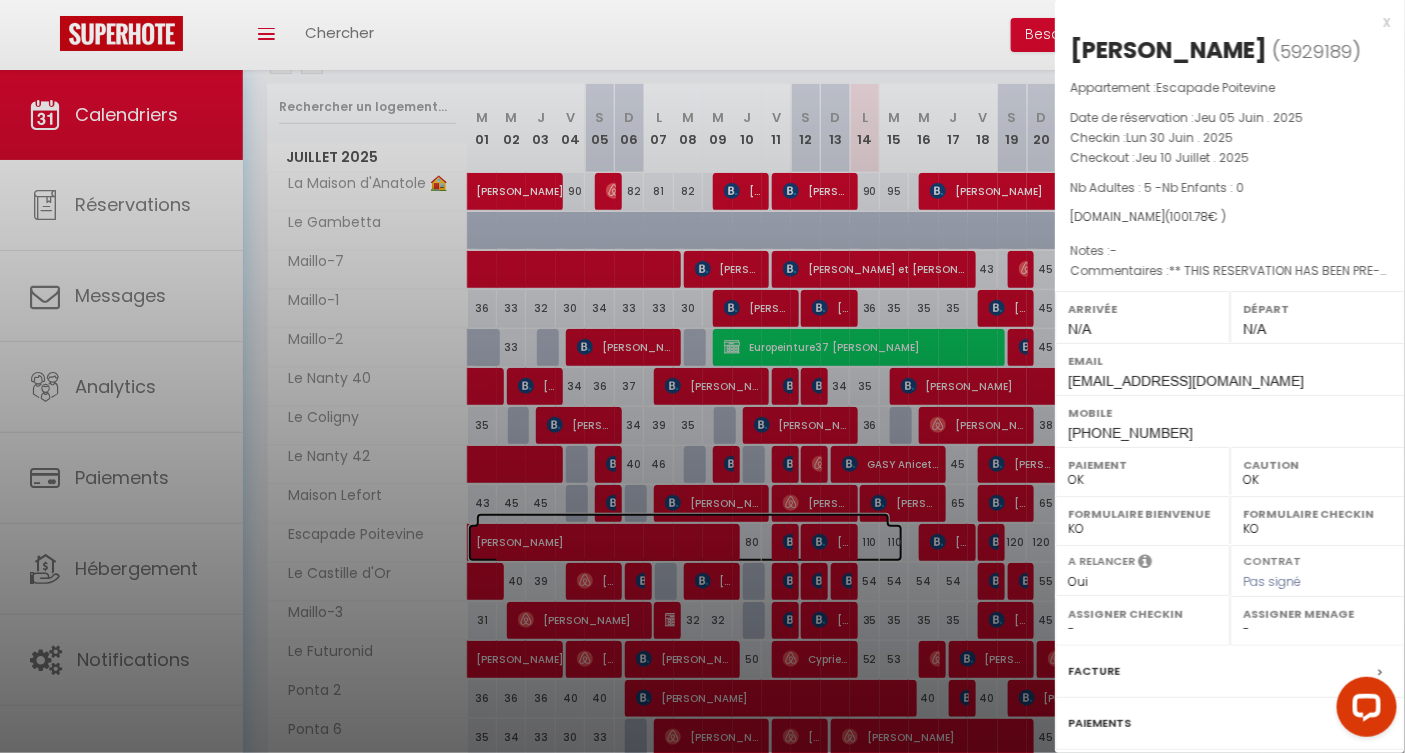 select on "37953" 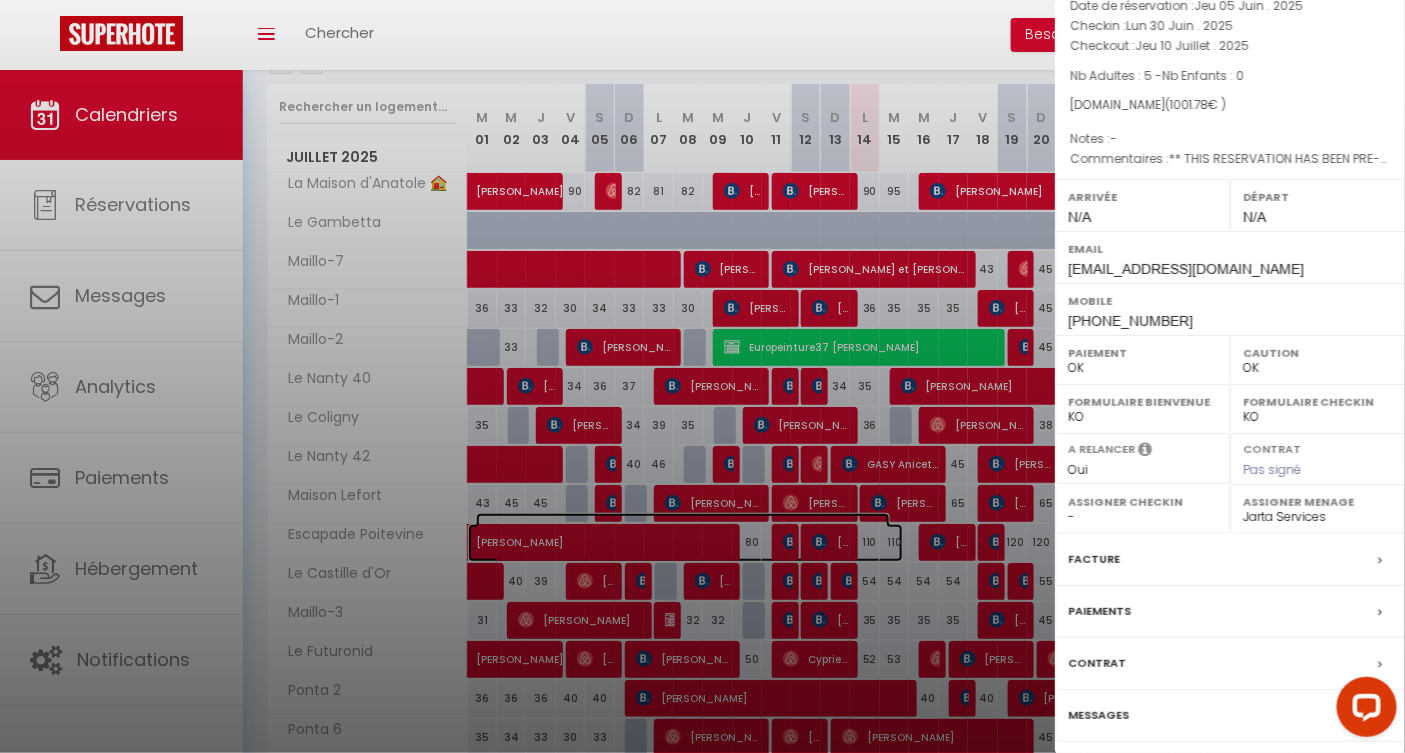 scroll, scrollTop: 171, scrollLeft: 0, axis: vertical 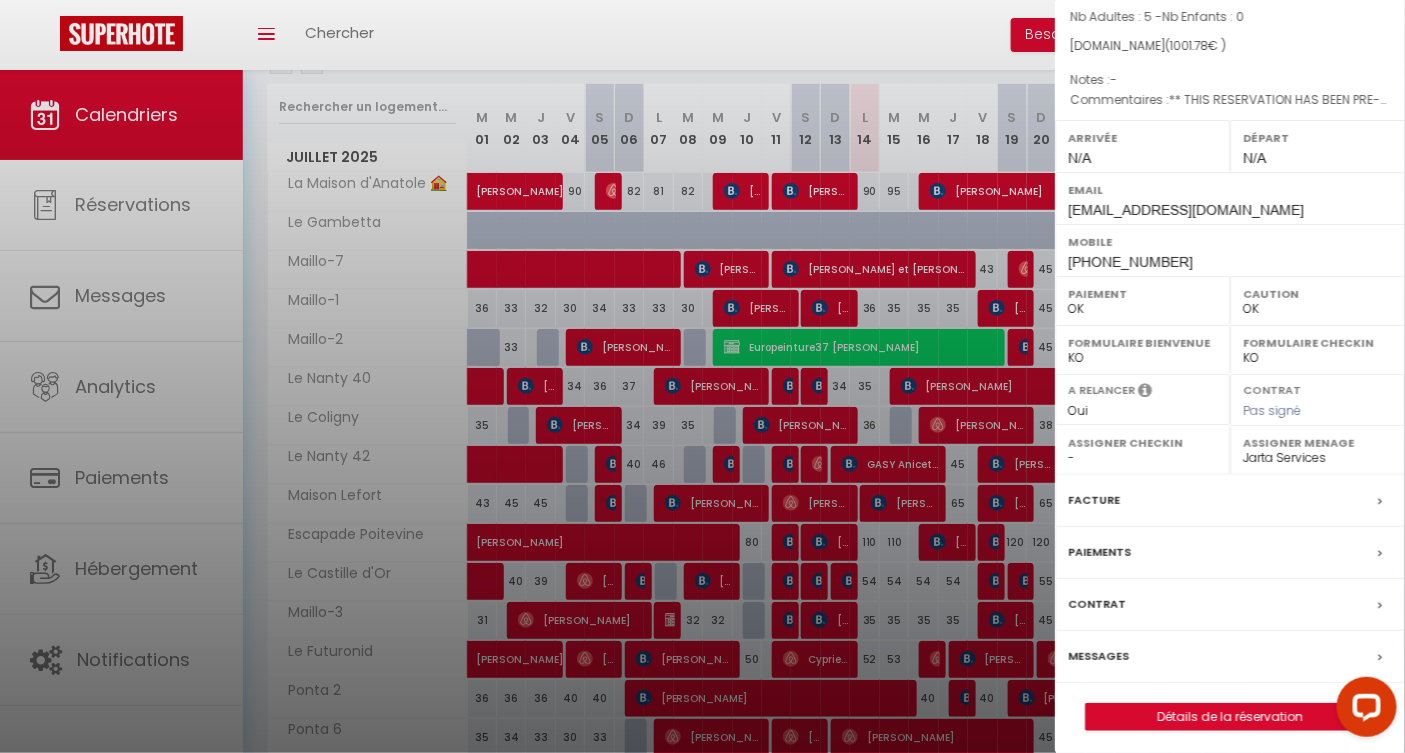 click at bounding box center (702, 376) 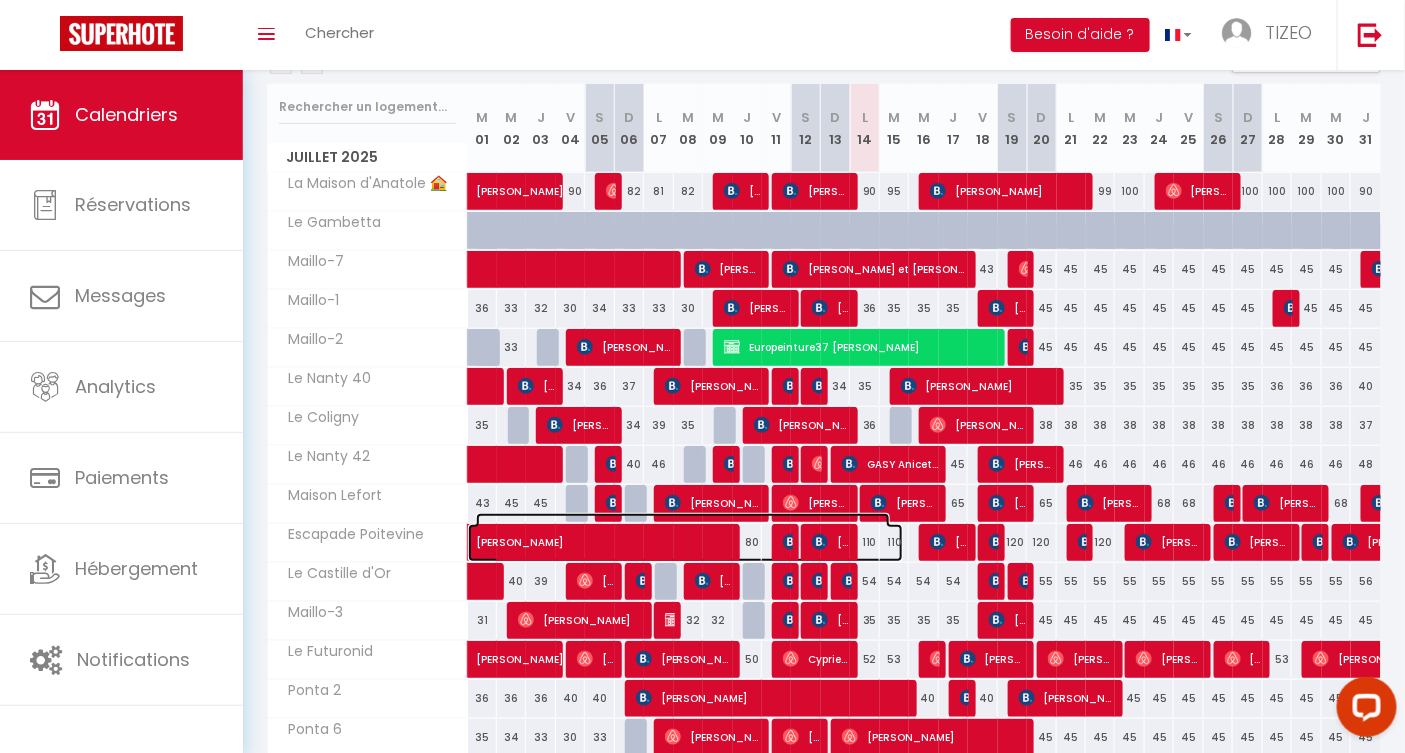 click on "[PERSON_NAME]" at bounding box center [683, 532] 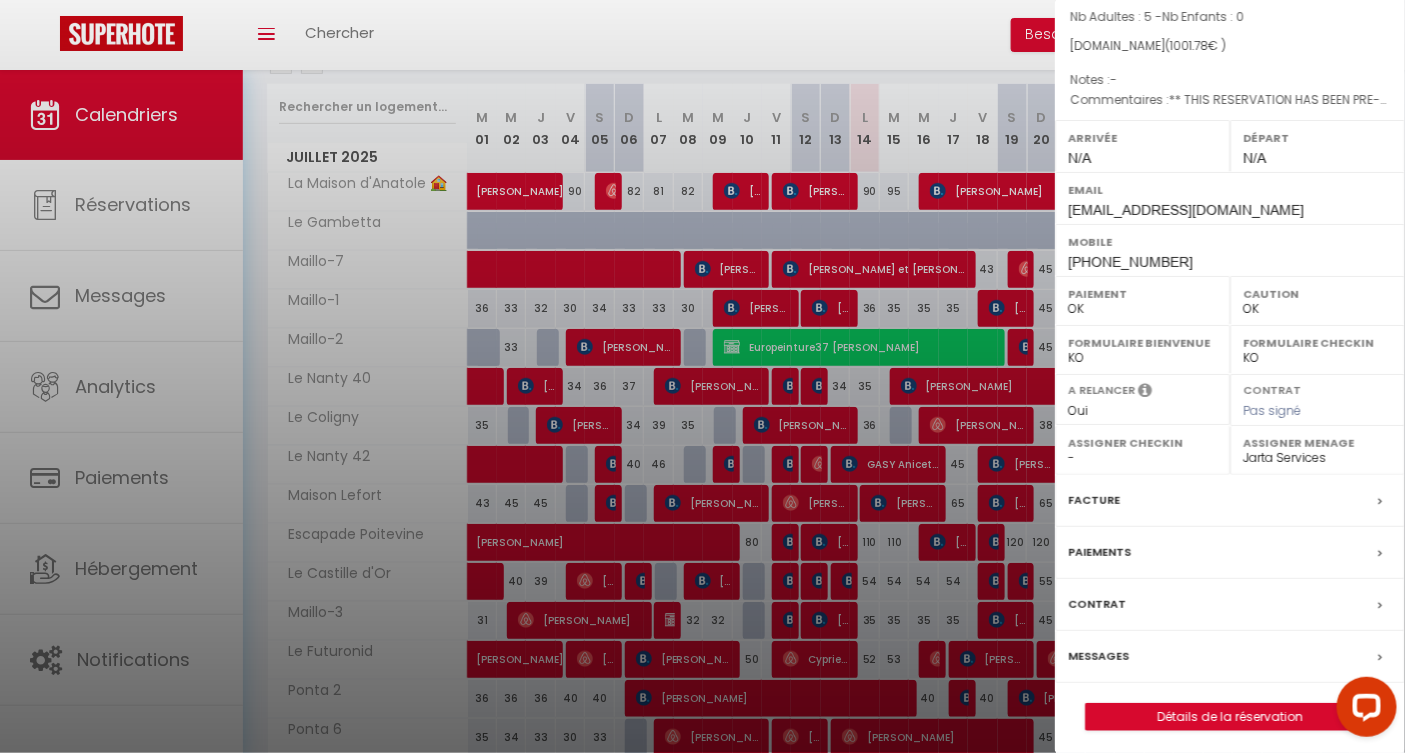 click at bounding box center [702, 376] 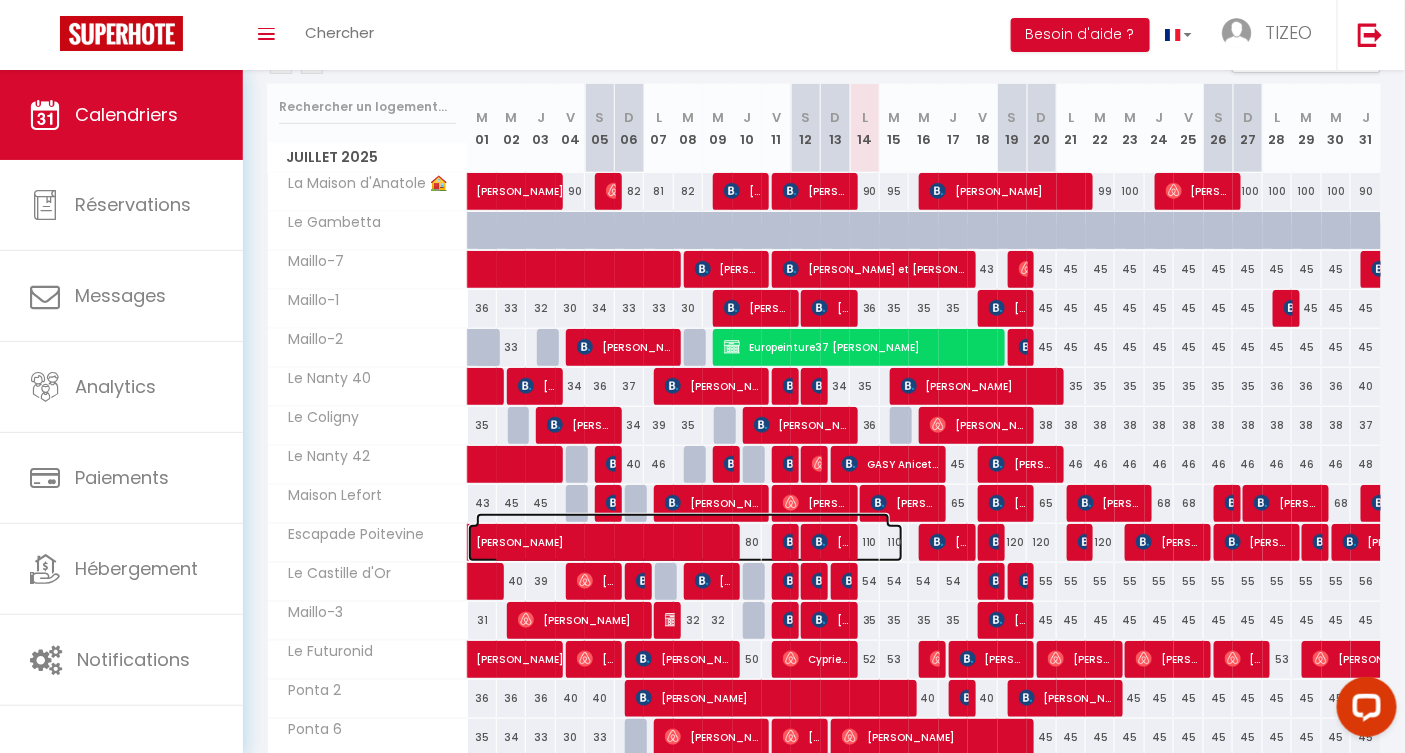click on "[PERSON_NAME]" at bounding box center [683, 532] 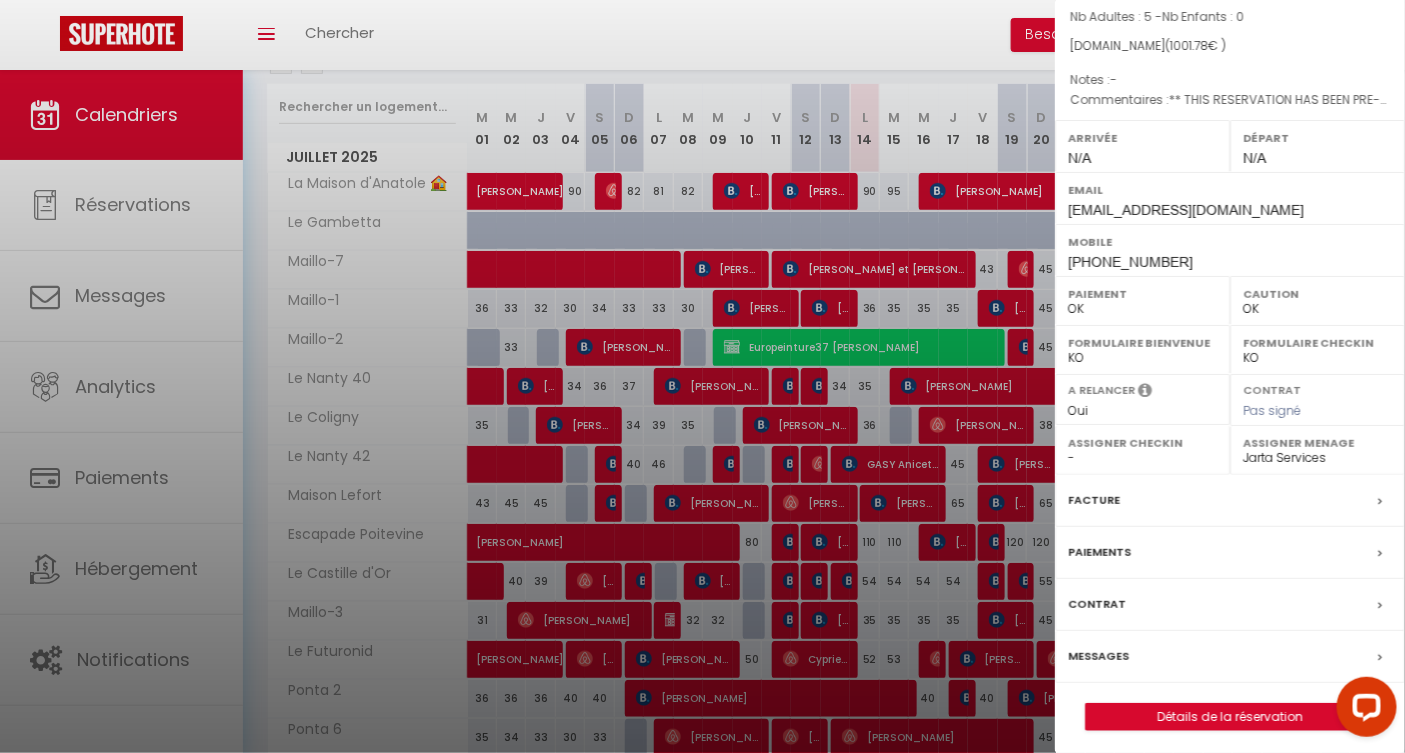 click at bounding box center [702, 376] 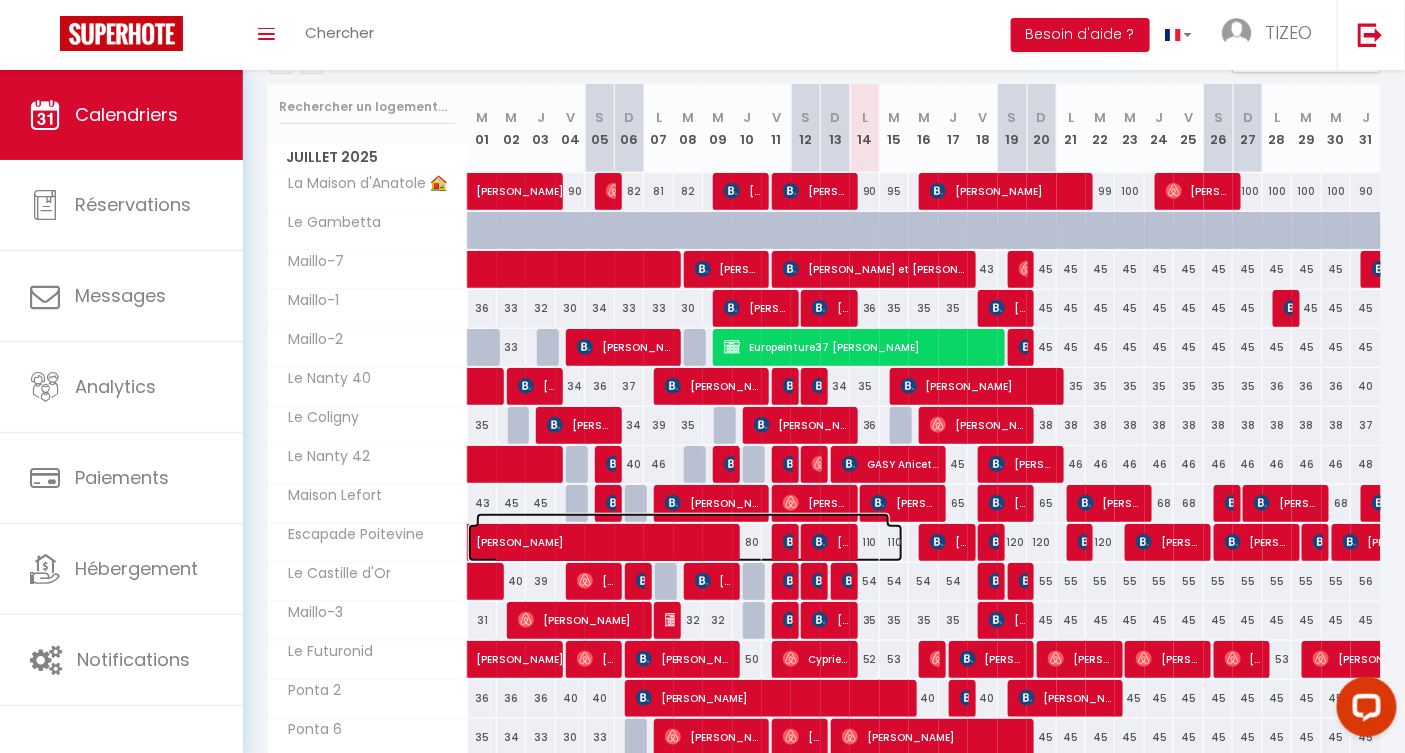 click on "[PERSON_NAME]" at bounding box center [683, 532] 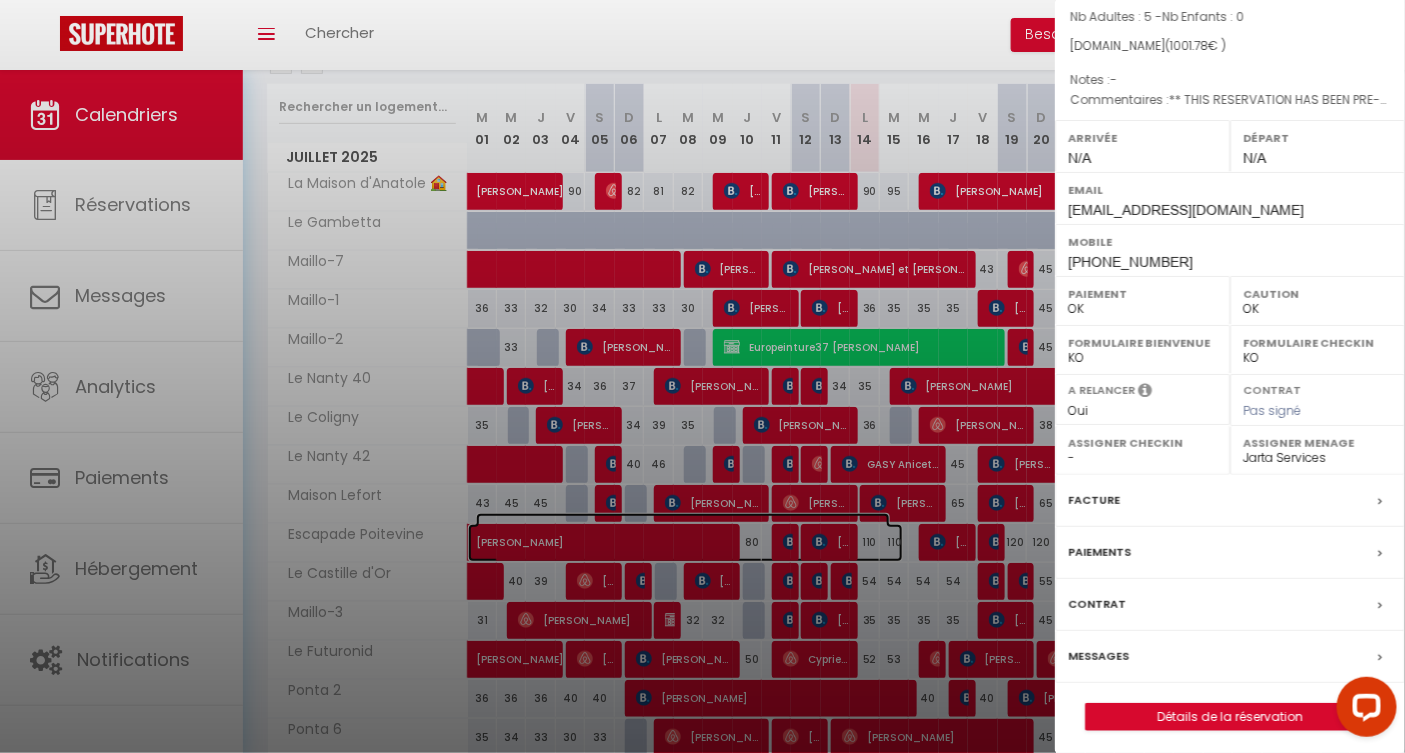 scroll, scrollTop: 0, scrollLeft: 0, axis: both 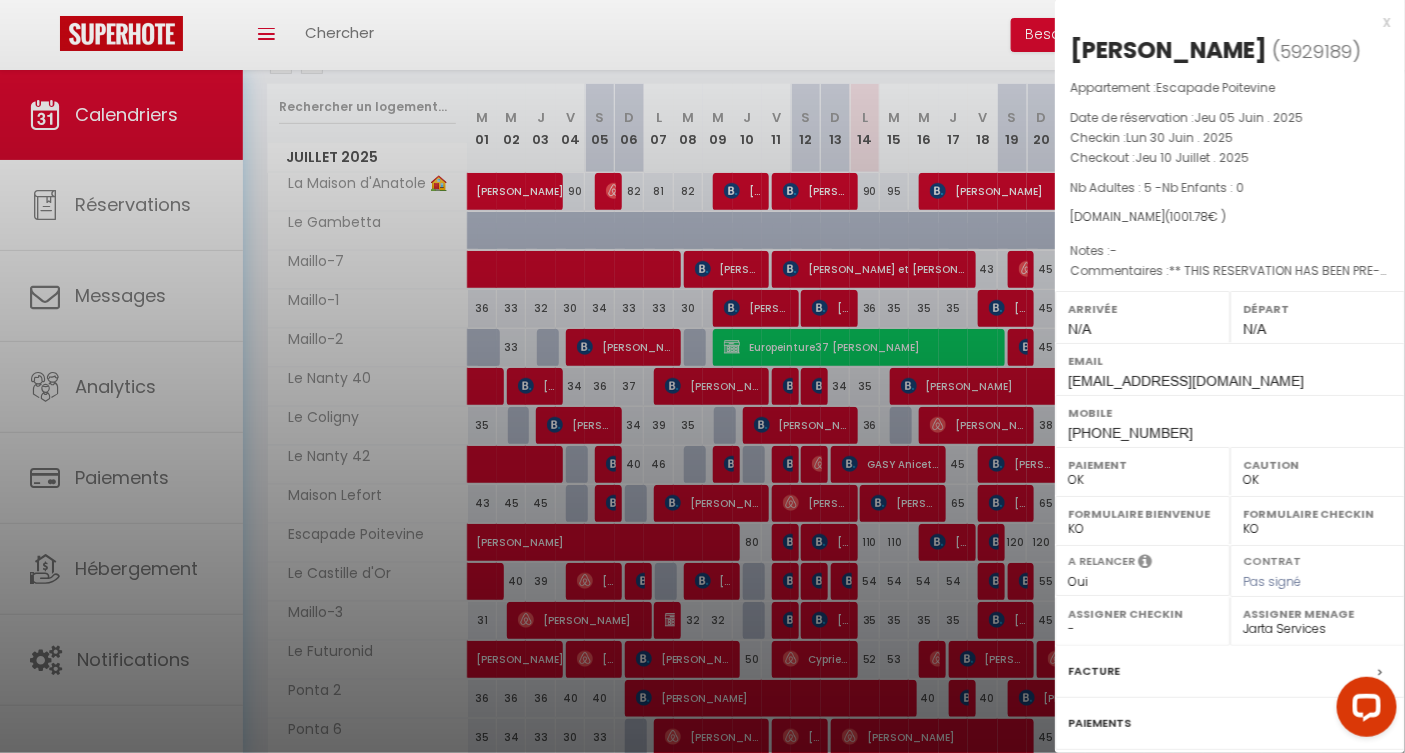 click on "x" at bounding box center [1222, 22] 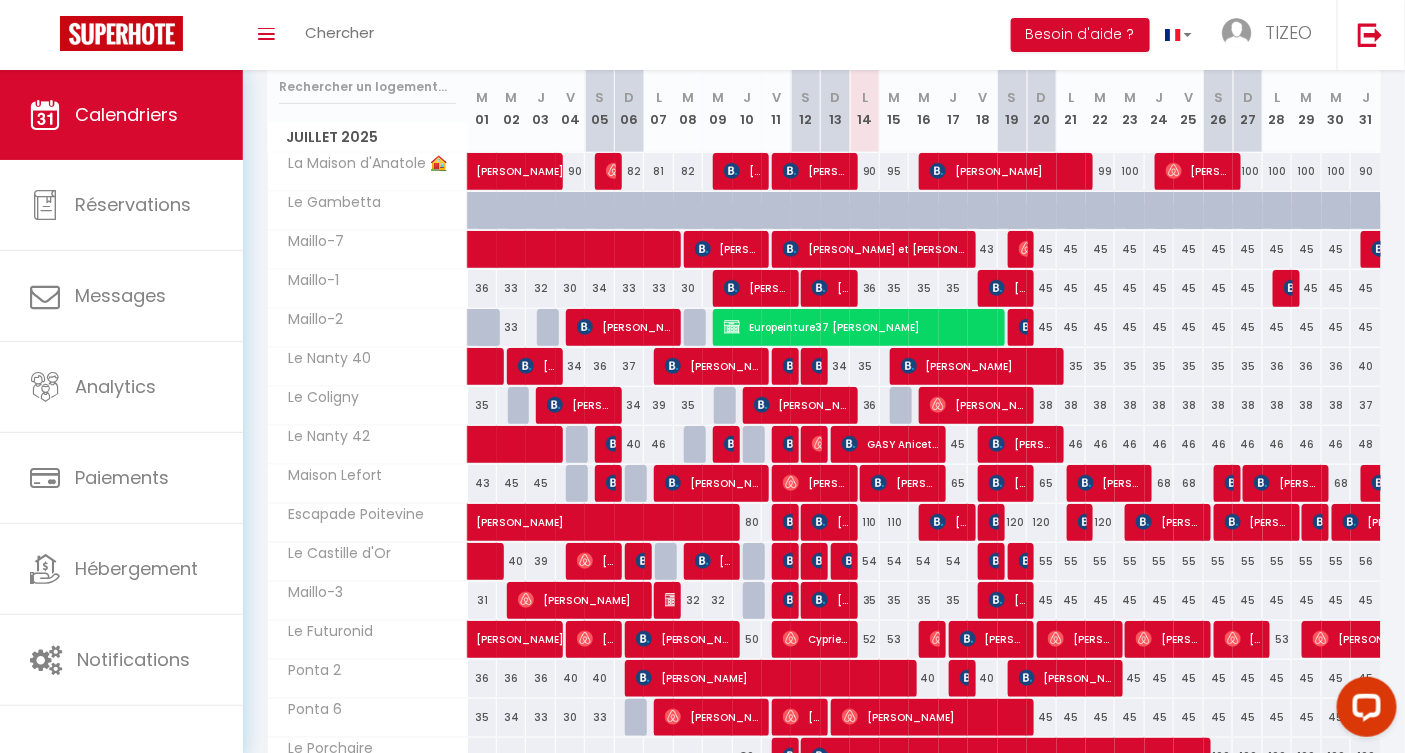 scroll, scrollTop: 256, scrollLeft: 0, axis: vertical 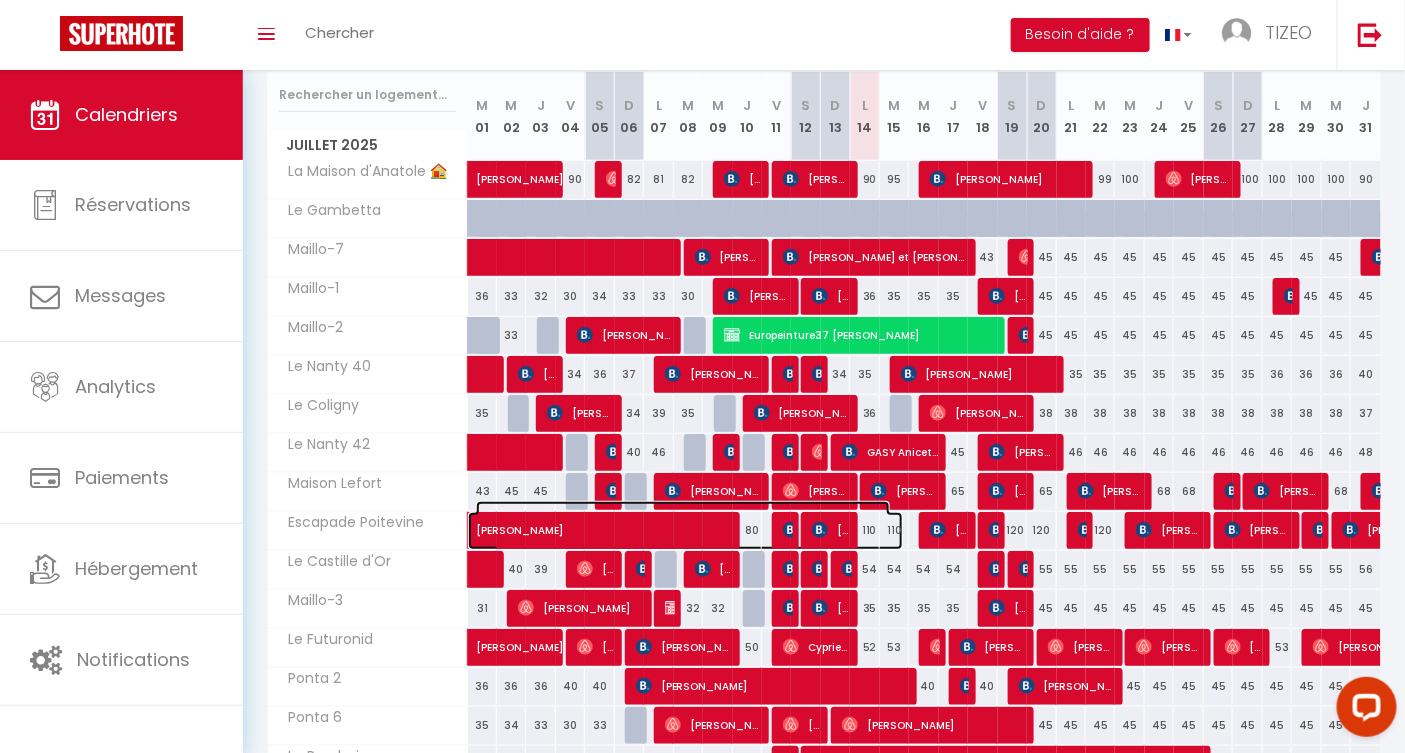click on "[PERSON_NAME]" at bounding box center [683, 520] 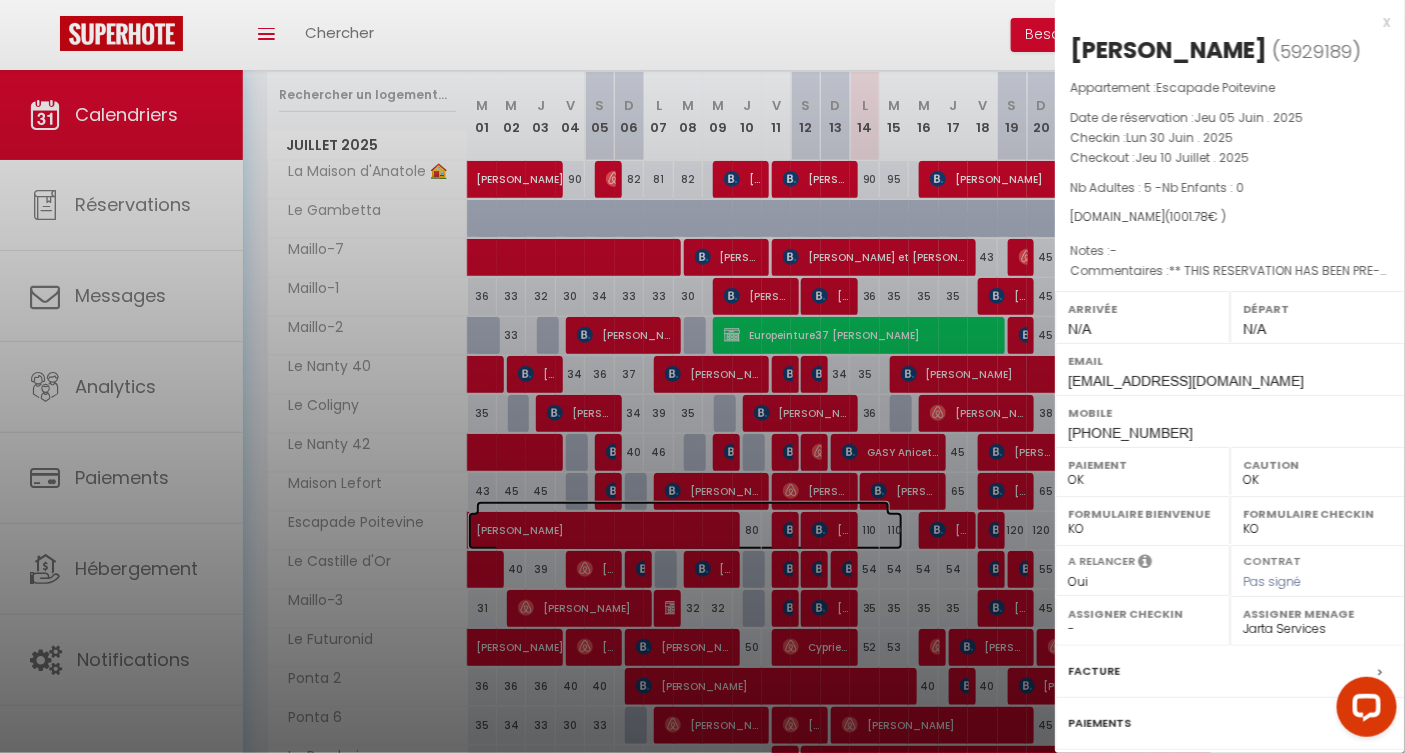 scroll, scrollTop: 171, scrollLeft: 0, axis: vertical 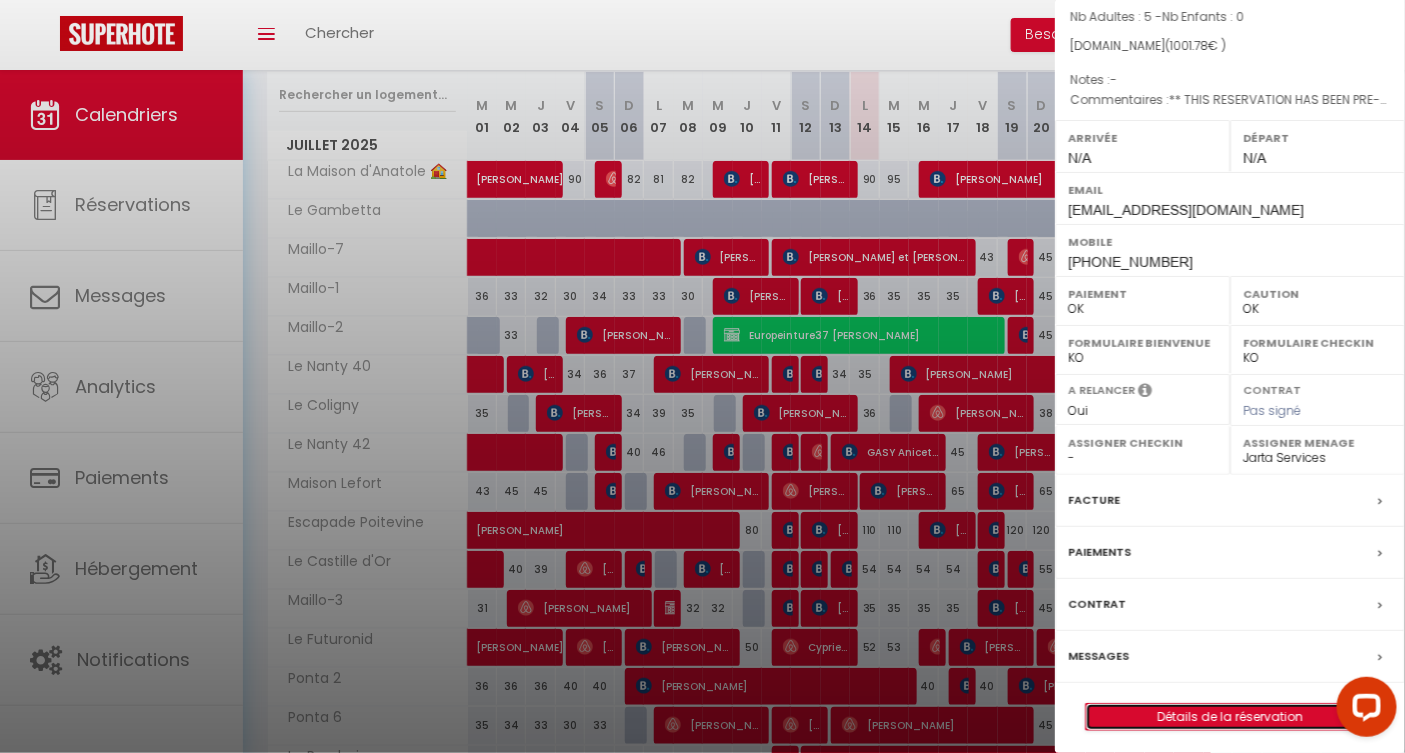 click on "Détails de la réservation" at bounding box center (1230, 717) 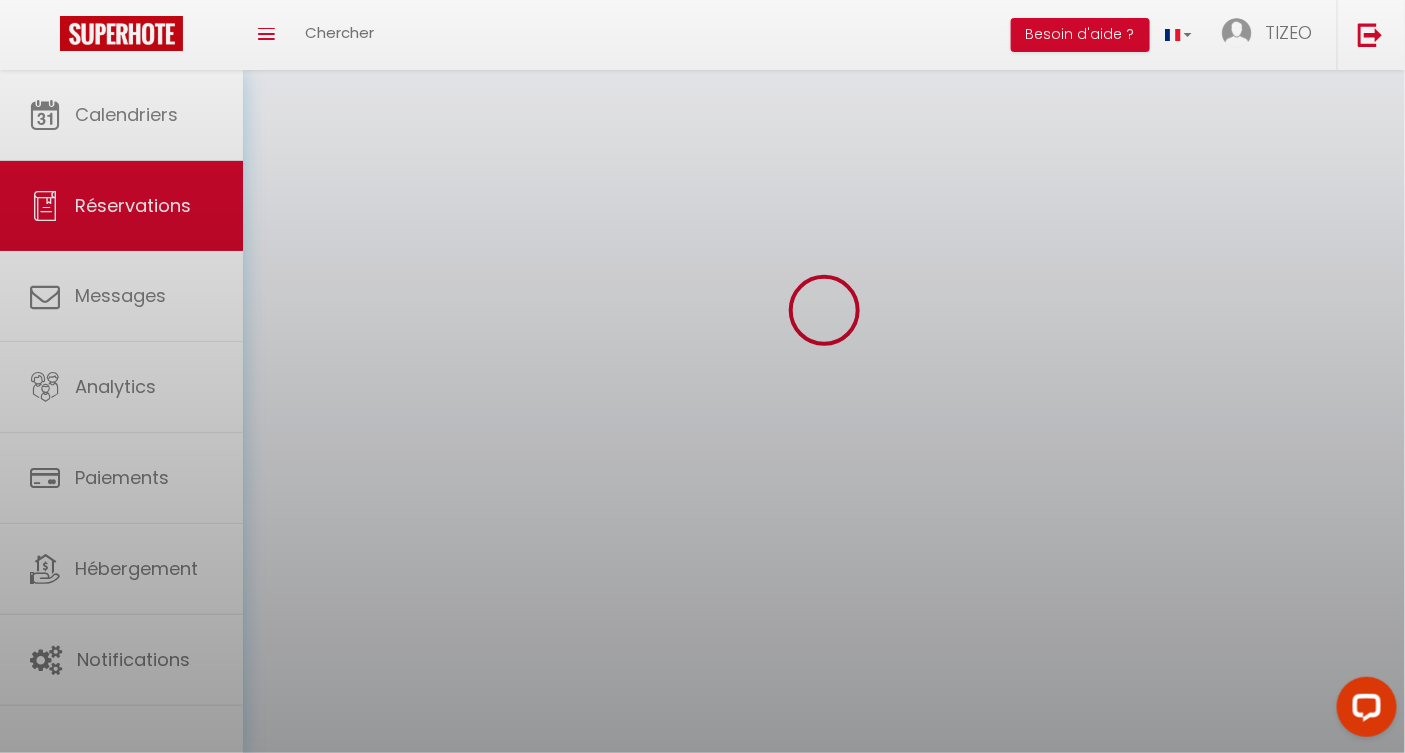 scroll, scrollTop: 0, scrollLeft: 0, axis: both 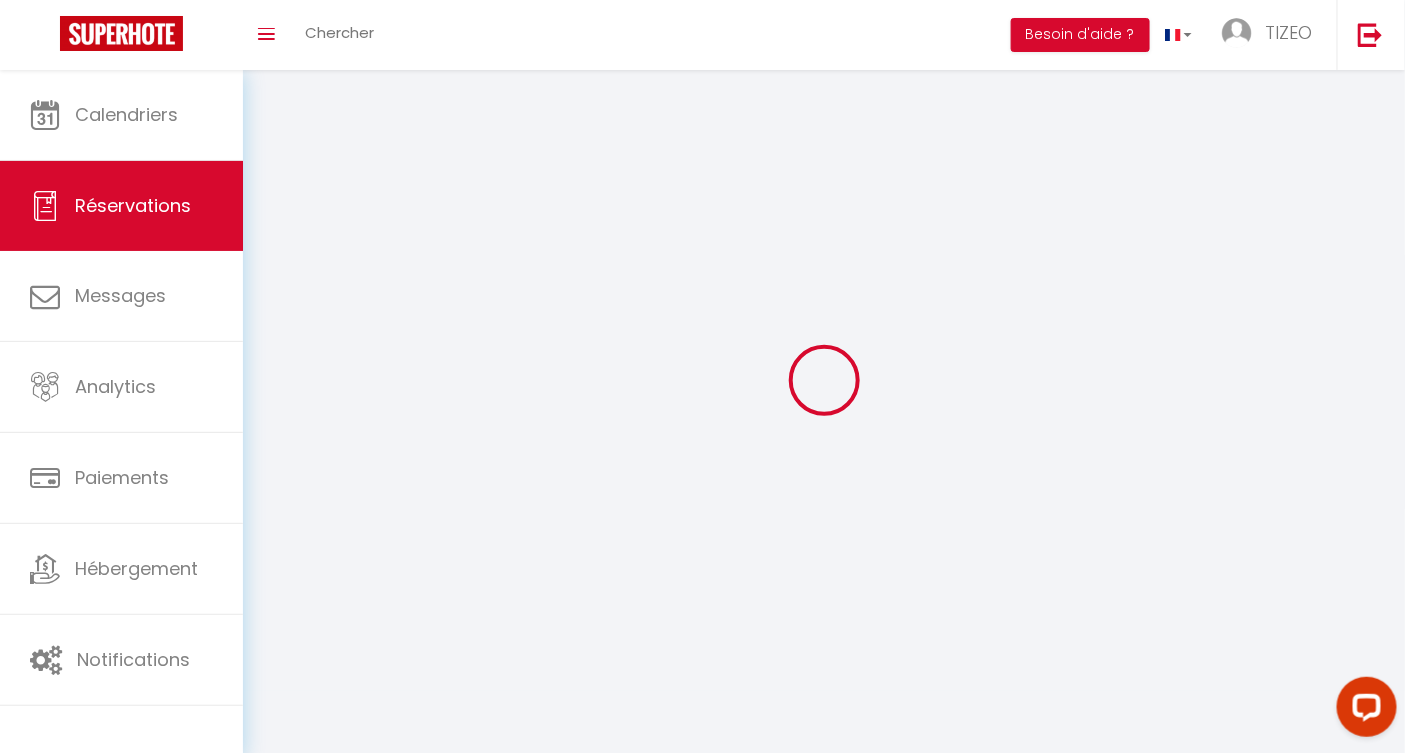 type on "Lescos" 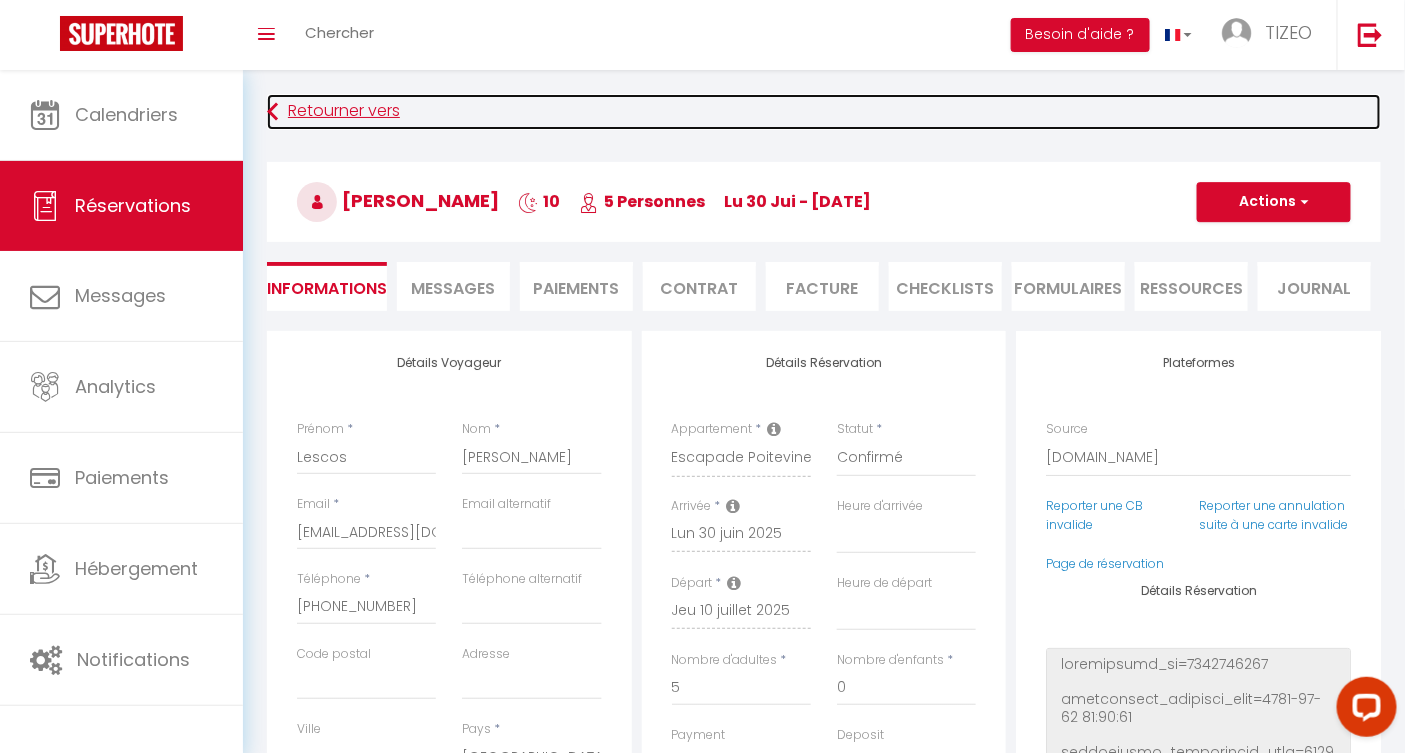 click on "Retourner vers" at bounding box center (824, 112) 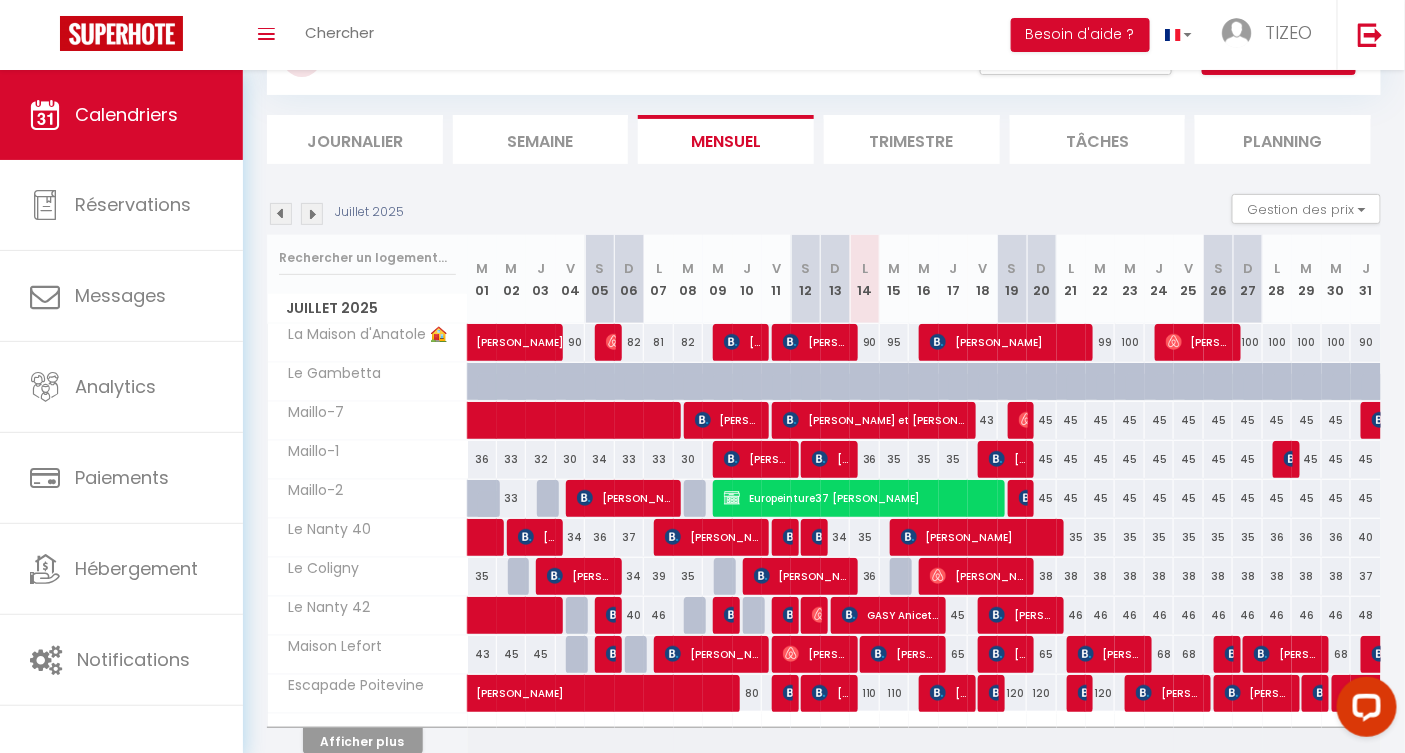 scroll, scrollTop: 97, scrollLeft: 0, axis: vertical 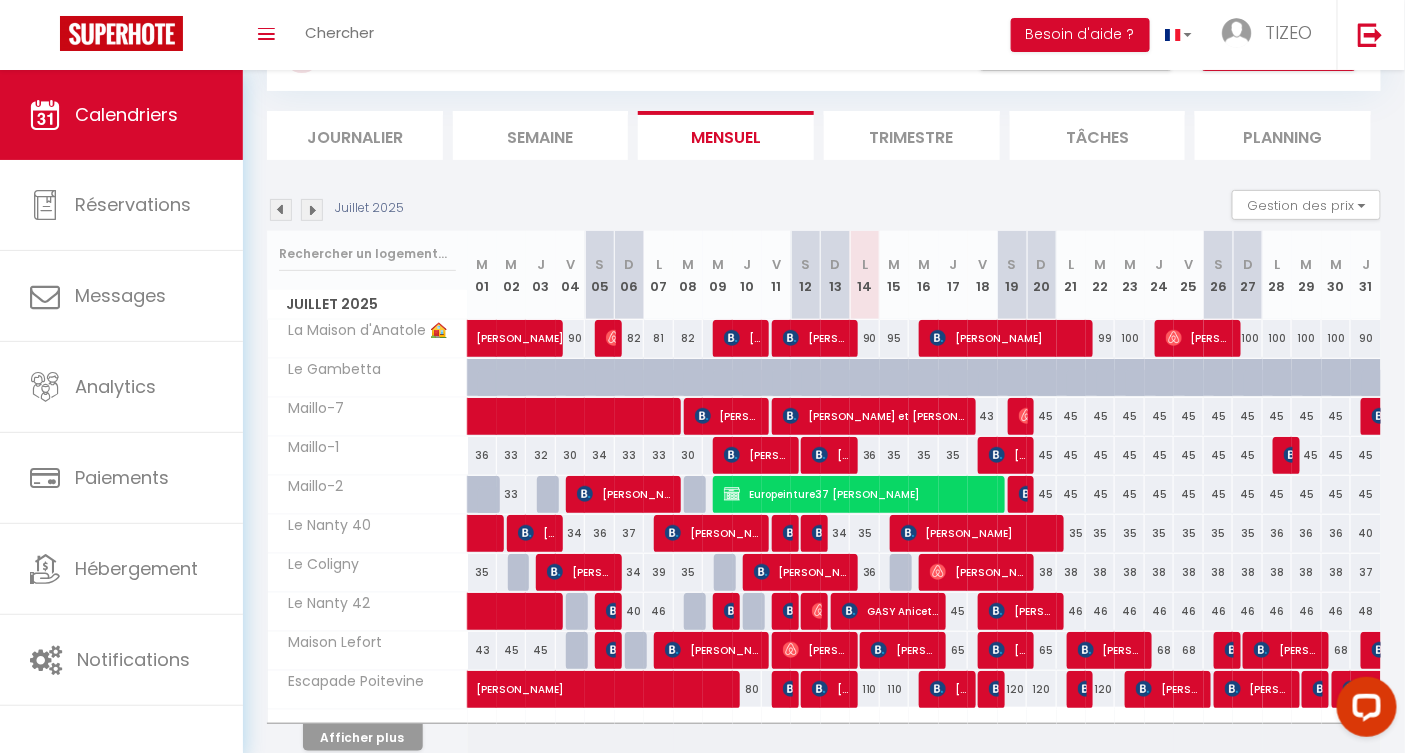 click on "43" at bounding box center [982, 416] 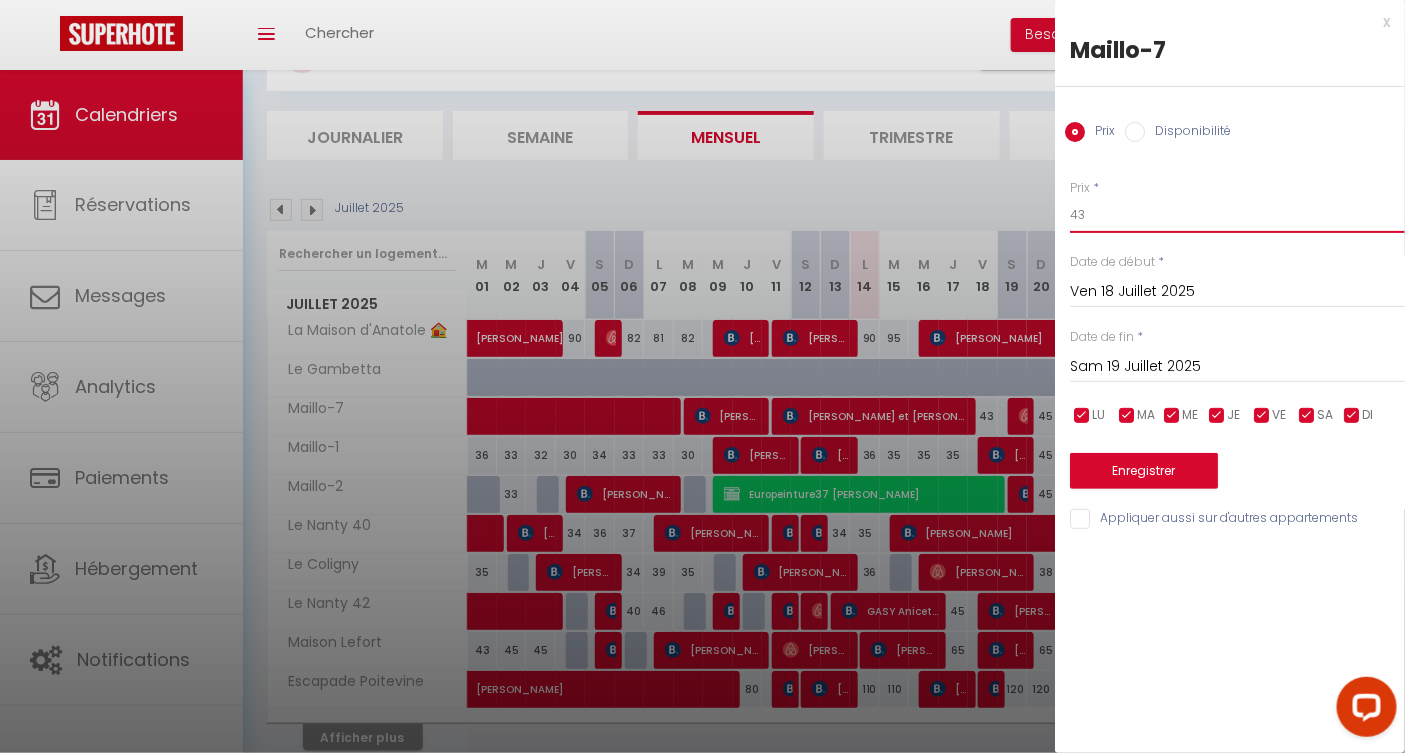 click on "43" at bounding box center (1237, 215) 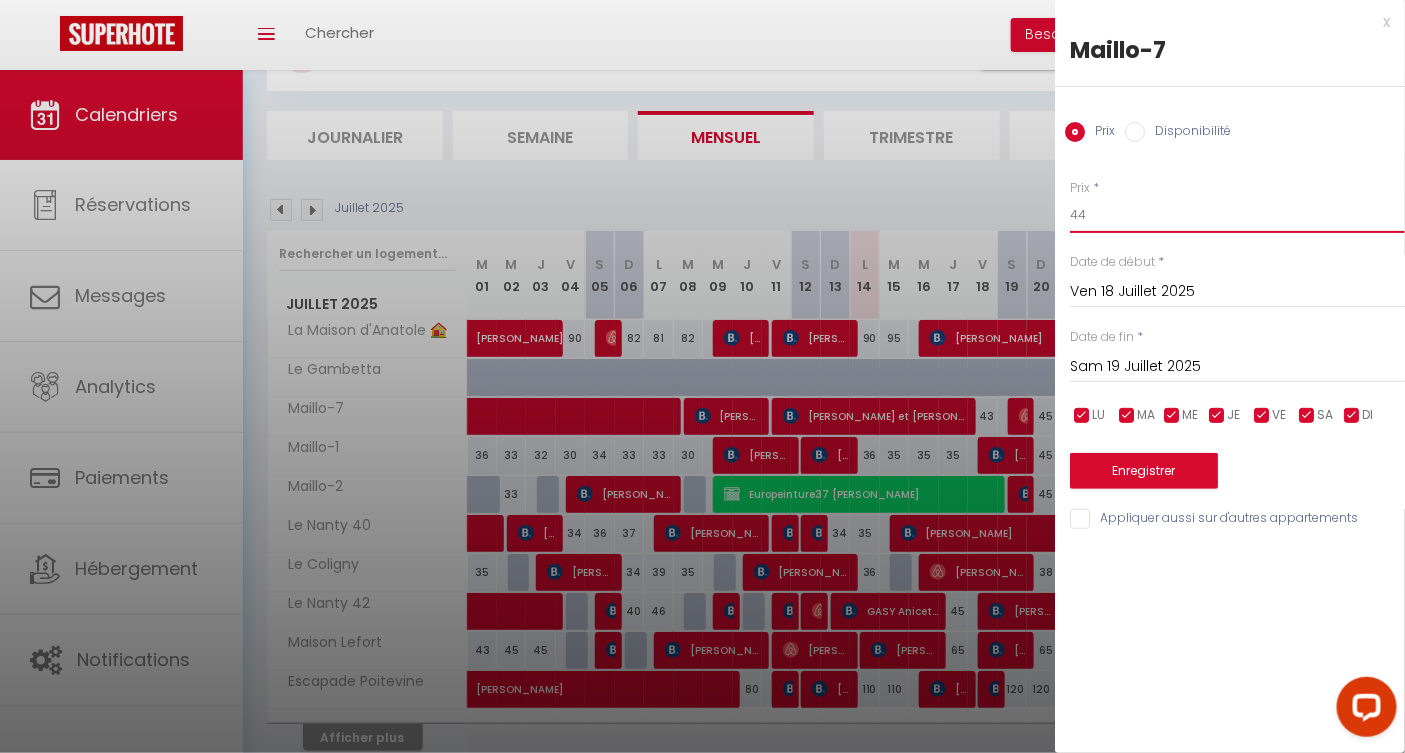 type on "44" 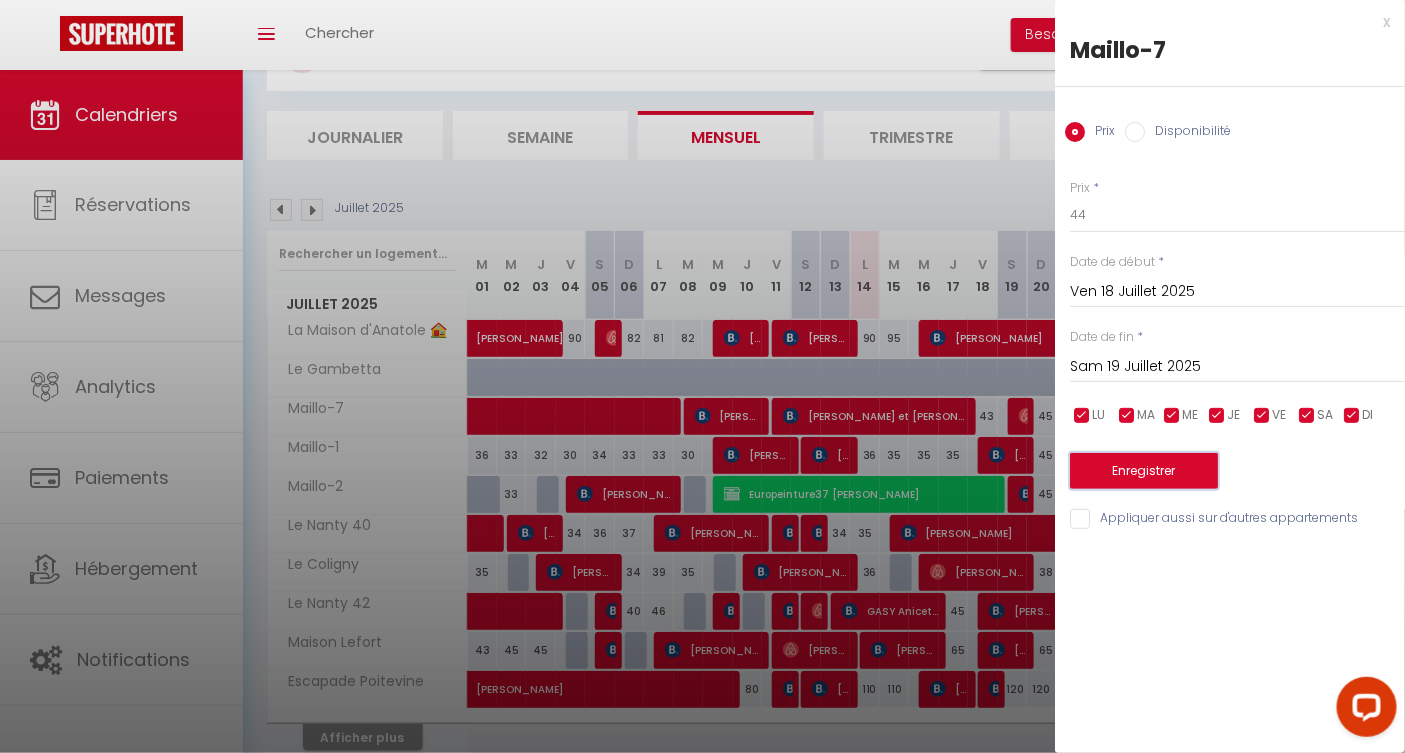 click on "Enregistrer" at bounding box center (1144, 471) 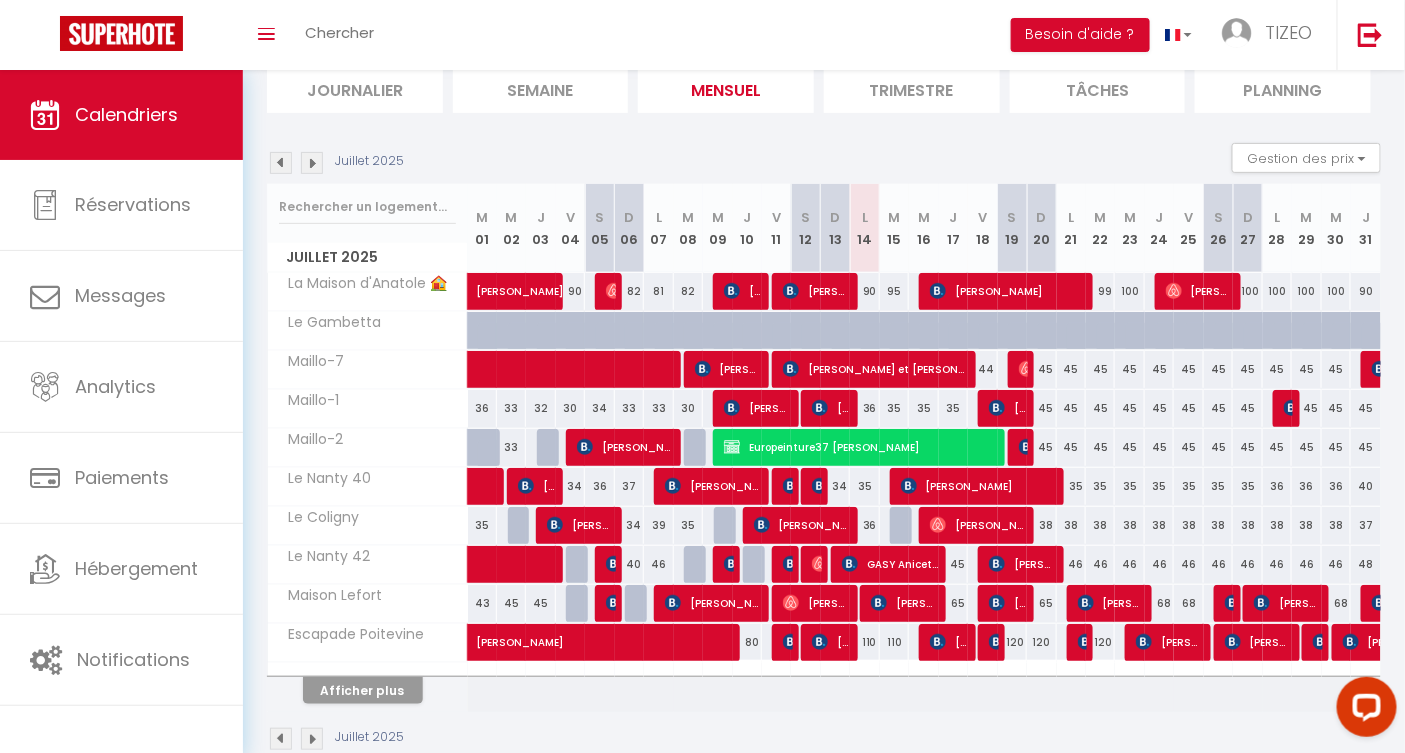 scroll, scrollTop: 148, scrollLeft: 0, axis: vertical 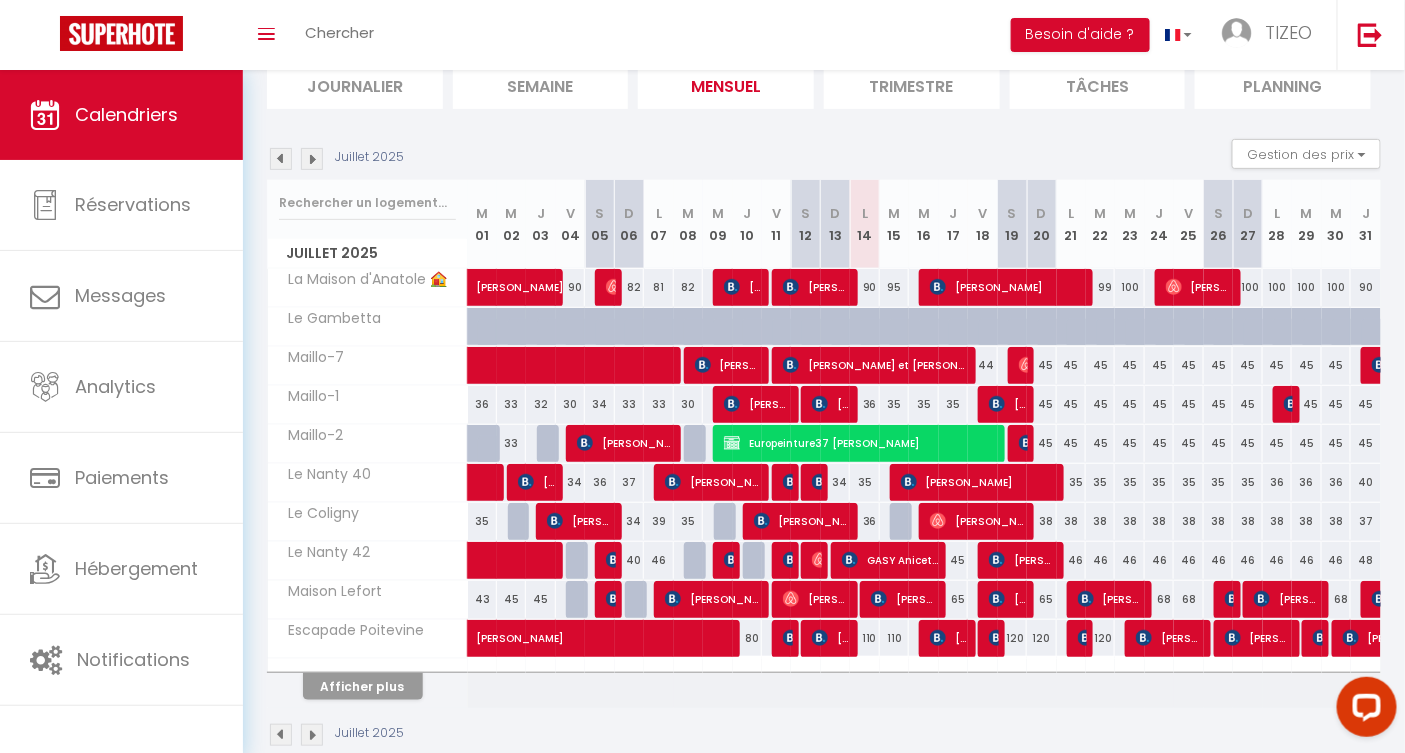 click on "45" at bounding box center [953, 560] 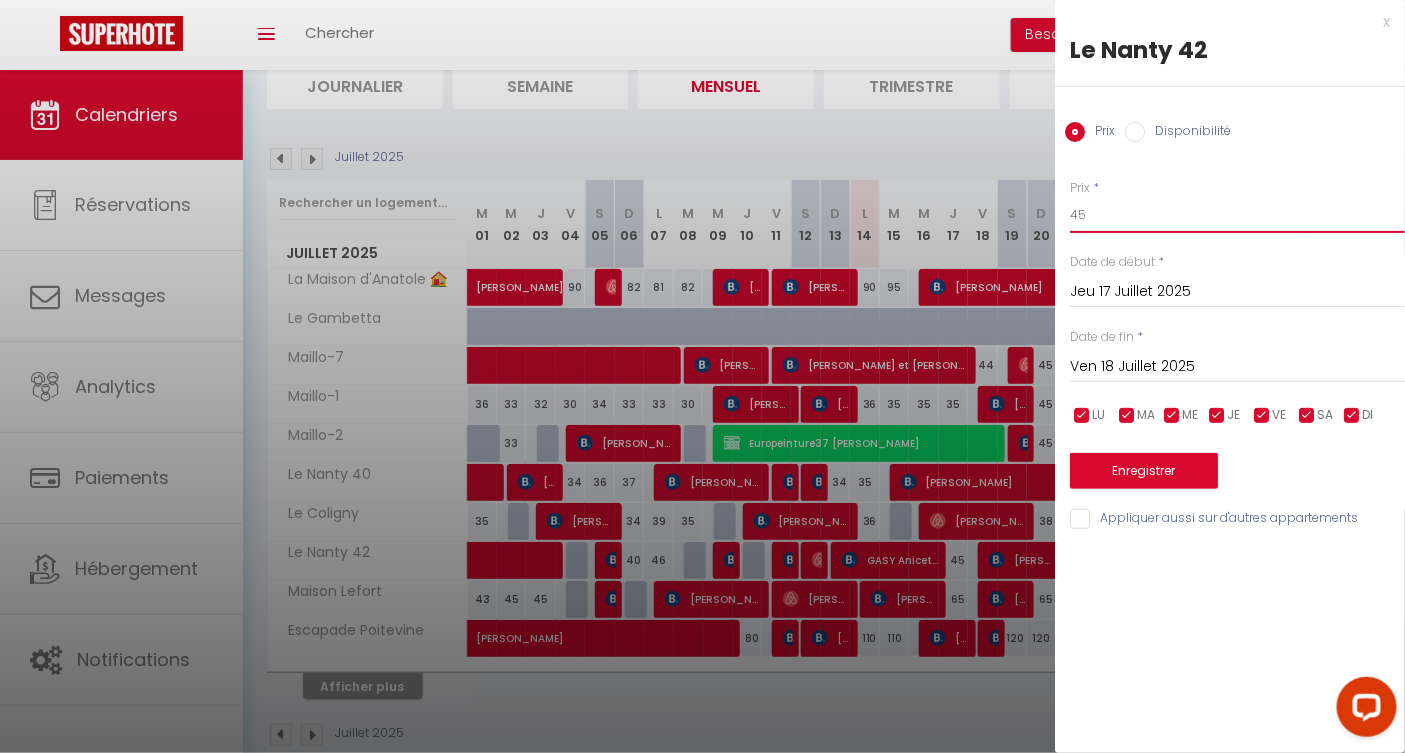 click on "45" at bounding box center [1237, 215] 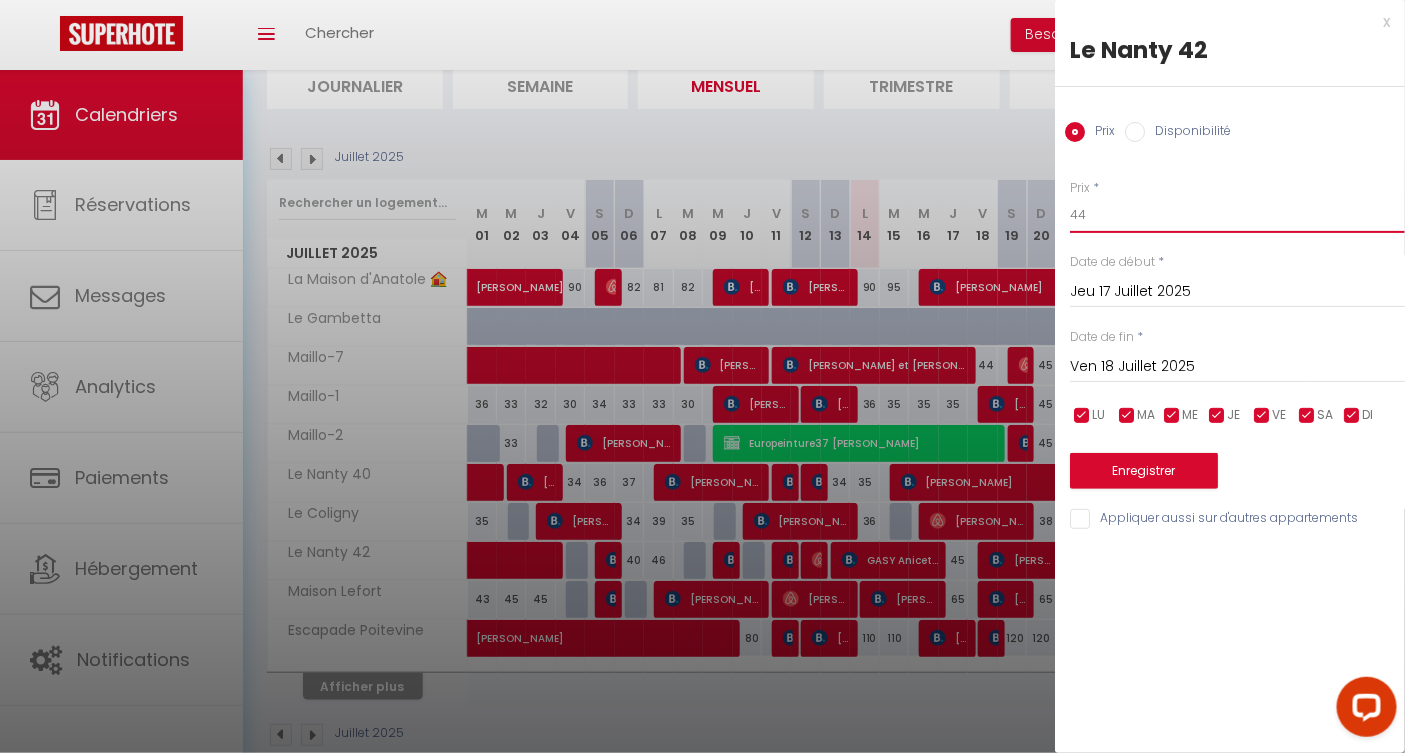 type on "44" 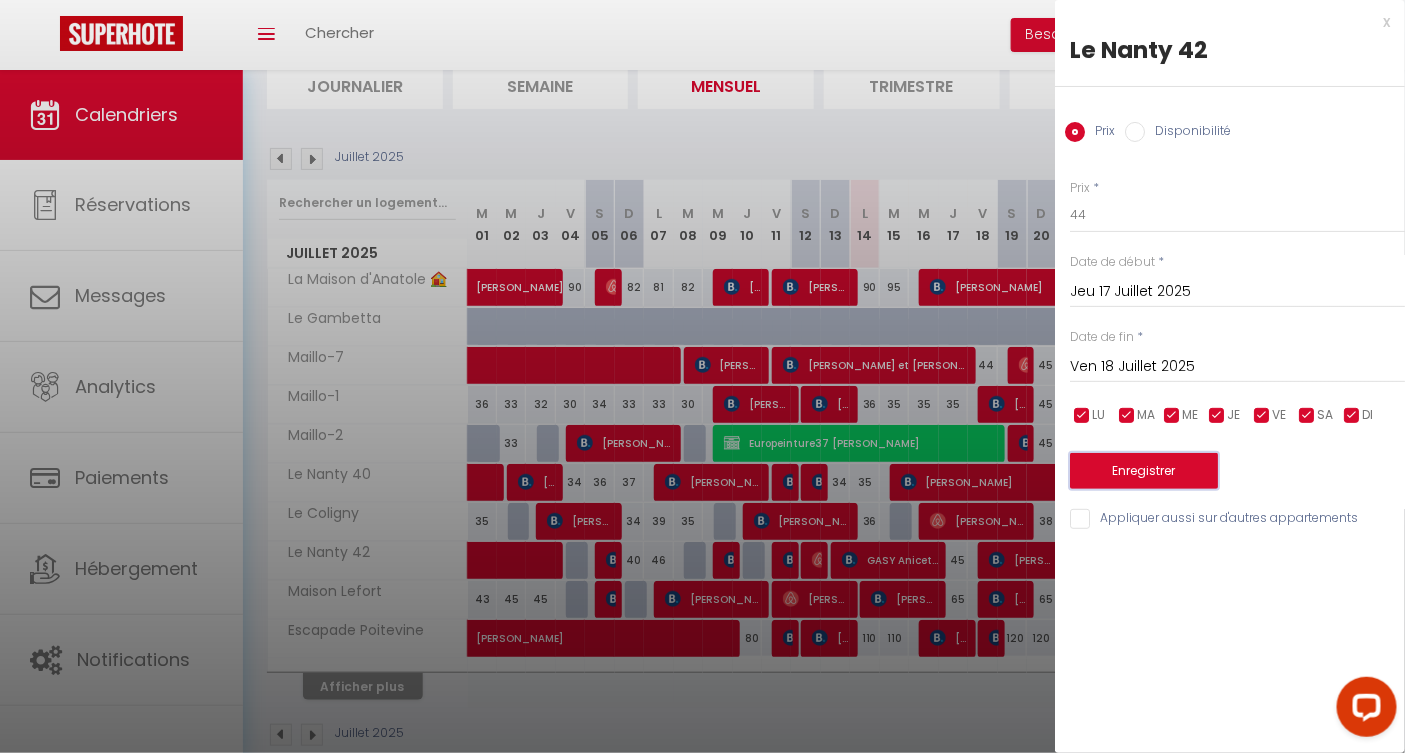 click on "Enregistrer" at bounding box center (1144, 471) 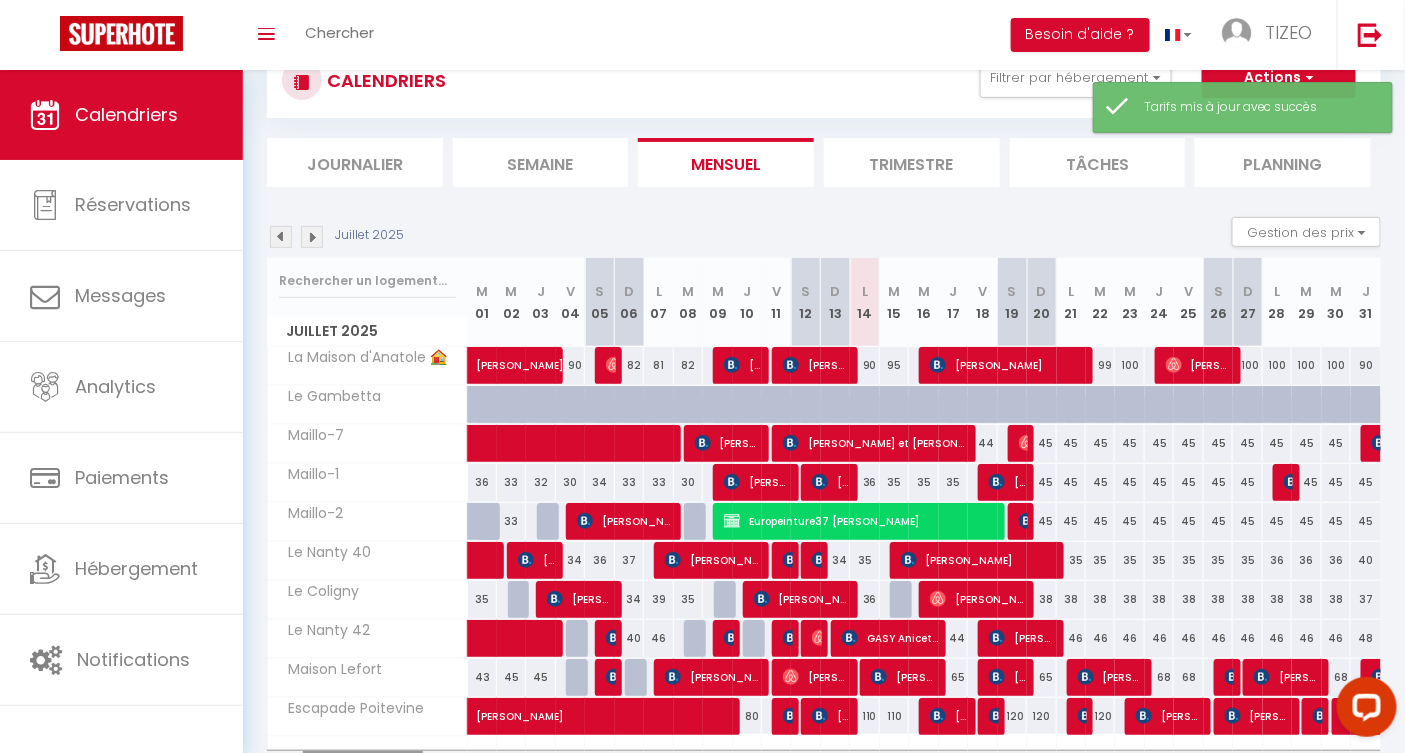 scroll, scrollTop: 148, scrollLeft: 0, axis: vertical 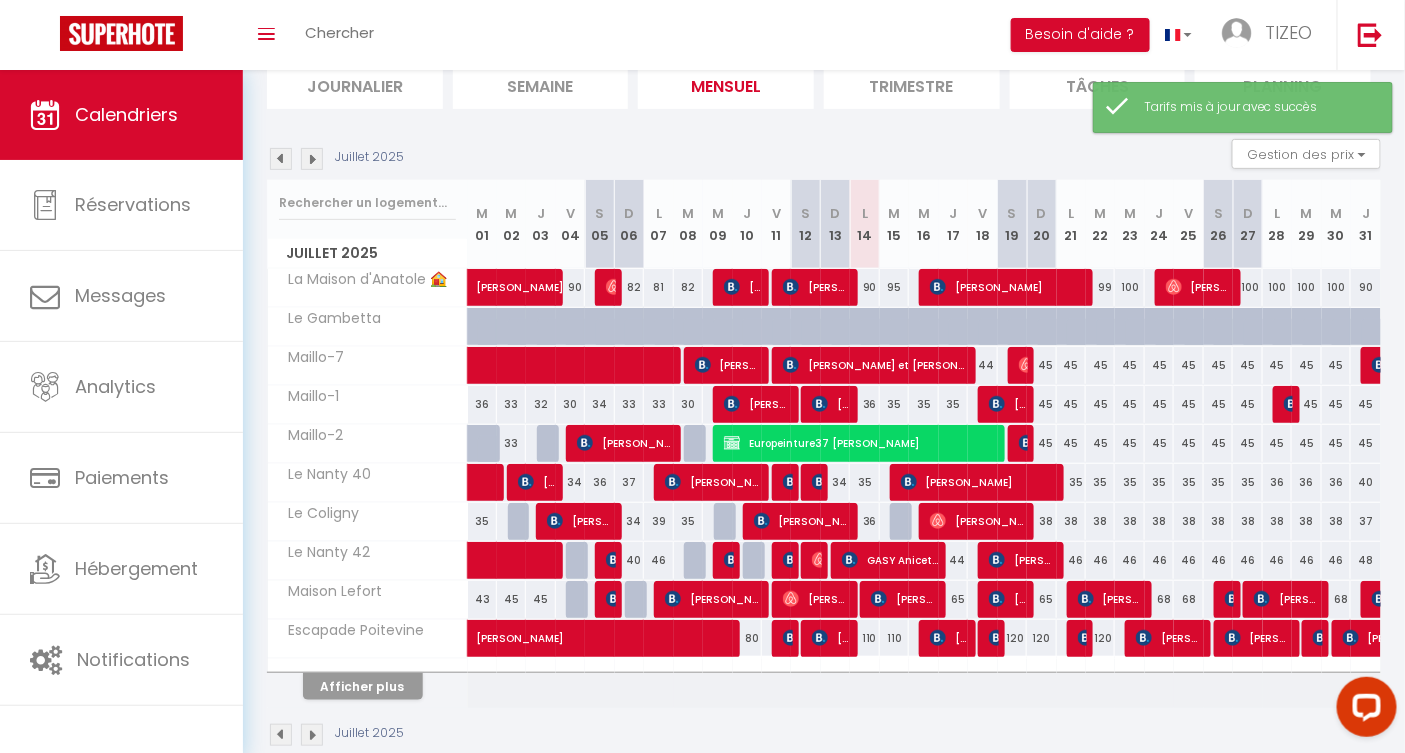 click on "65" at bounding box center (953, 599) 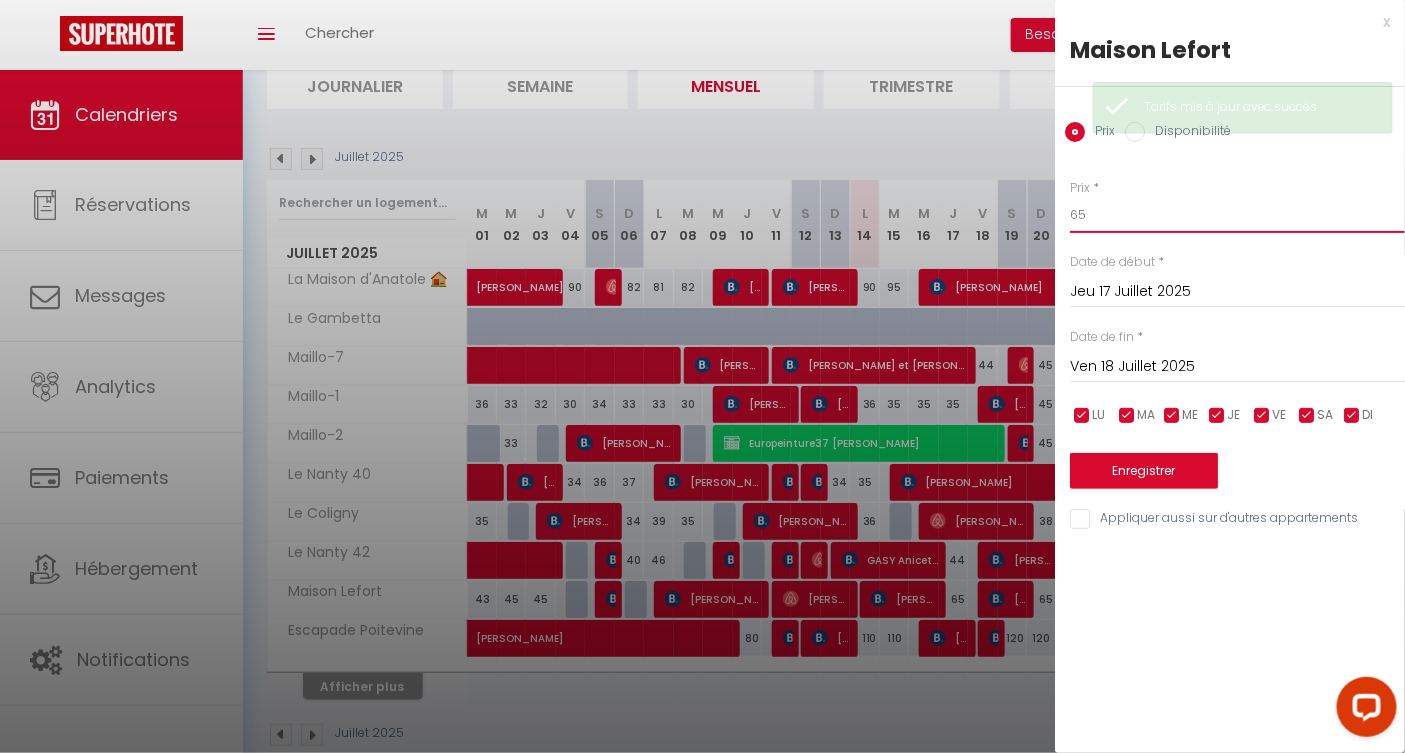 click on "65" at bounding box center (1237, 215) 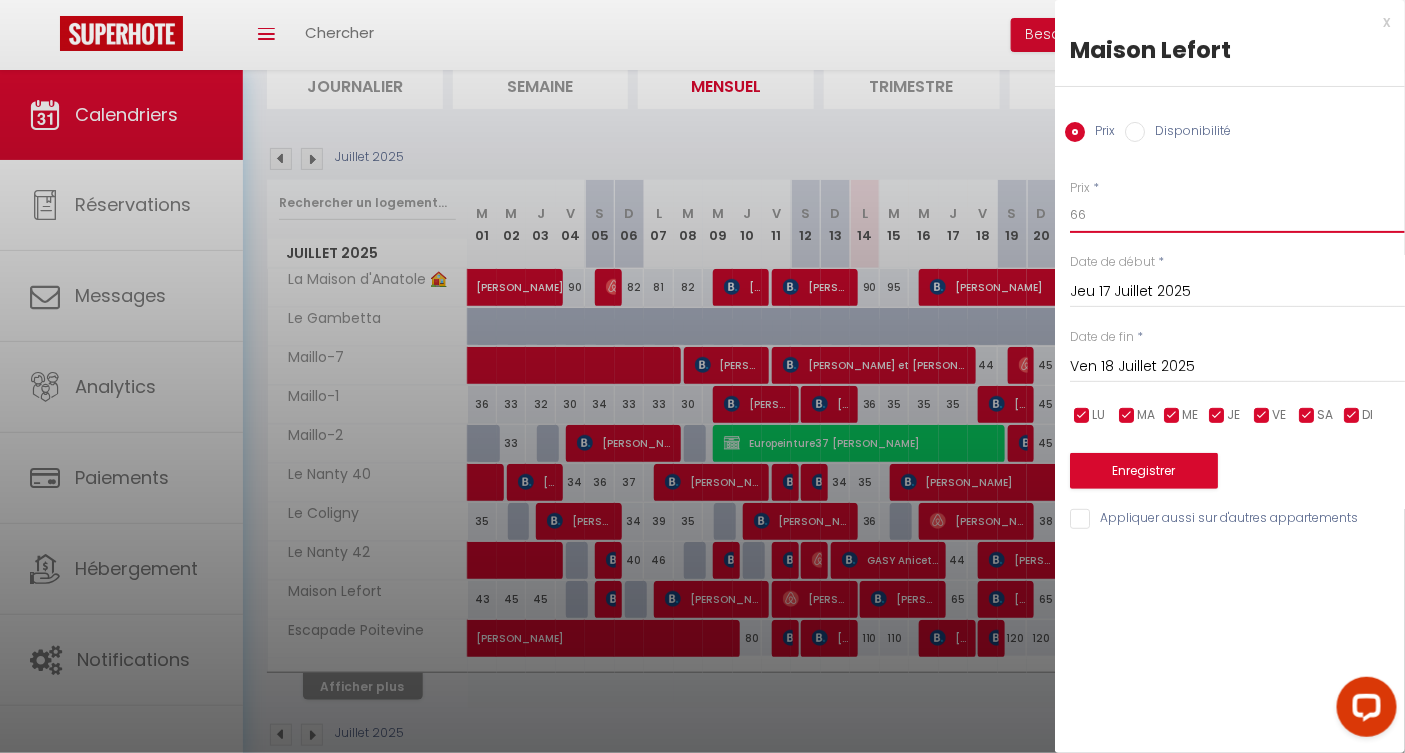 type on "66" 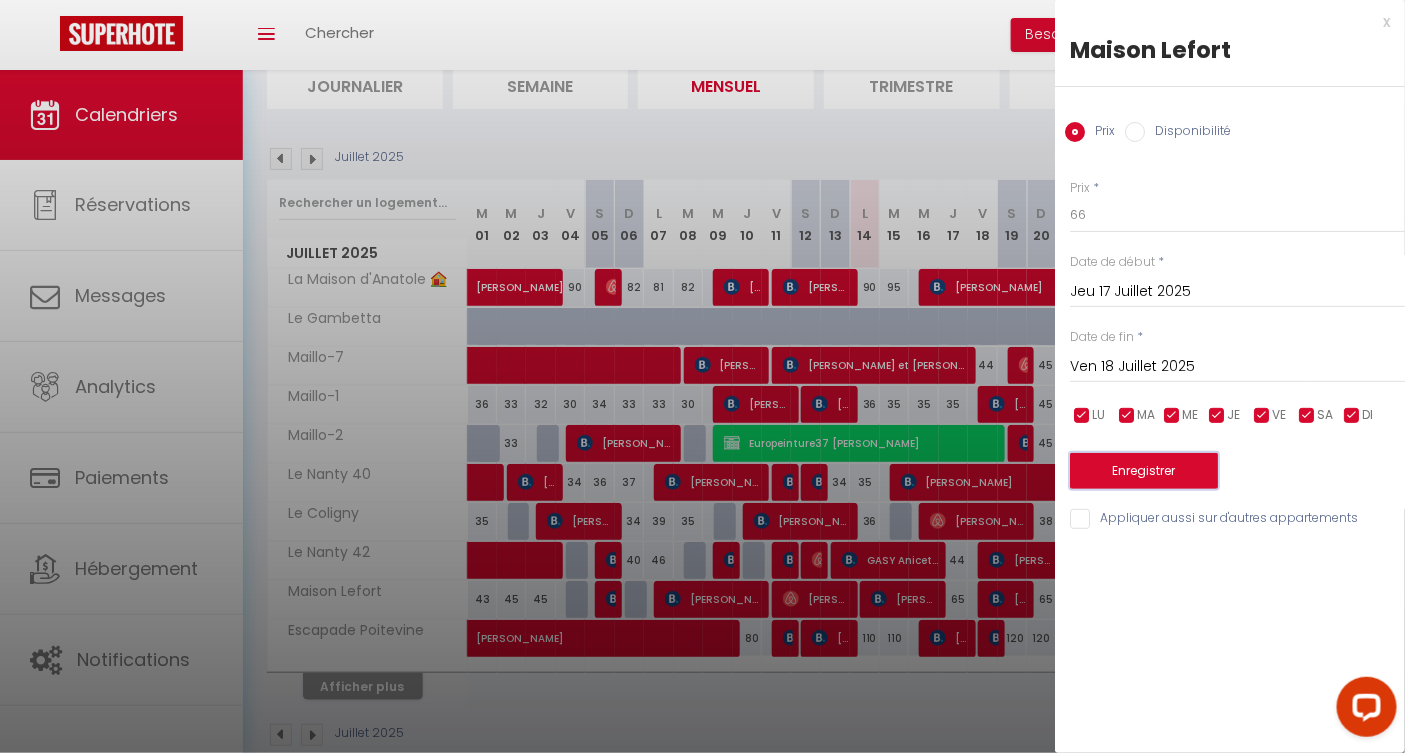 click on "Enregistrer" at bounding box center (1144, 471) 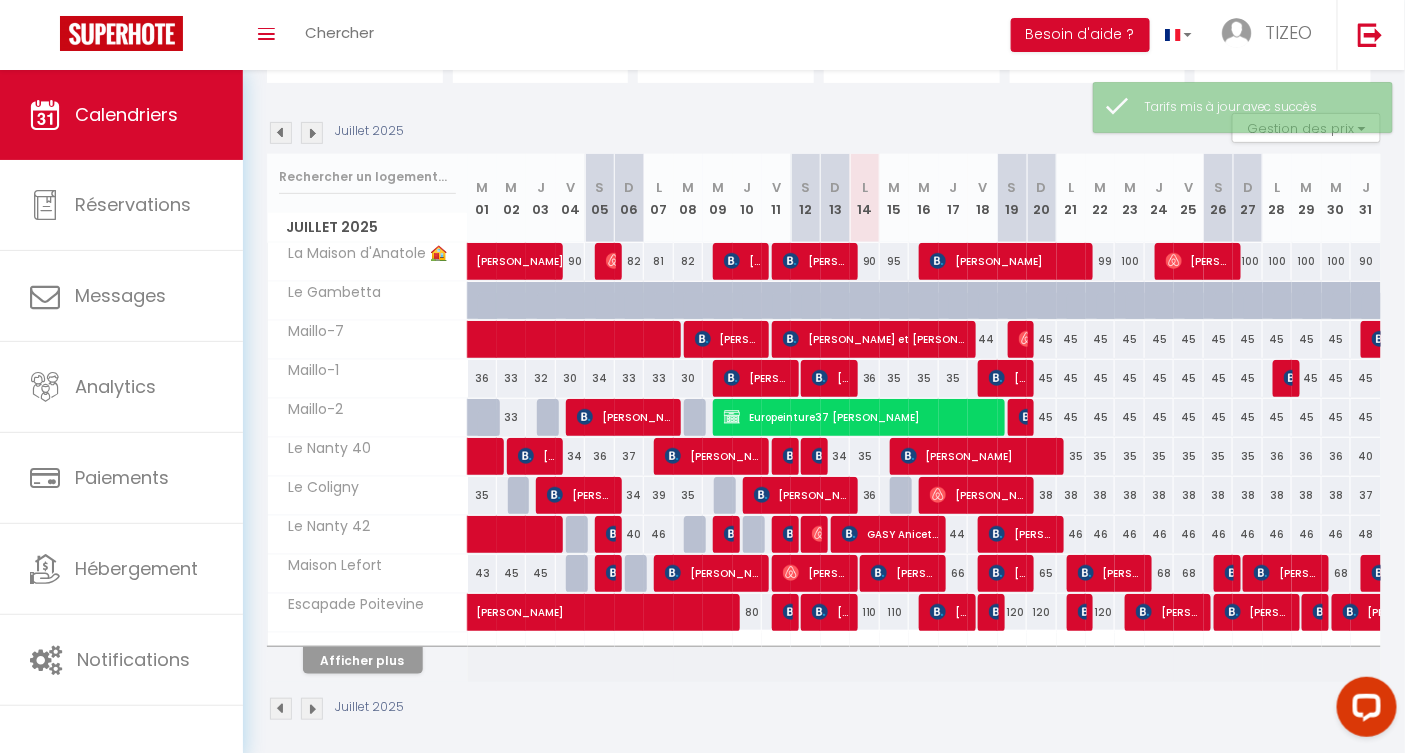 scroll, scrollTop: 177, scrollLeft: 0, axis: vertical 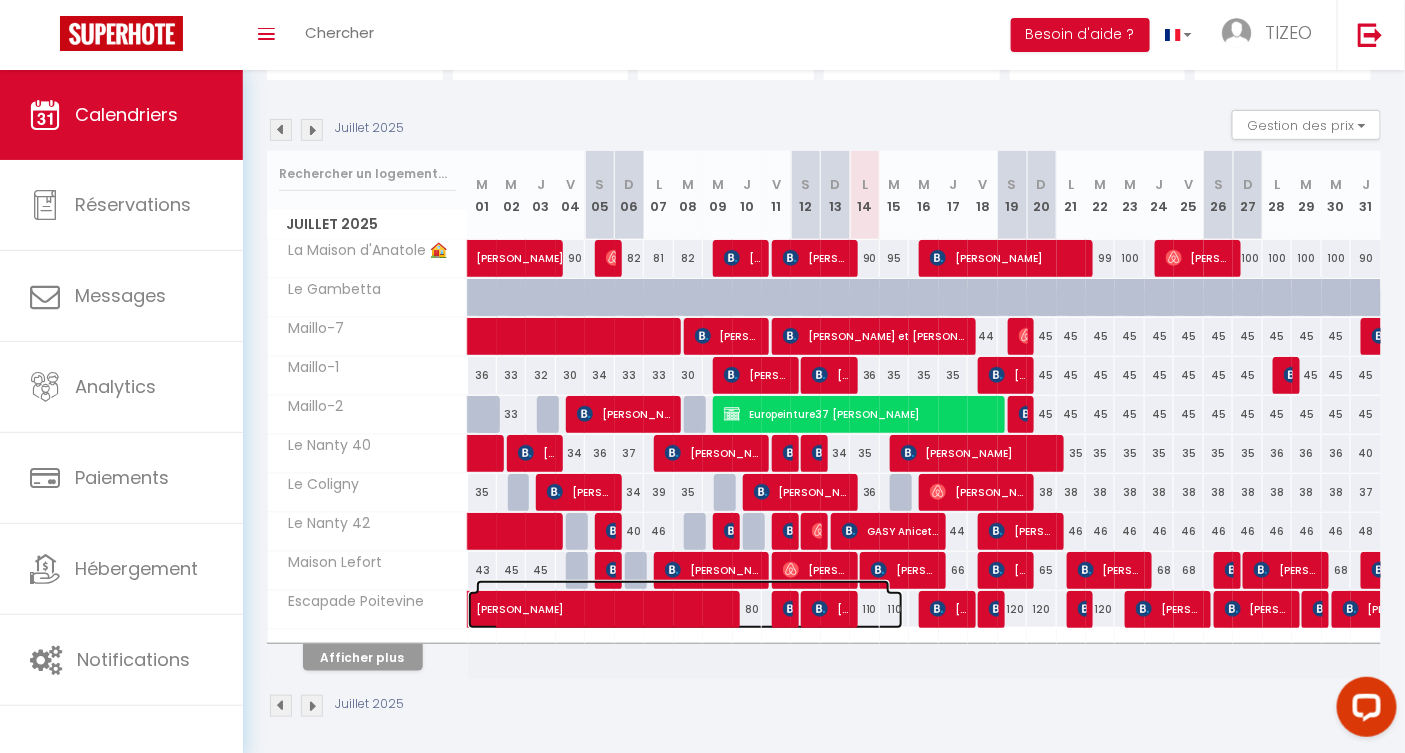 click on "[PERSON_NAME]" at bounding box center (683, 599) 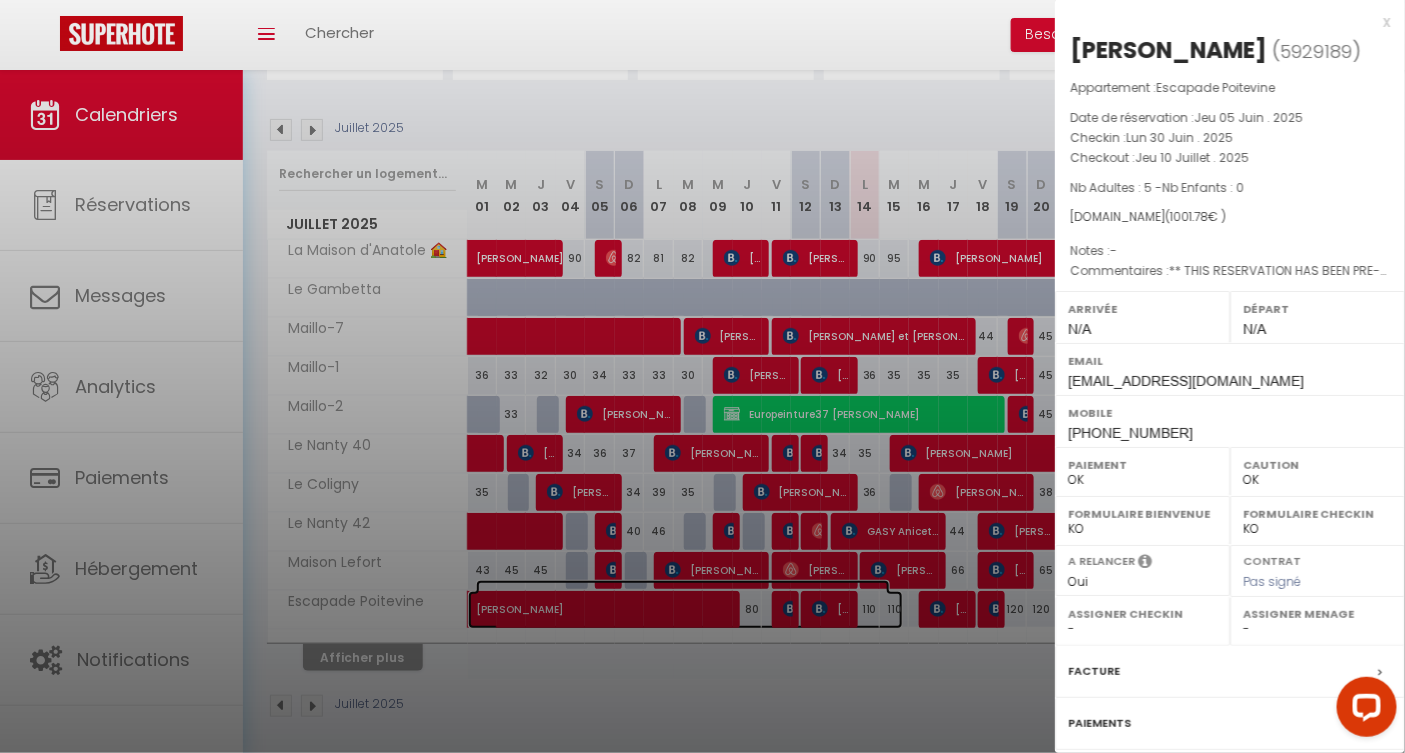 select on "37953" 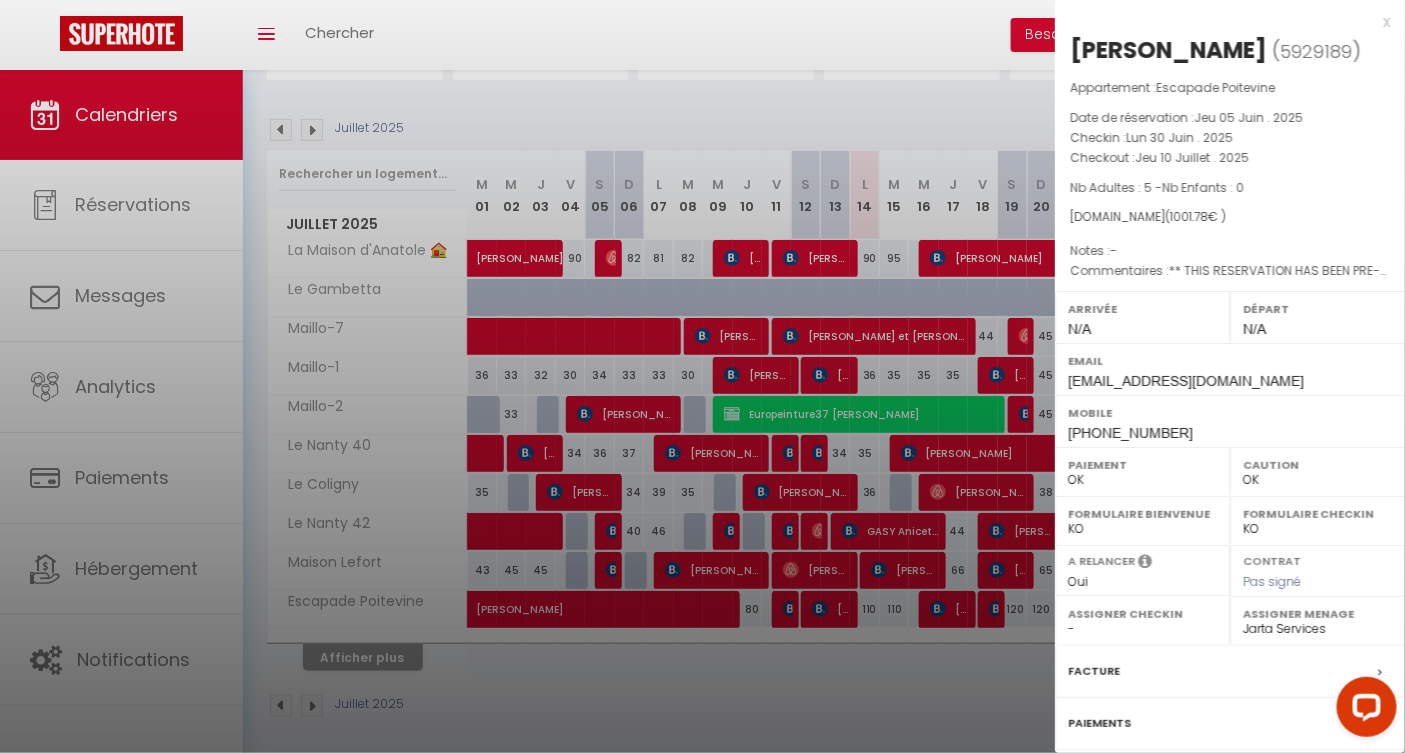 click at bounding box center (702, 376) 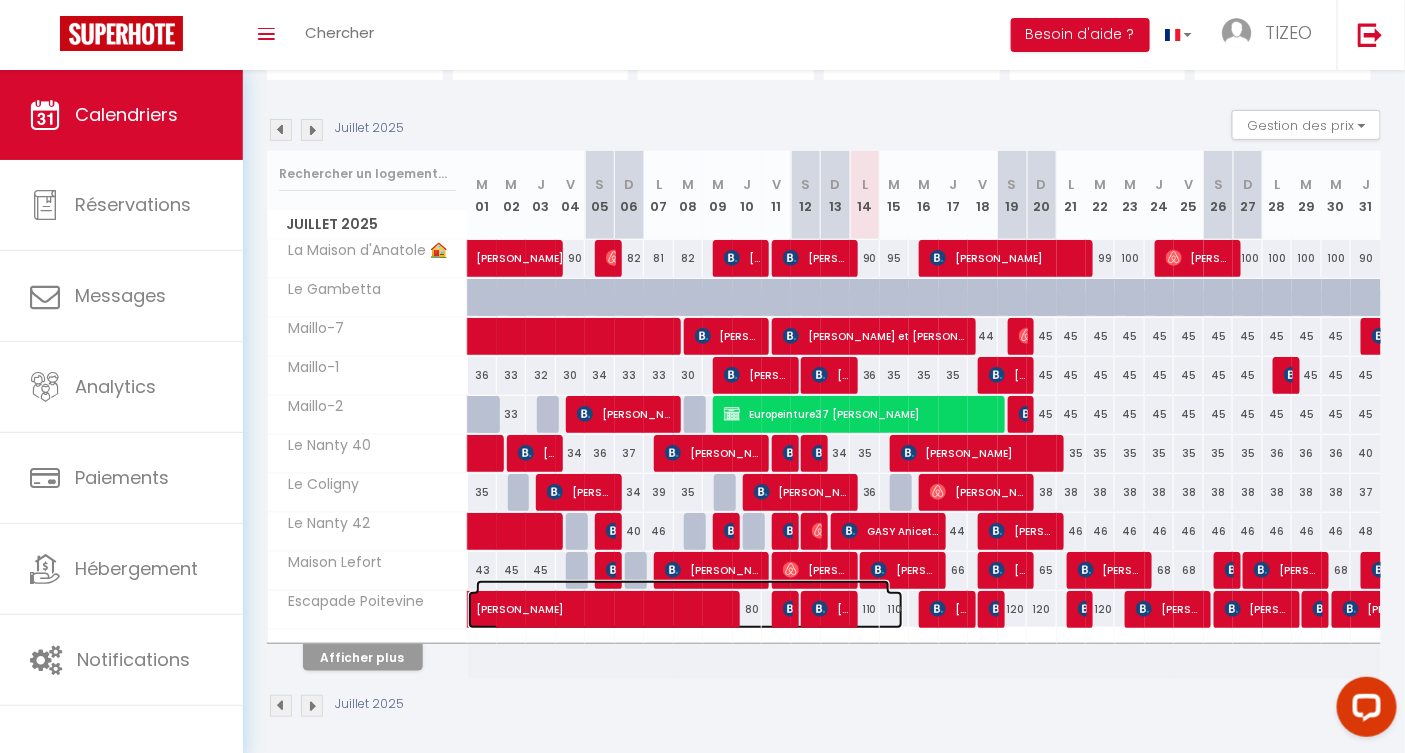 click at bounding box center (696, 610) 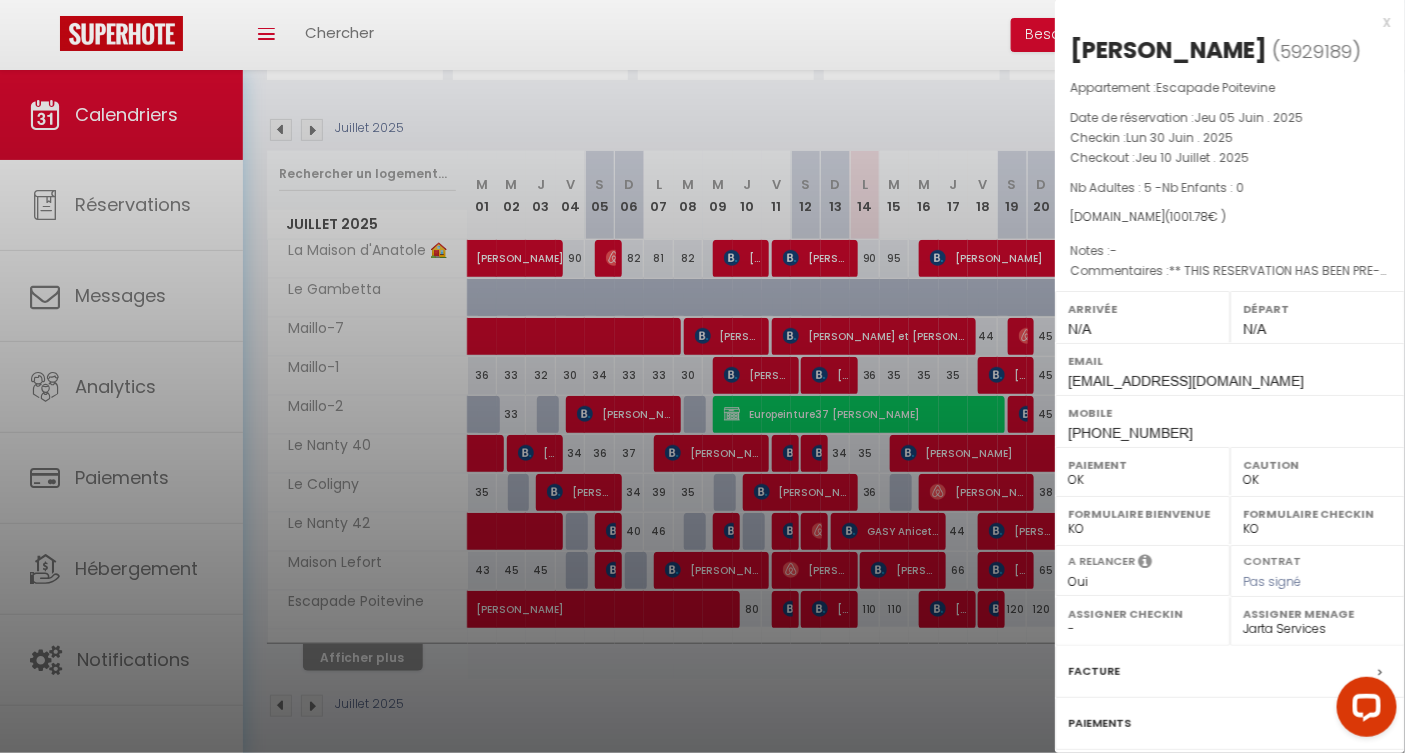 click at bounding box center (702, 376) 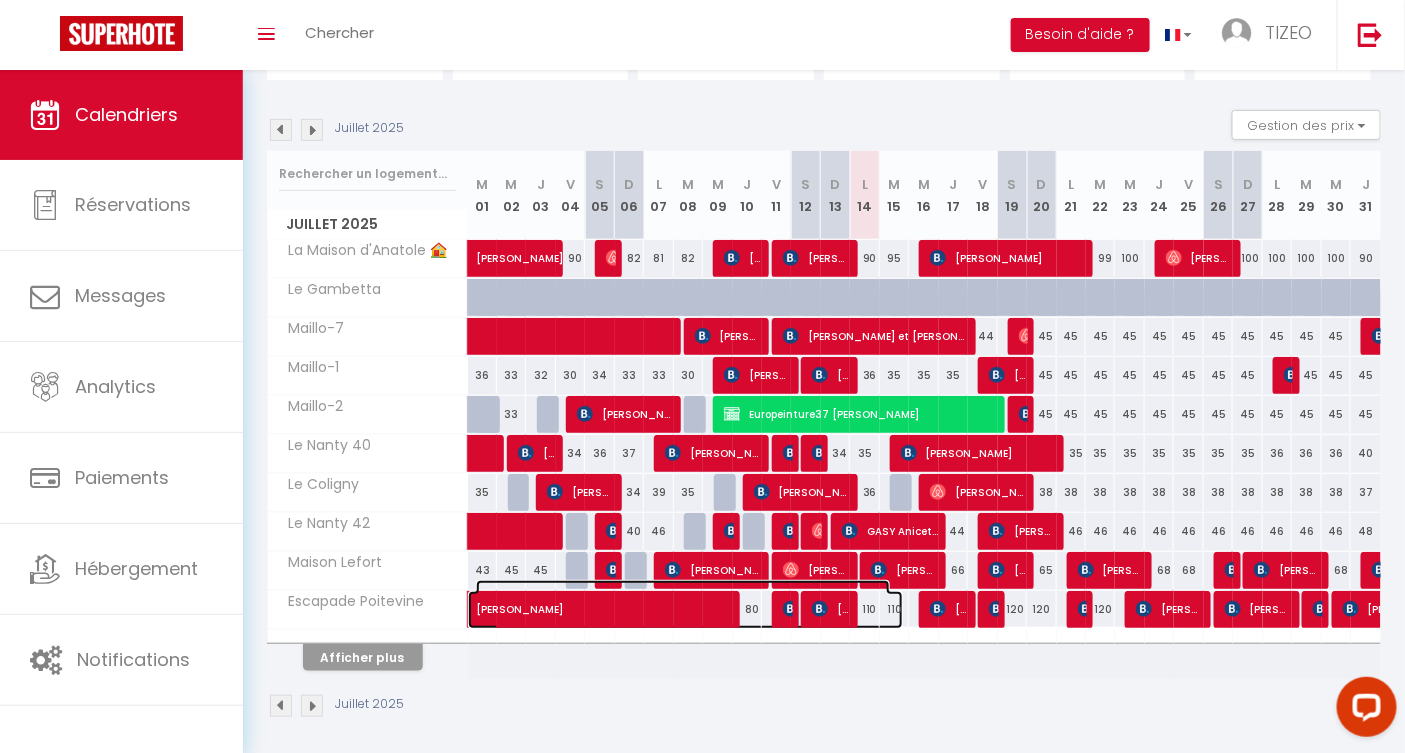 click at bounding box center [696, 610] 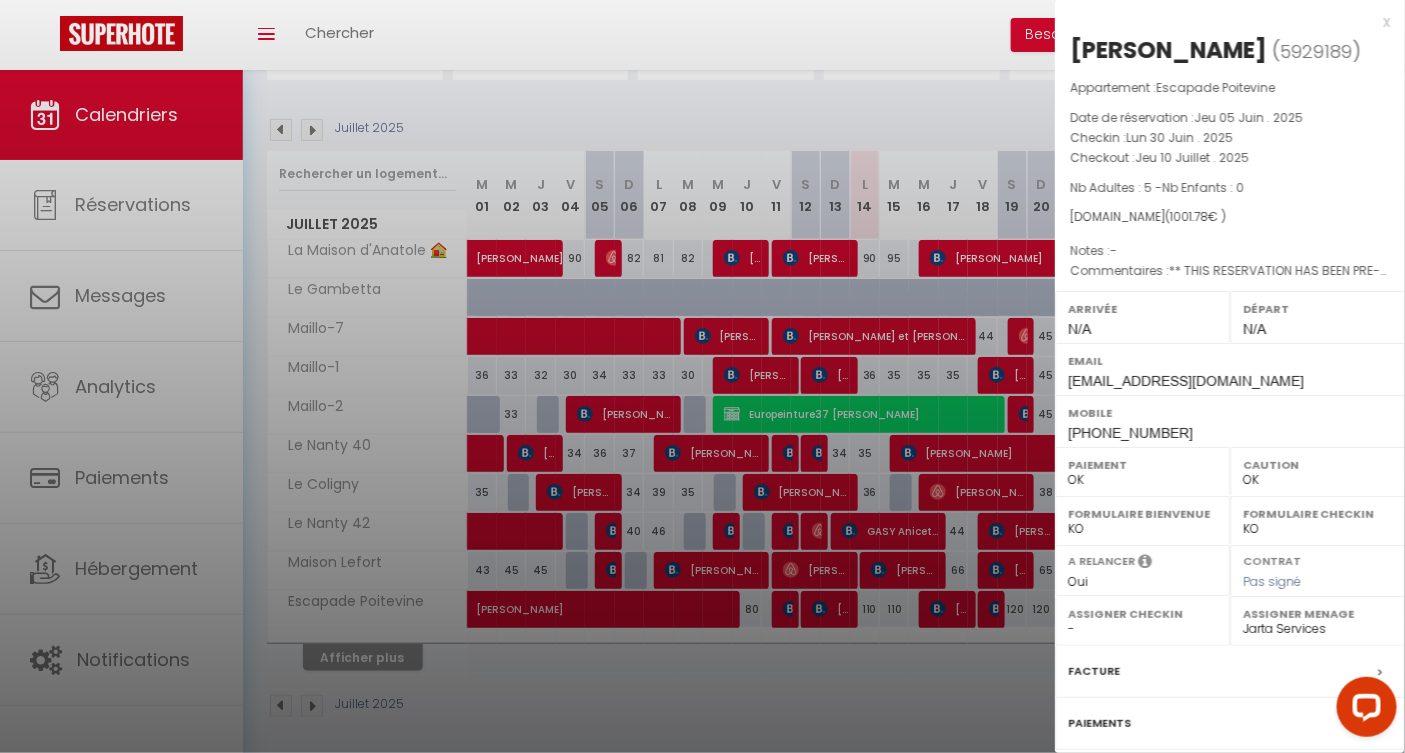 click at bounding box center (702, 376) 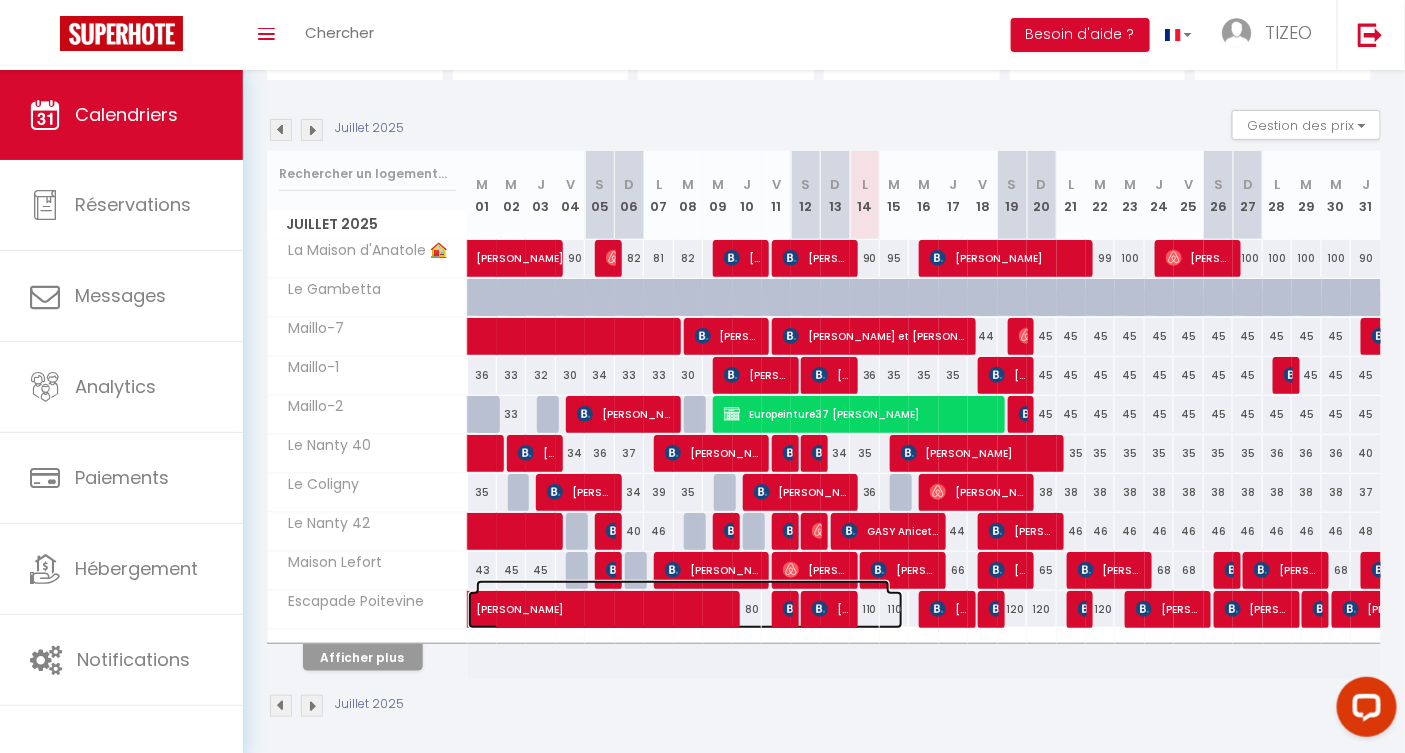 click on "[PERSON_NAME]" at bounding box center [683, 599] 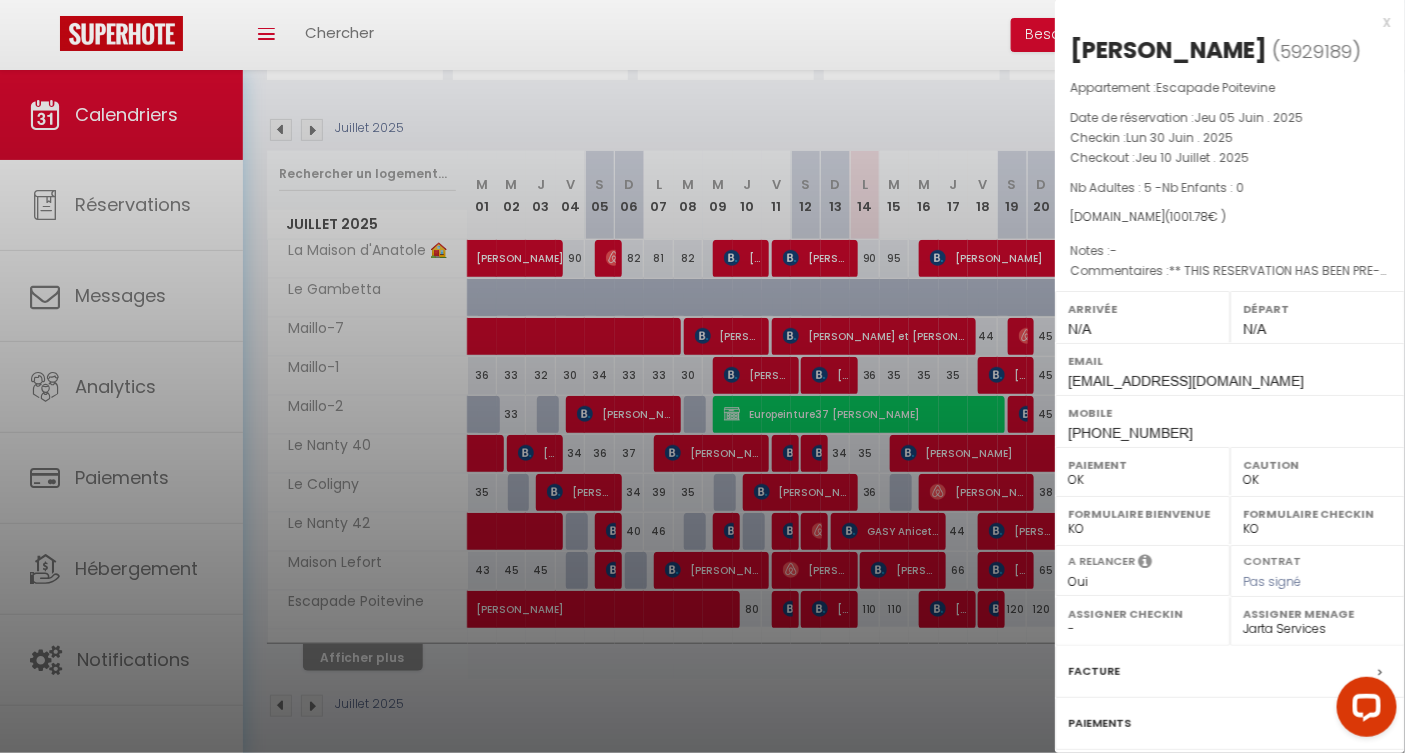 click at bounding box center (702, 376) 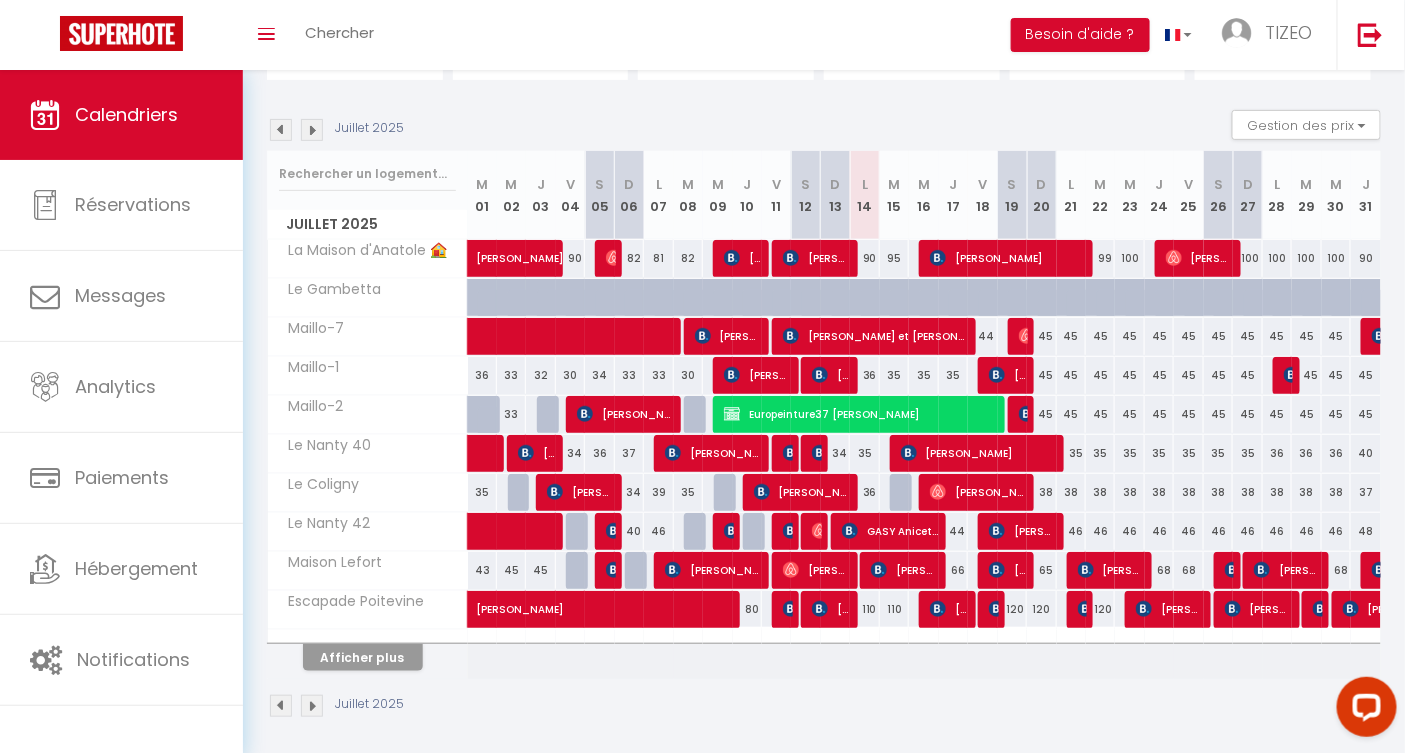 click on "120" at bounding box center (1012, 609) 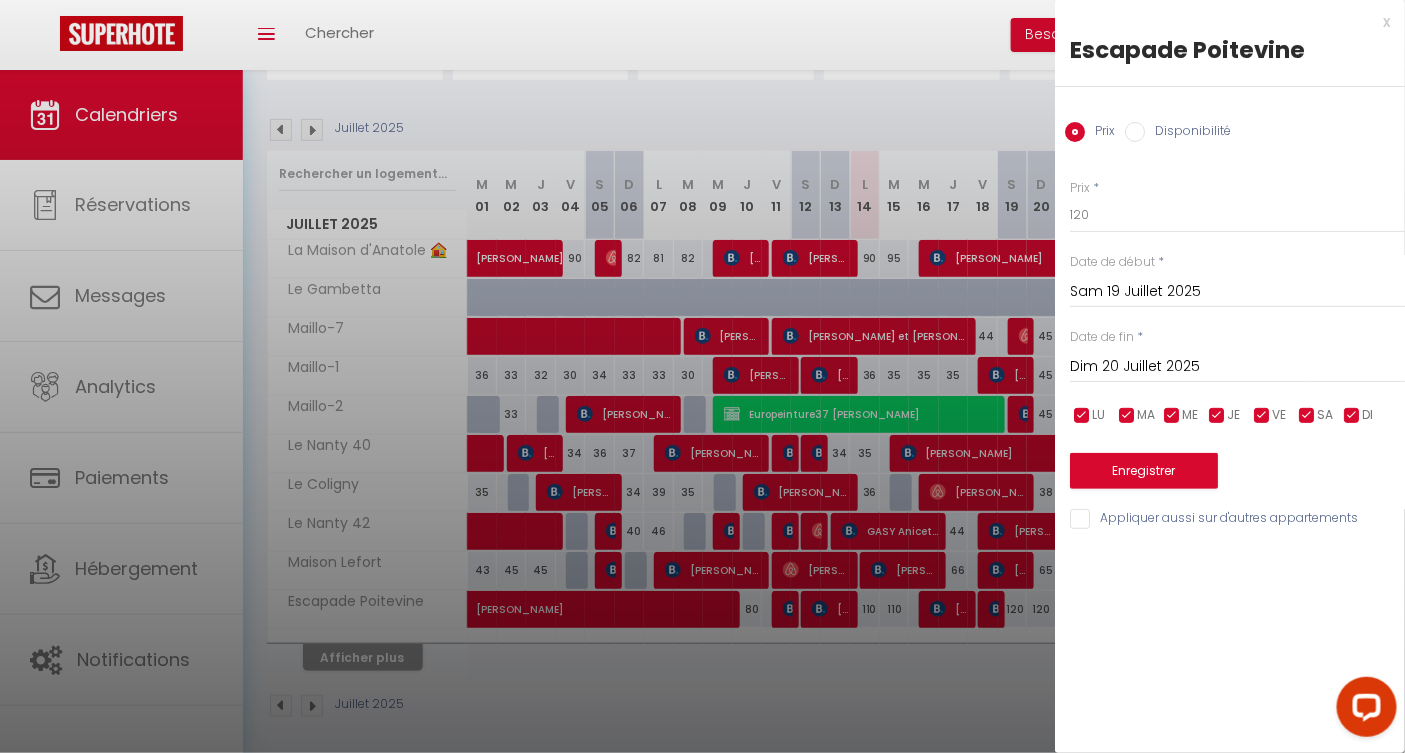 click on "Sam 19 Juillet 2025" at bounding box center (1237, 292) 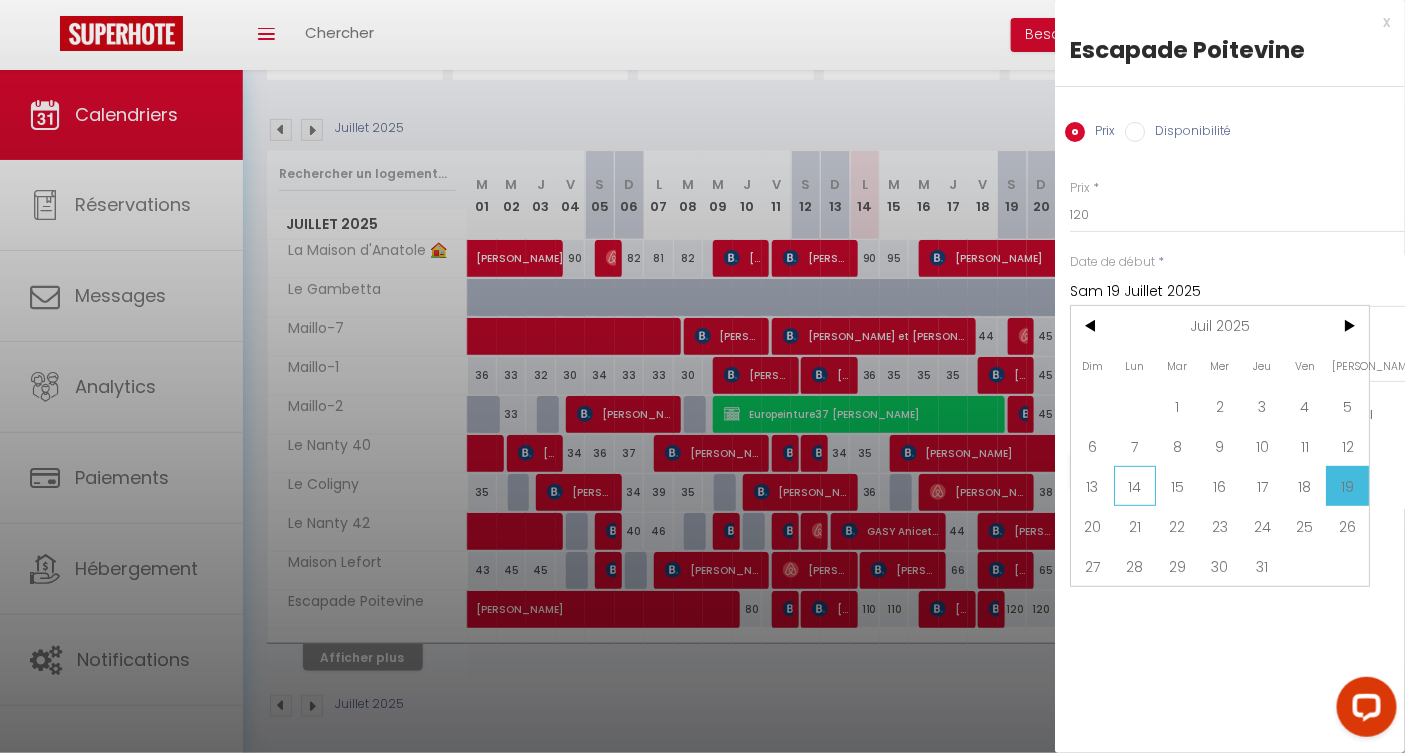 click on "14" at bounding box center (1135, 486) 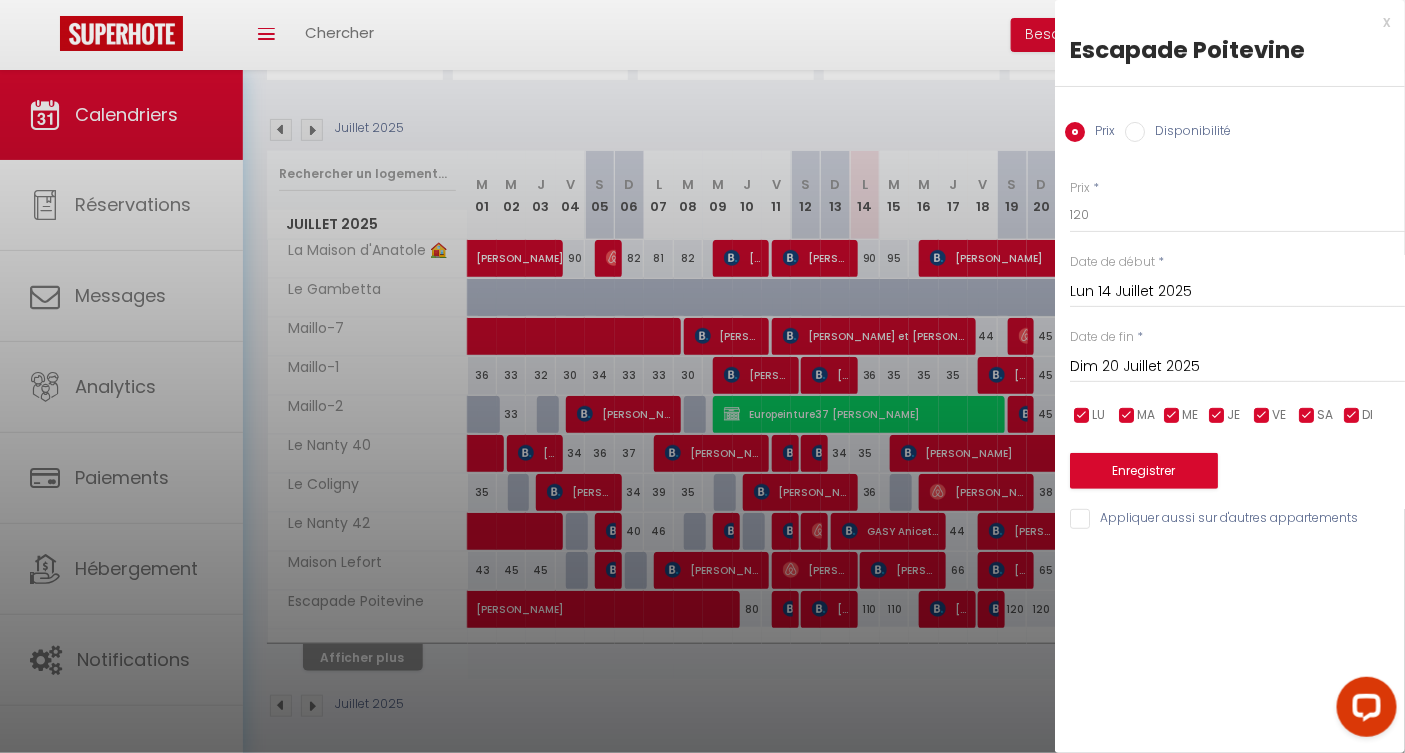 click on "Dim 20 Juillet 2025" at bounding box center (1237, 367) 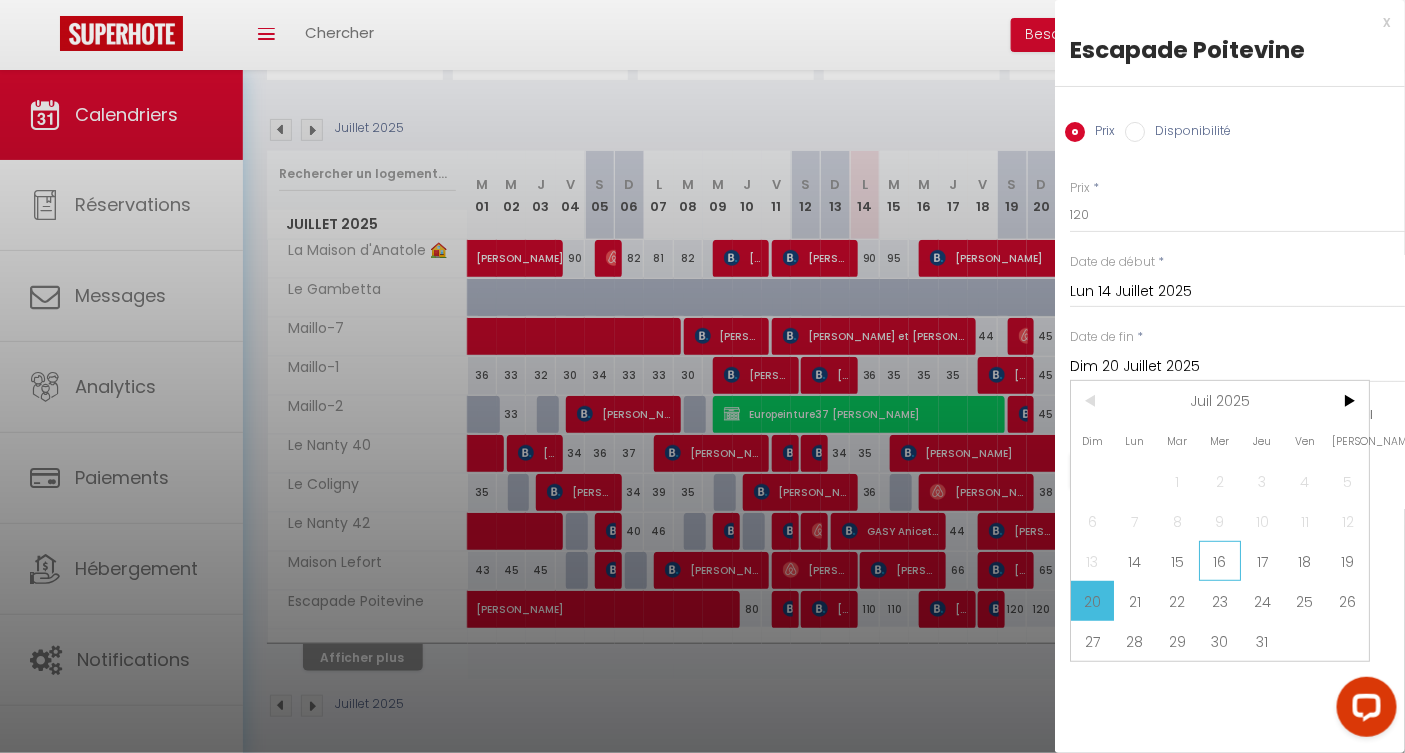 click on "16" at bounding box center [1220, 561] 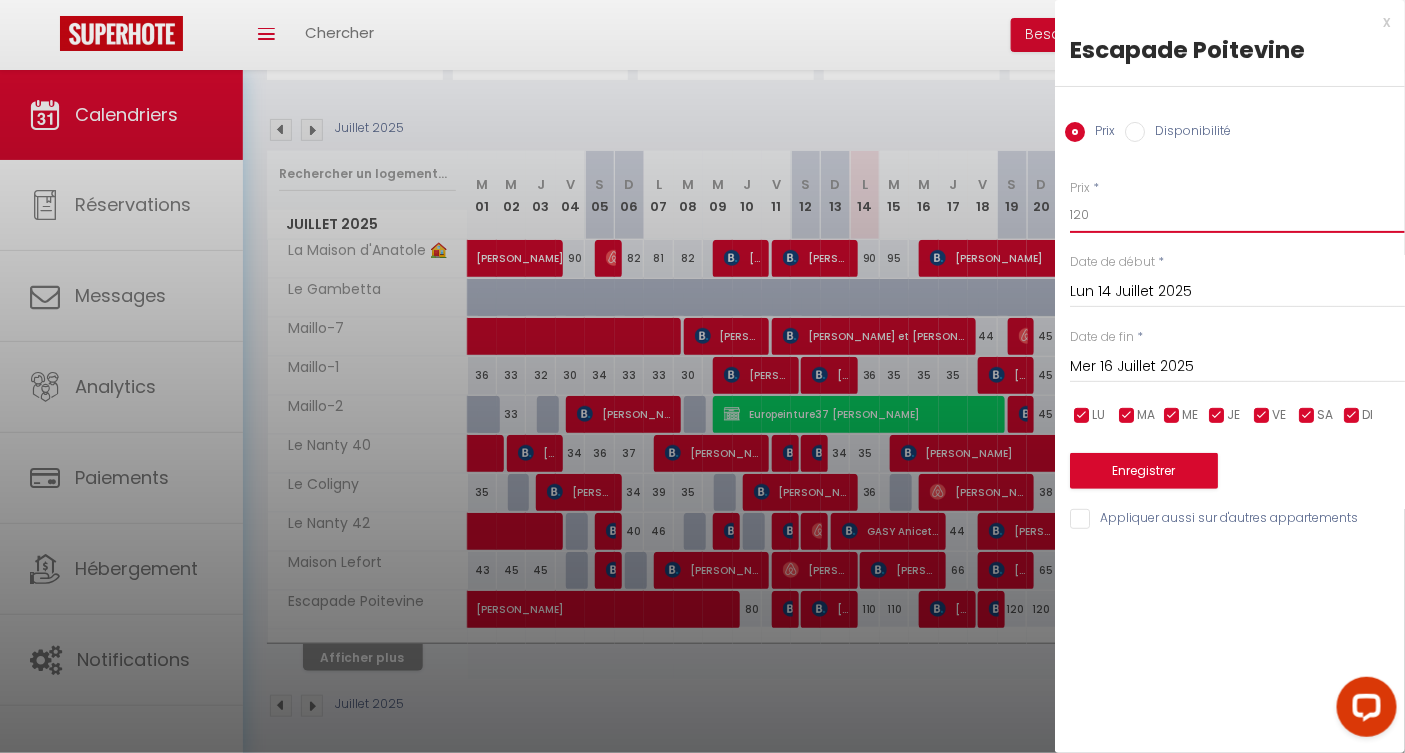 click on "120" at bounding box center (1237, 215) 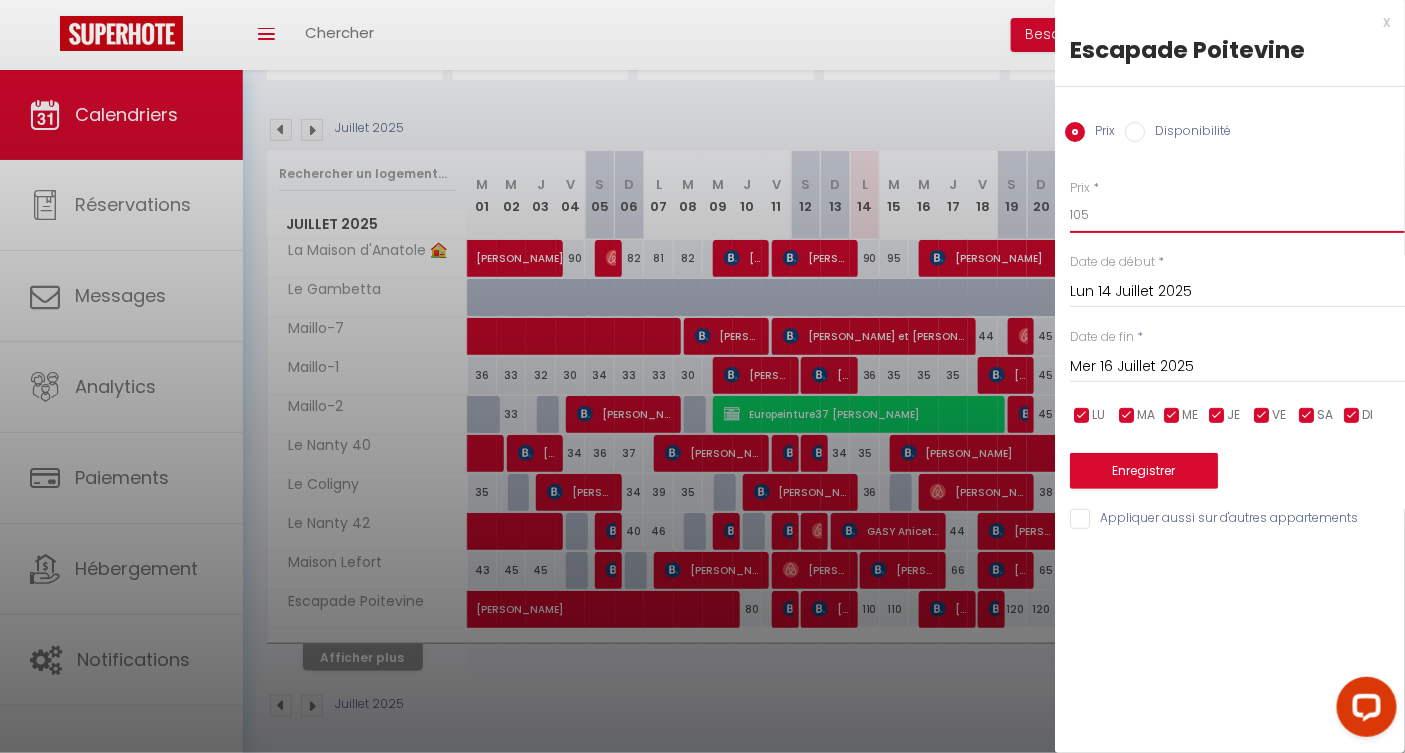 click on "105" at bounding box center [1237, 215] 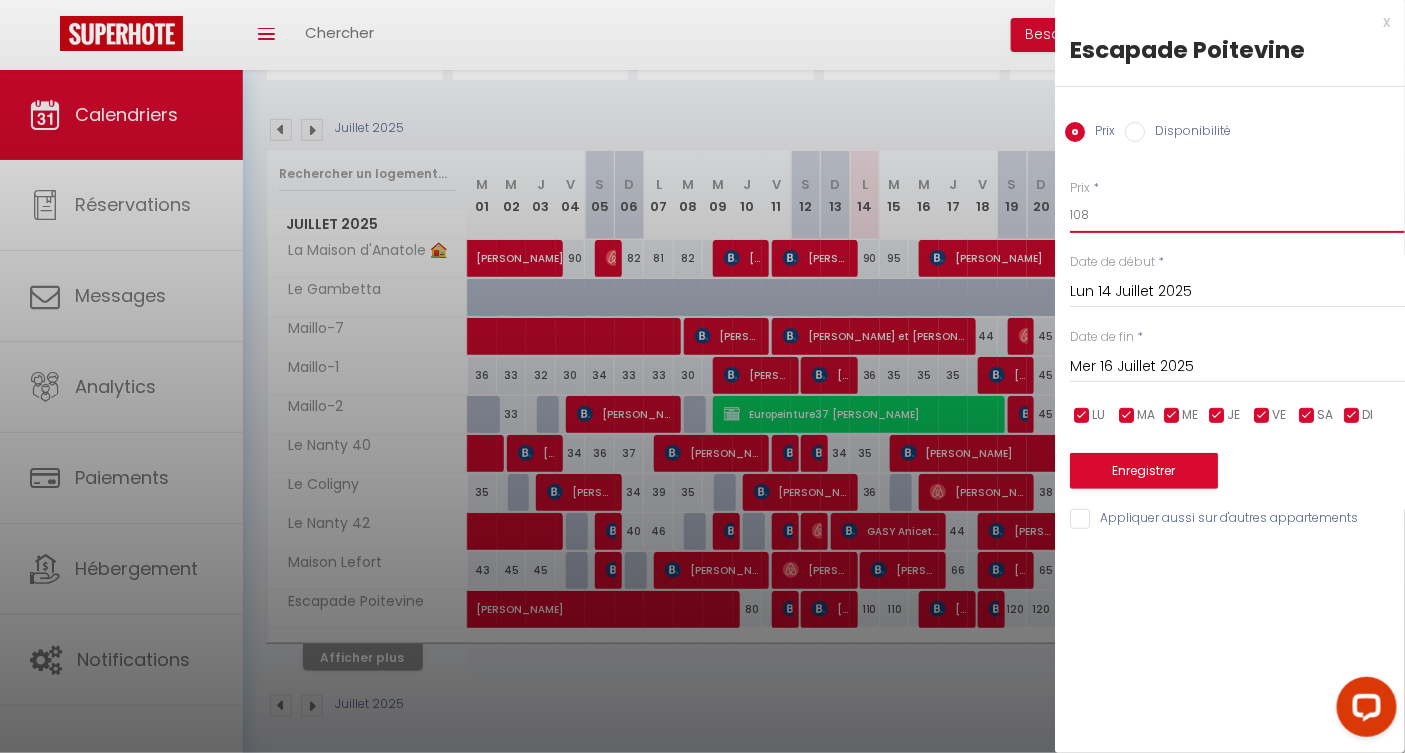 type on "108" 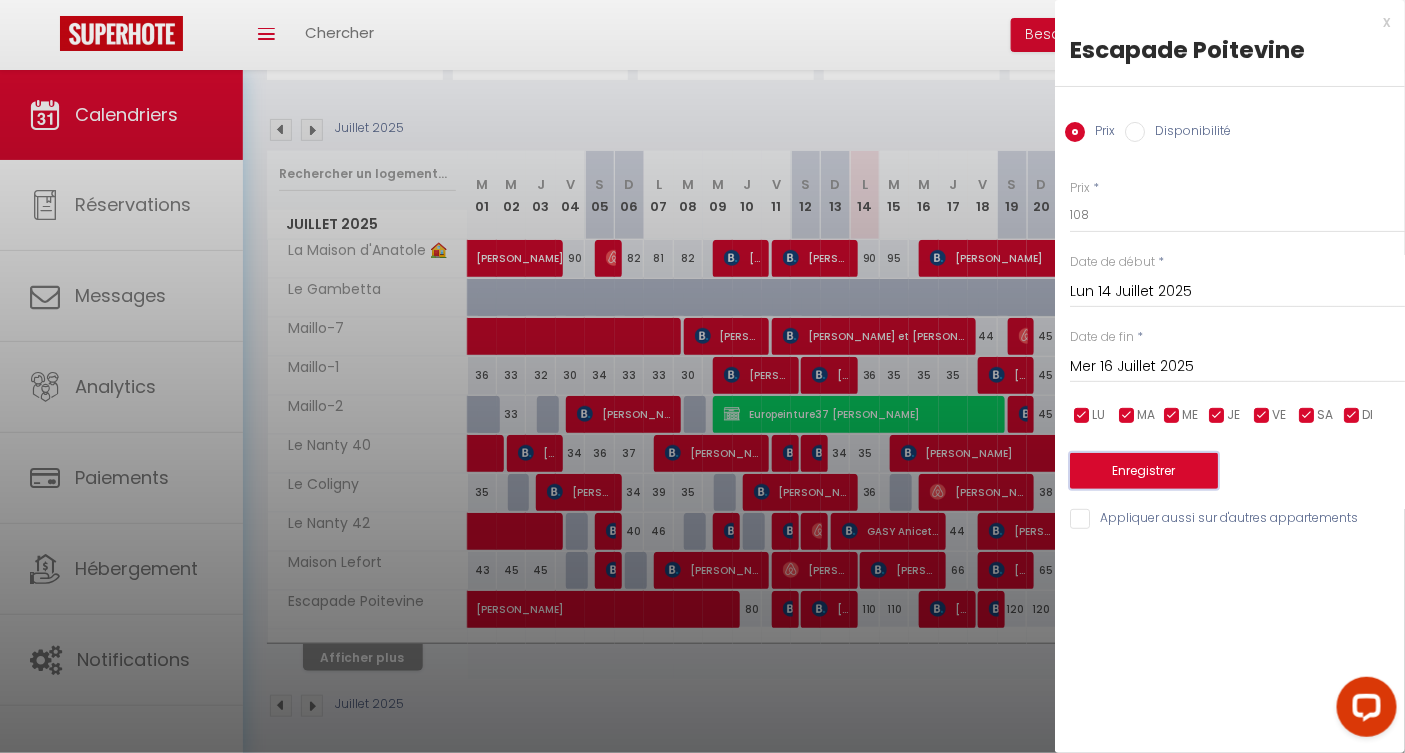 click on "Enregistrer" at bounding box center [1144, 471] 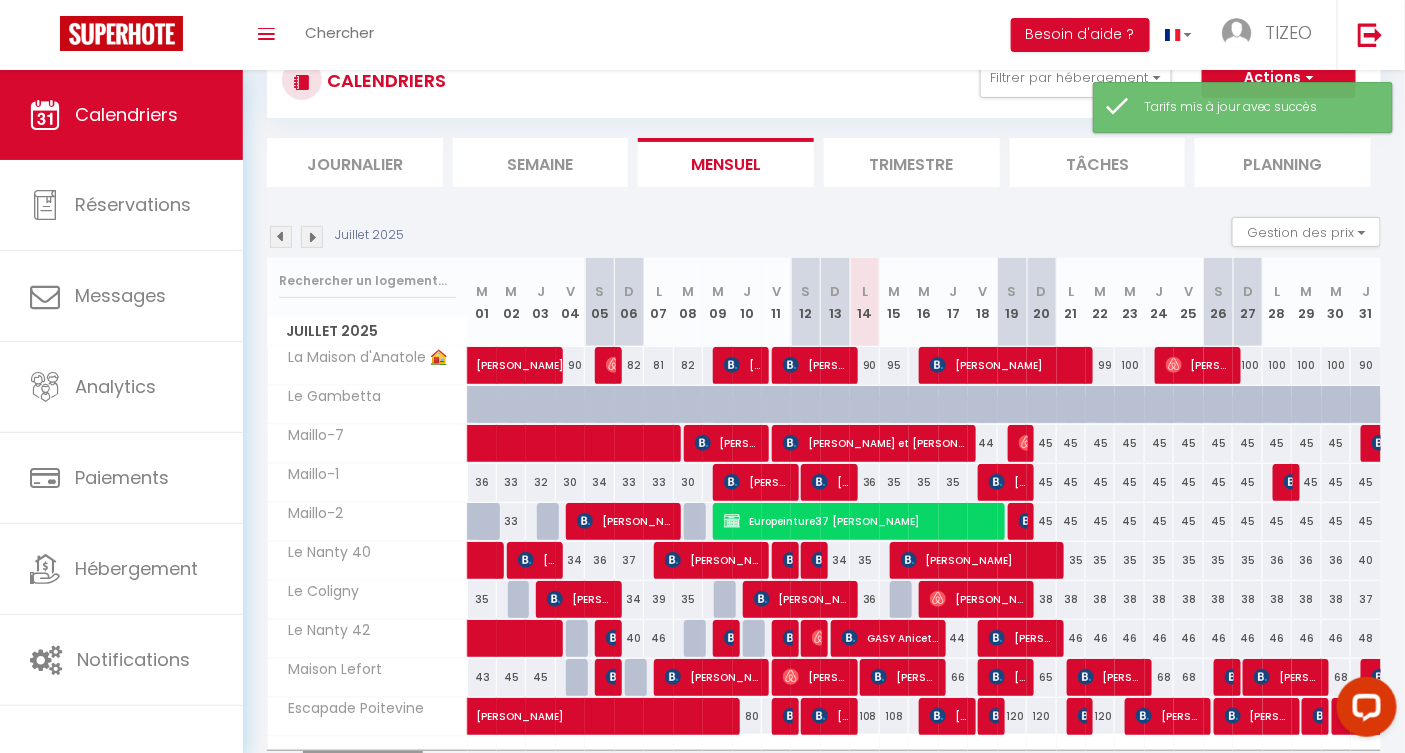 scroll, scrollTop: 177, scrollLeft: 0, axis: vertical 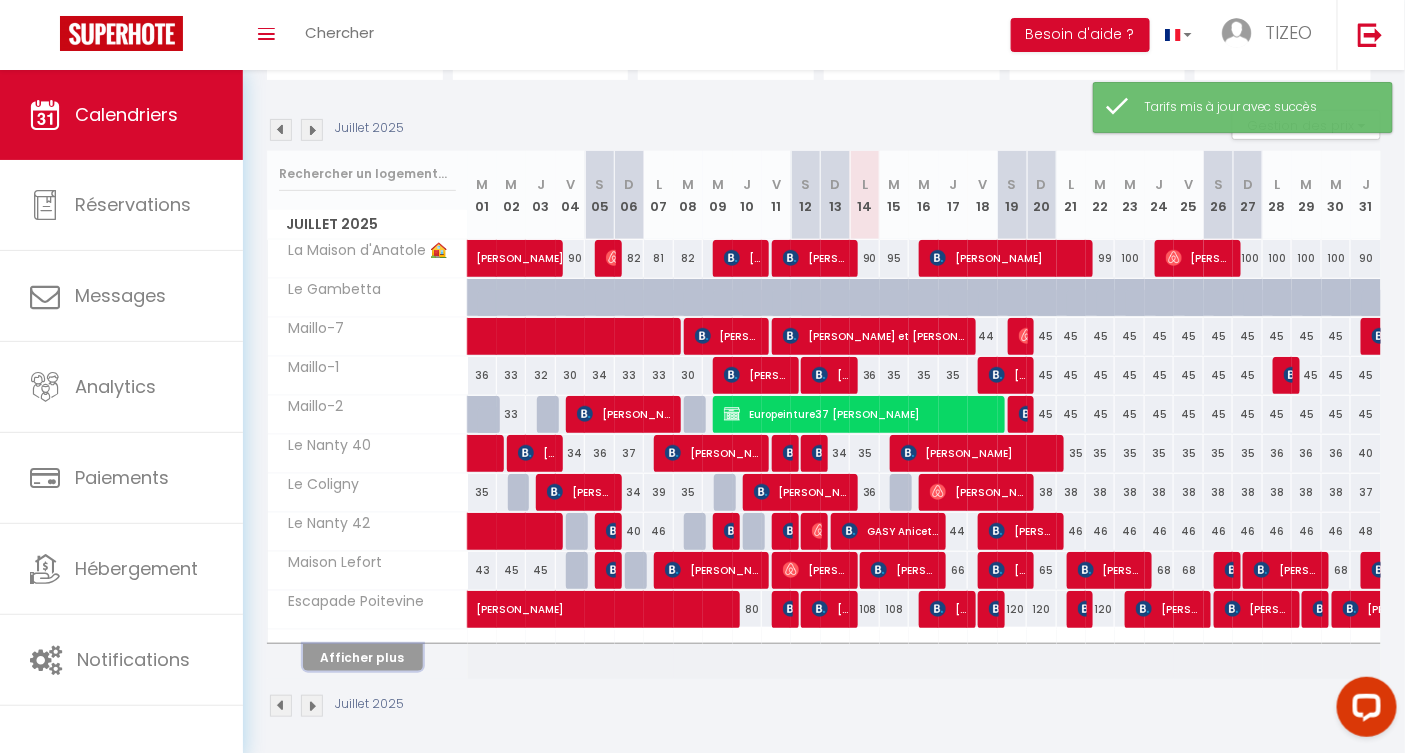 click on "Afficher plus" at bounding box center [363, 657] 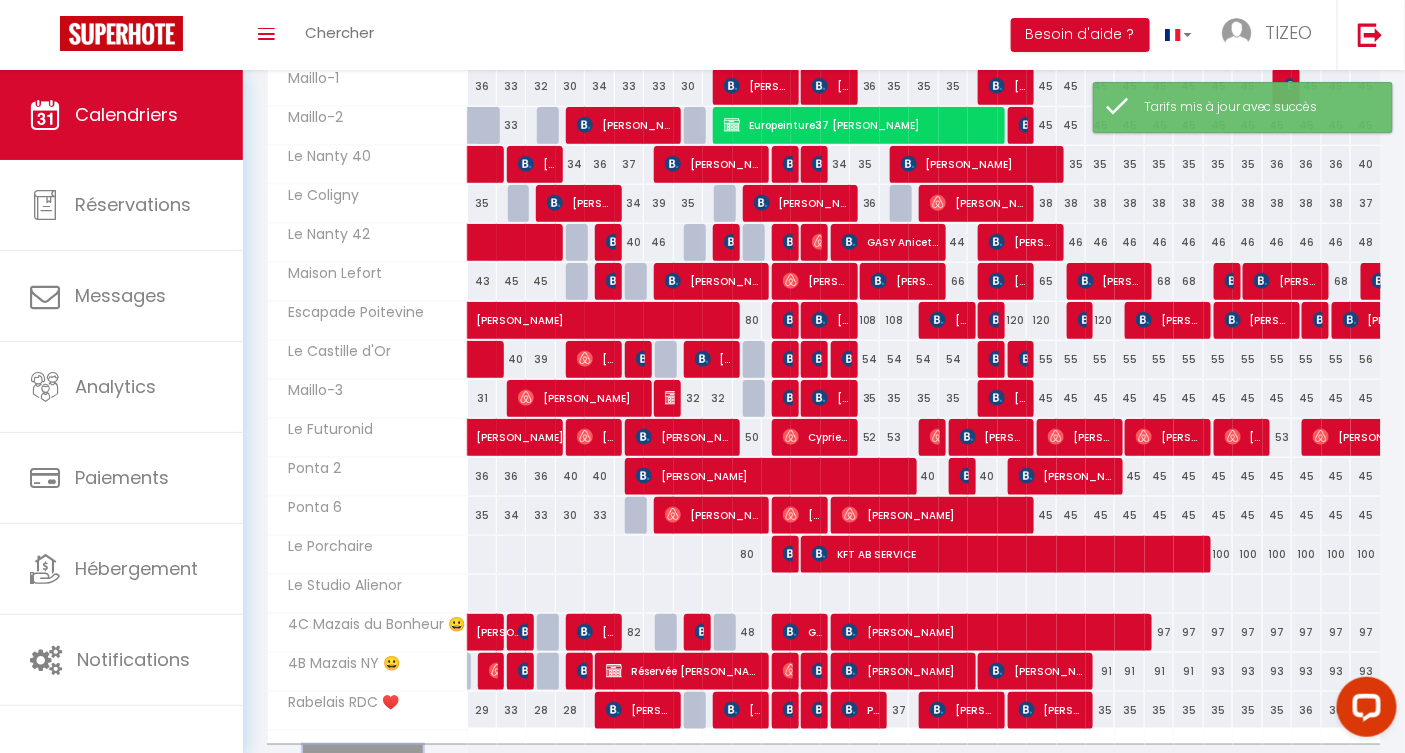 scroll, scrollTop: 563, scrollLeft: 0, axis: vertical 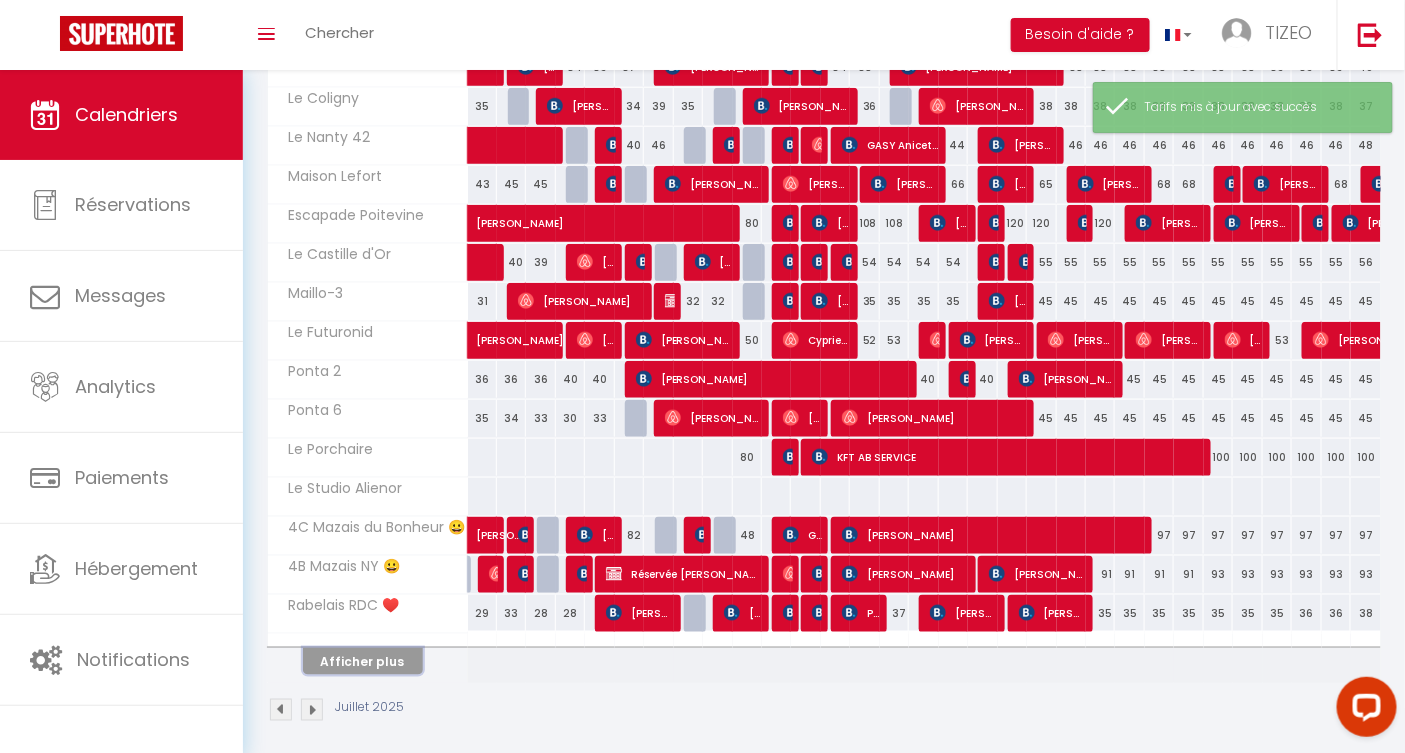 click on "Afficher plus" at bounding box center (363, 661) 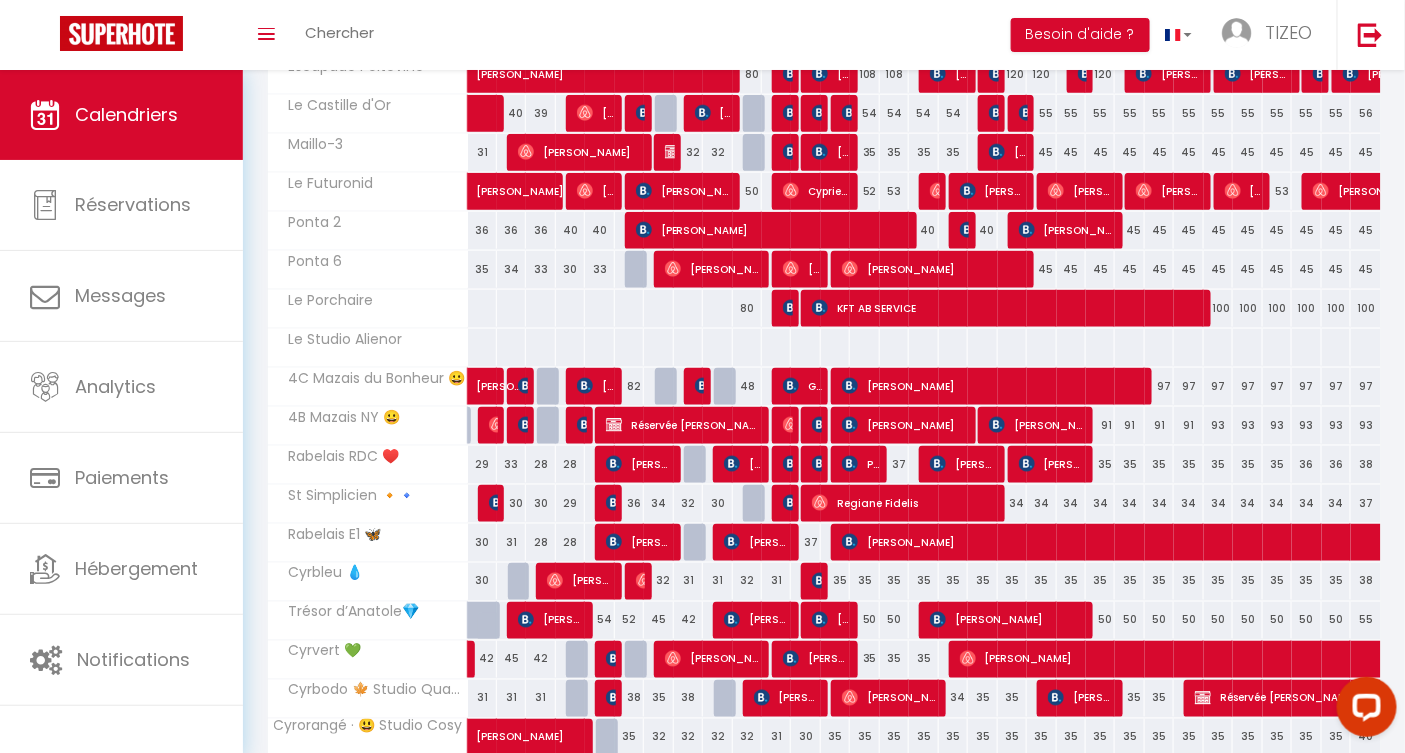 scroll, scrollTop: 726, scrollLeft: 0, axis: vertical 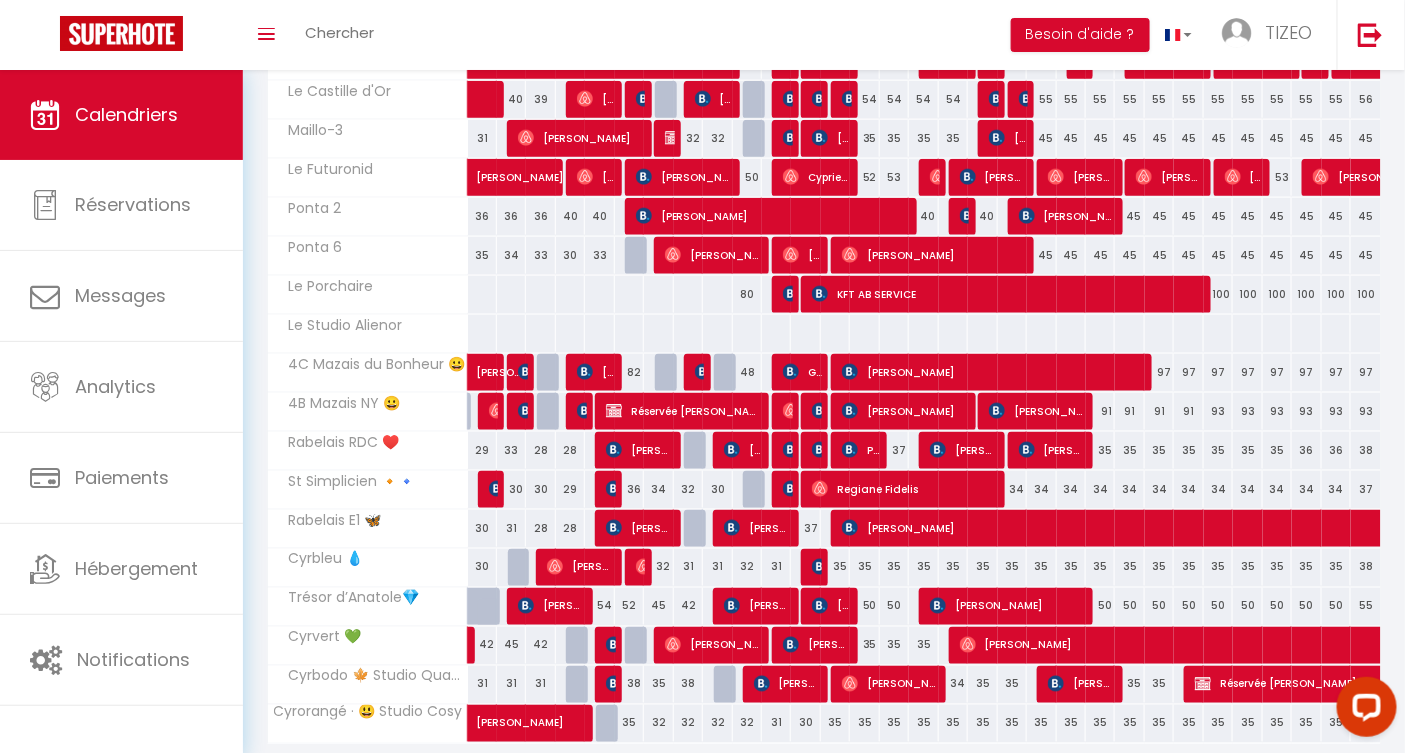 click on "35" at bounding box center (1336, 567) 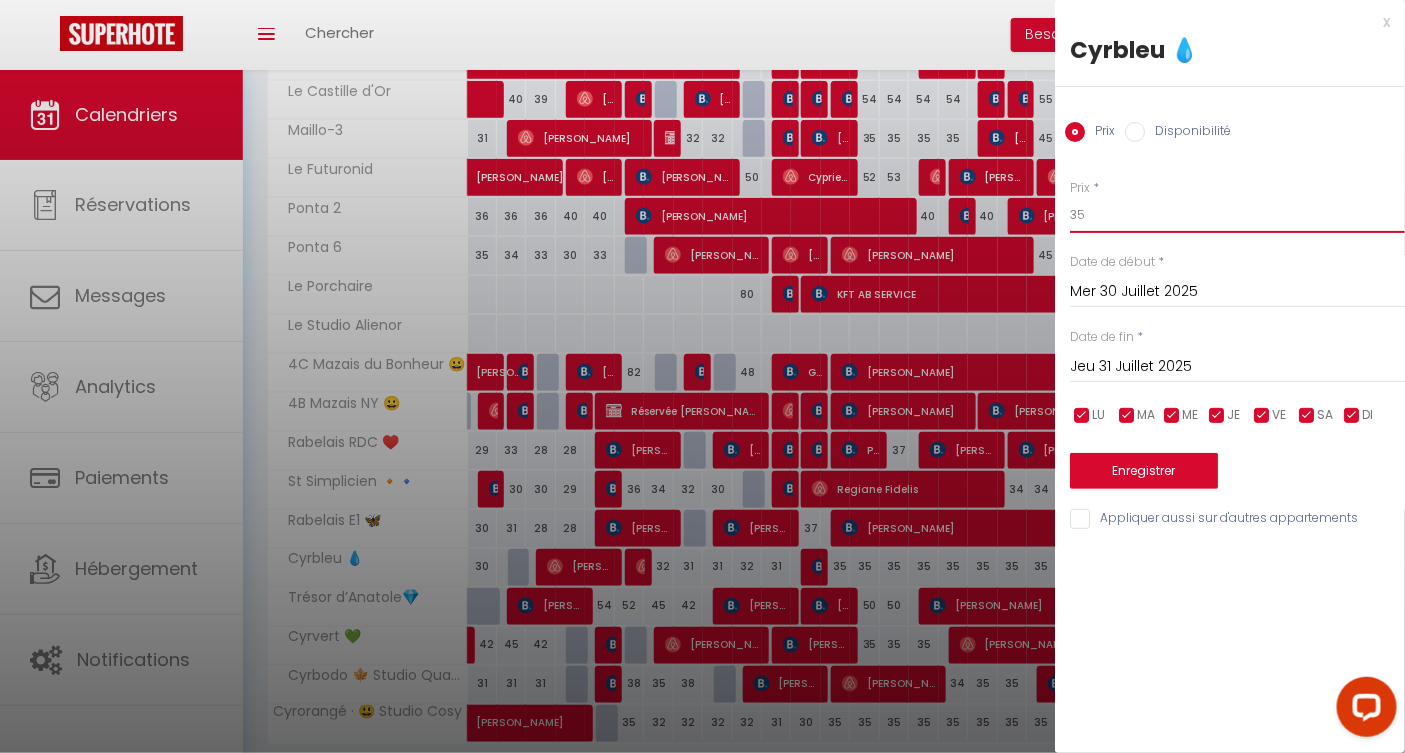 click on "35" at bounding box center (1237, 215) 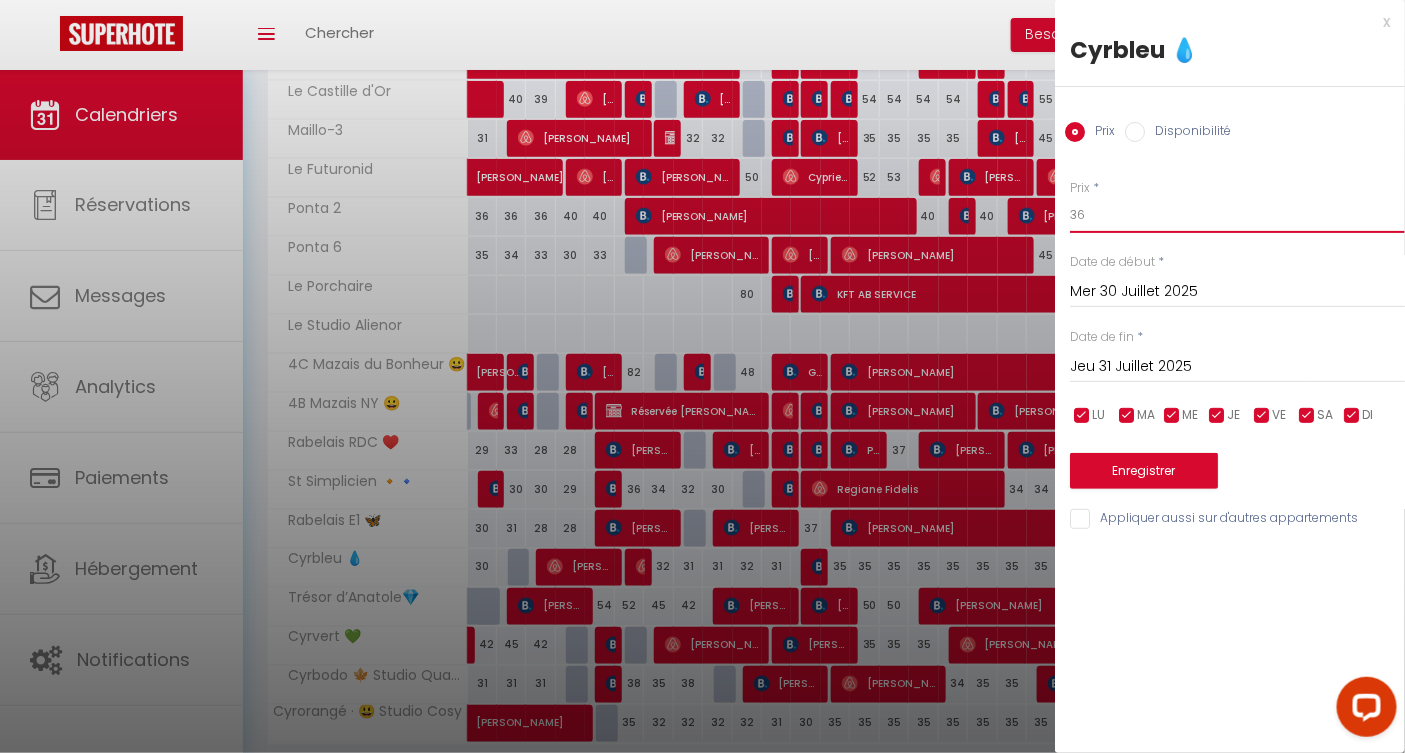 type on "36" 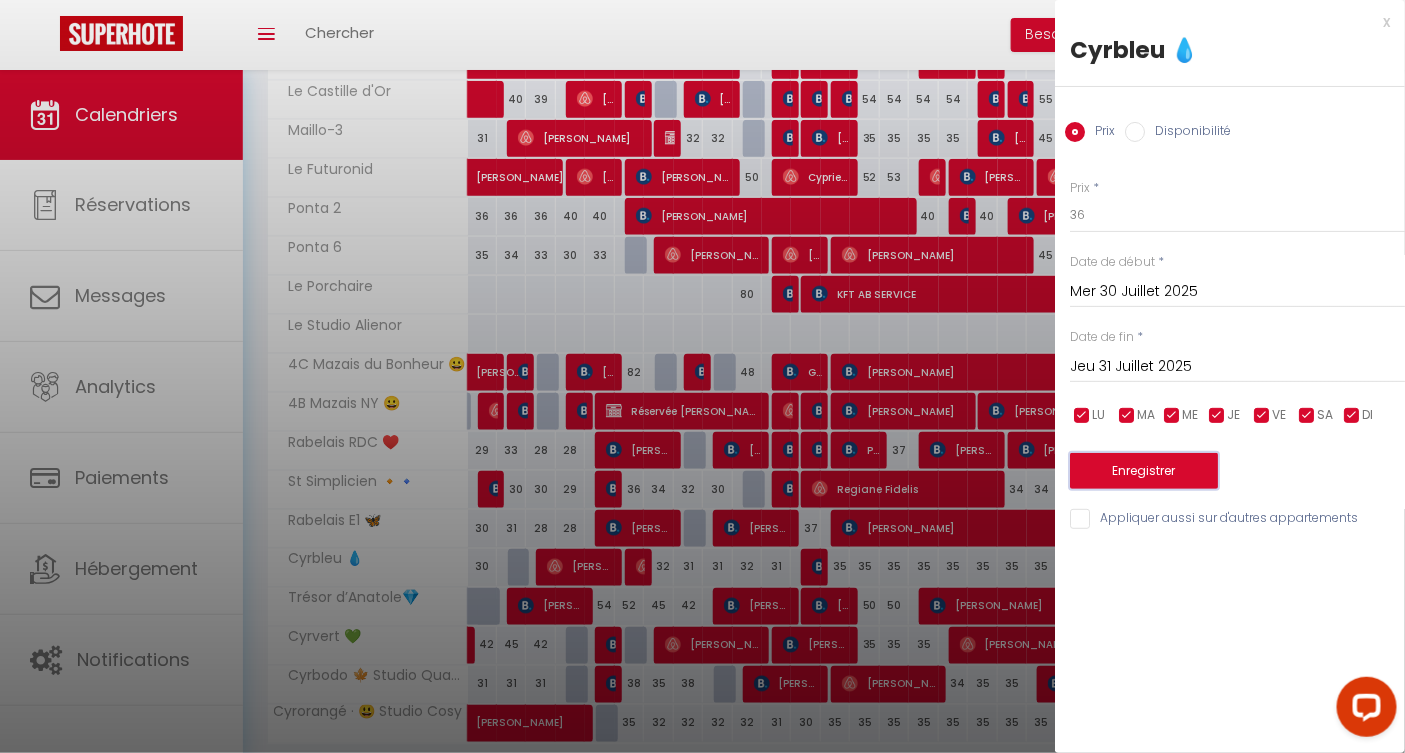 click on "Enregistrer" at bounding box center (1144, 471) 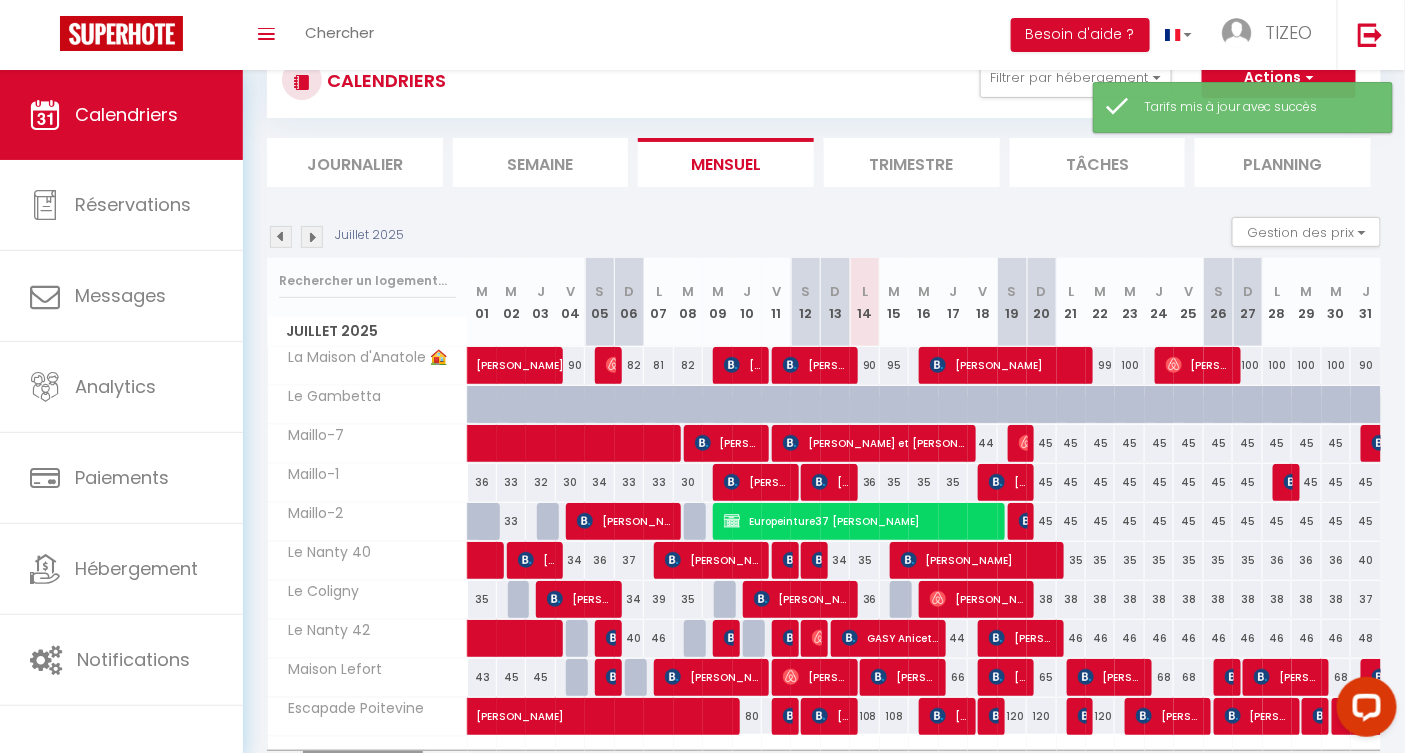 scroll, scrollTop: 177, scrollLeft: 0, axis: vertical 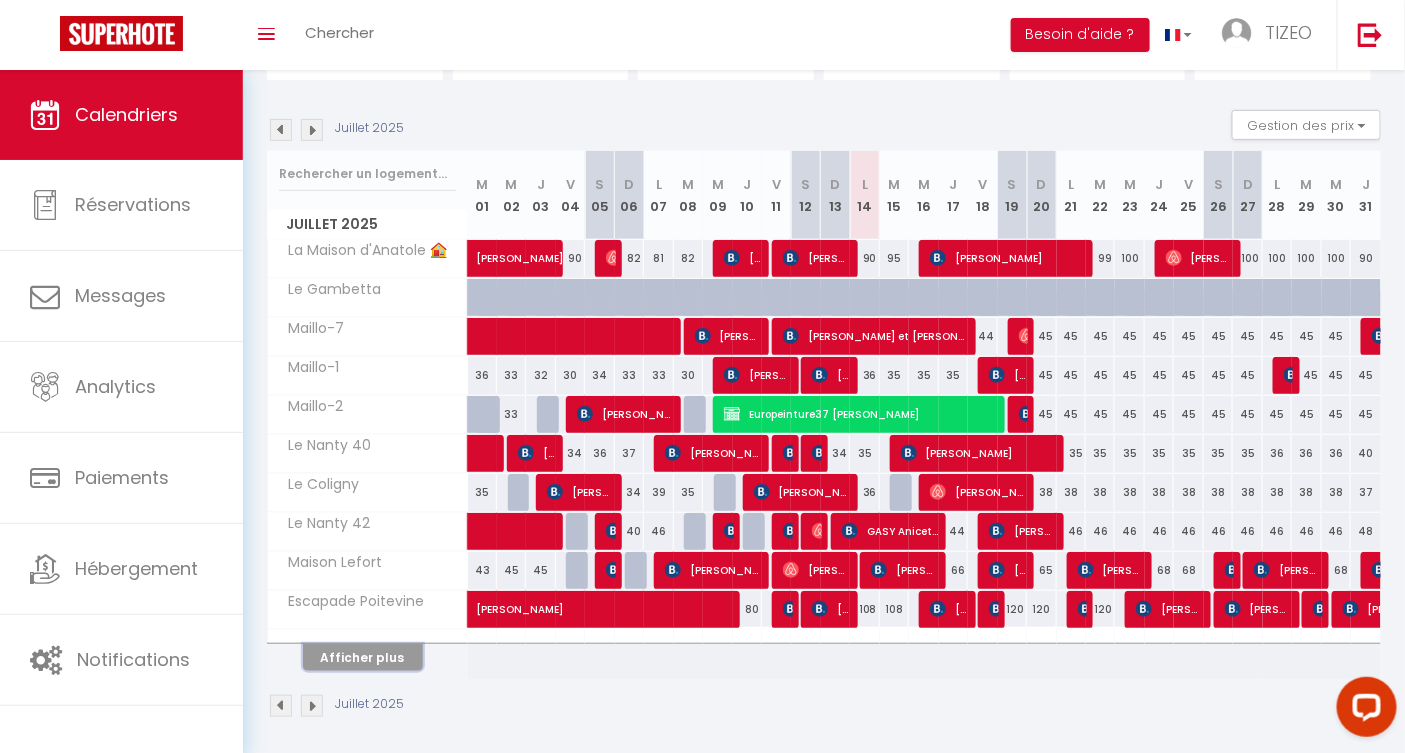 click on "Afficher plus" at bounding box center [363, 657] 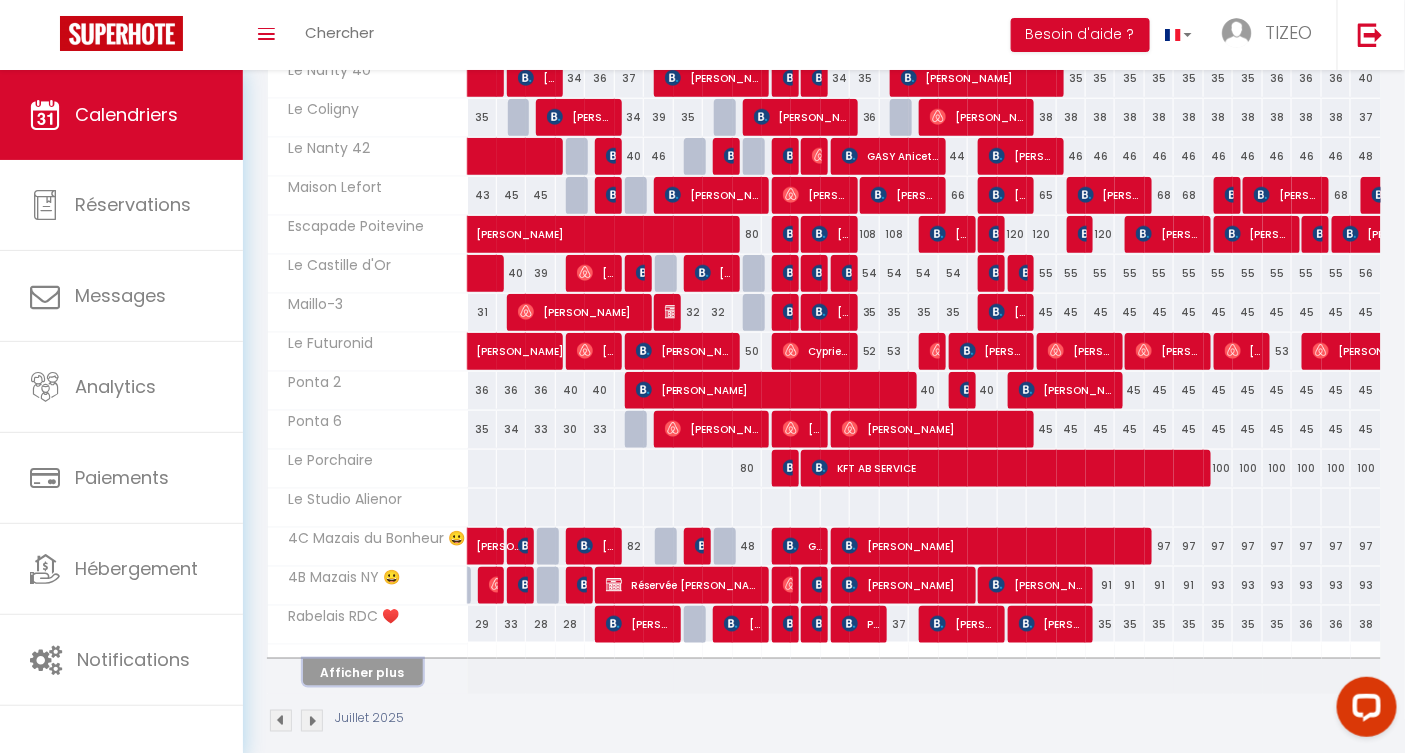scroll, scrollTop: 563, scrollLeft: 0, axis: vertical 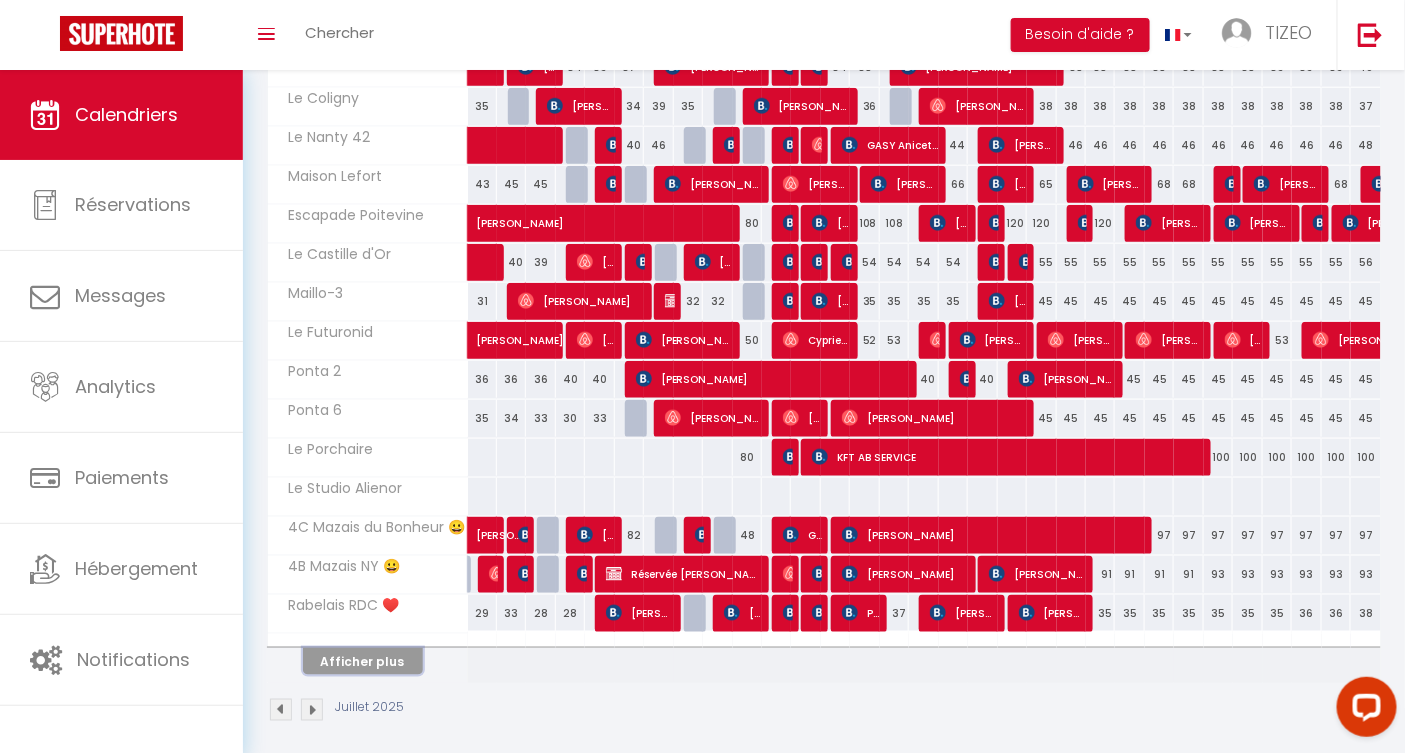 click on "Afficher plus" at bounding box center (363, 661) 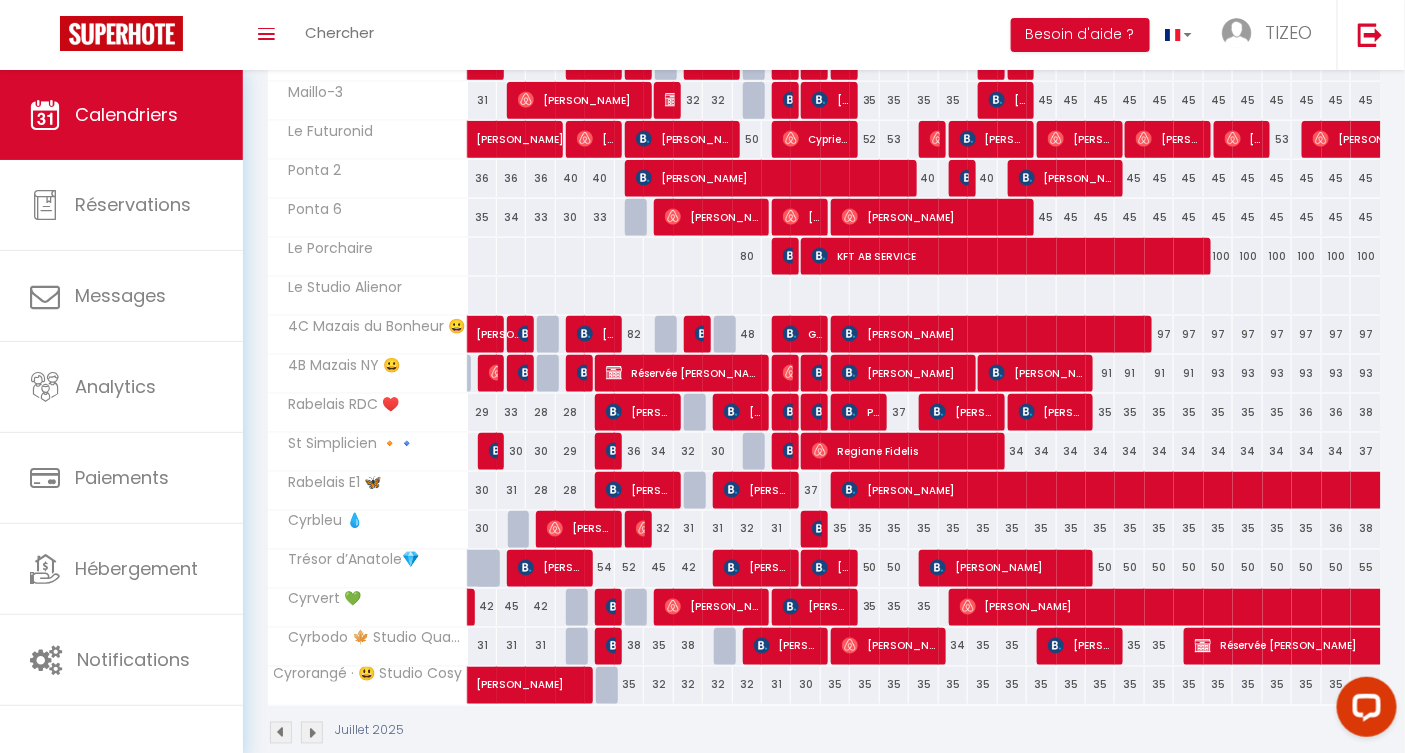 scroll, scrollTop: 785, scrollLeft: 0, axis: vertical 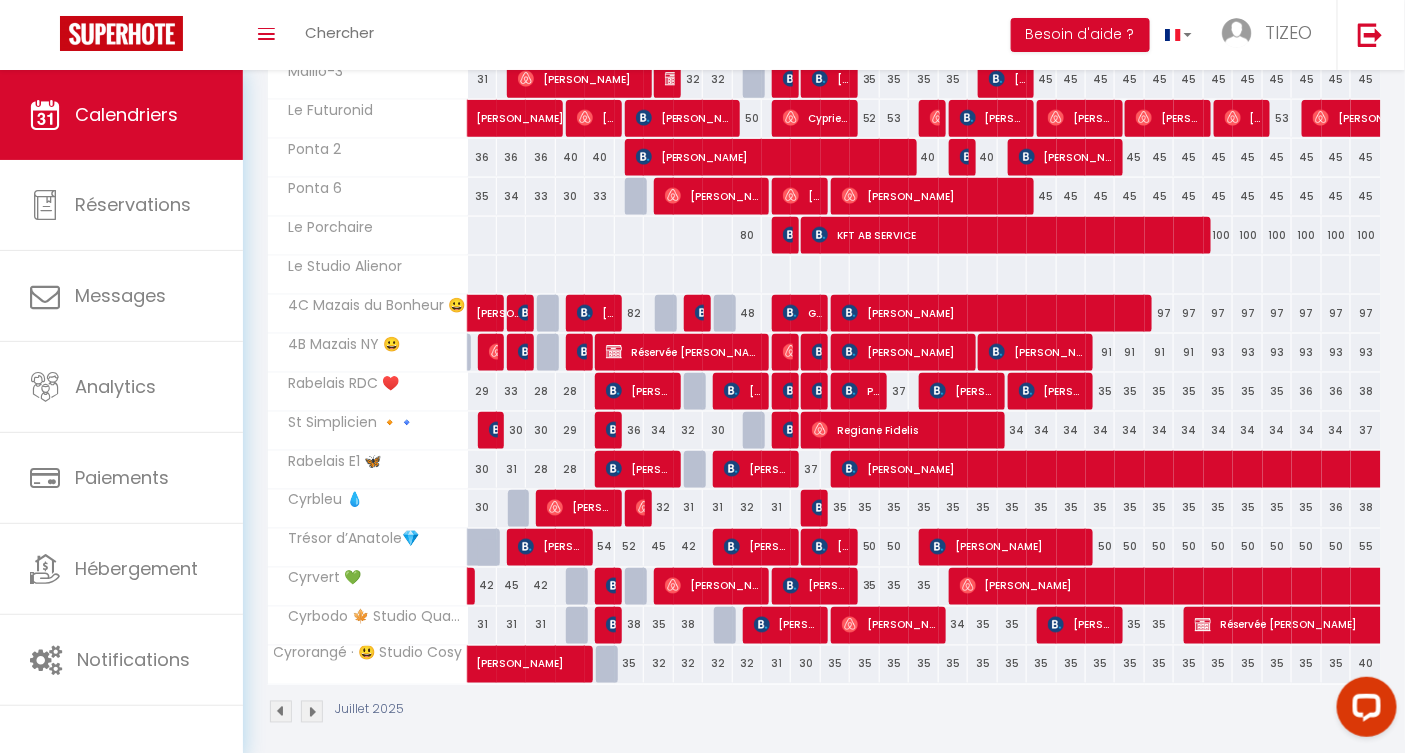 click on "55" at bounding box center [1366, 547] 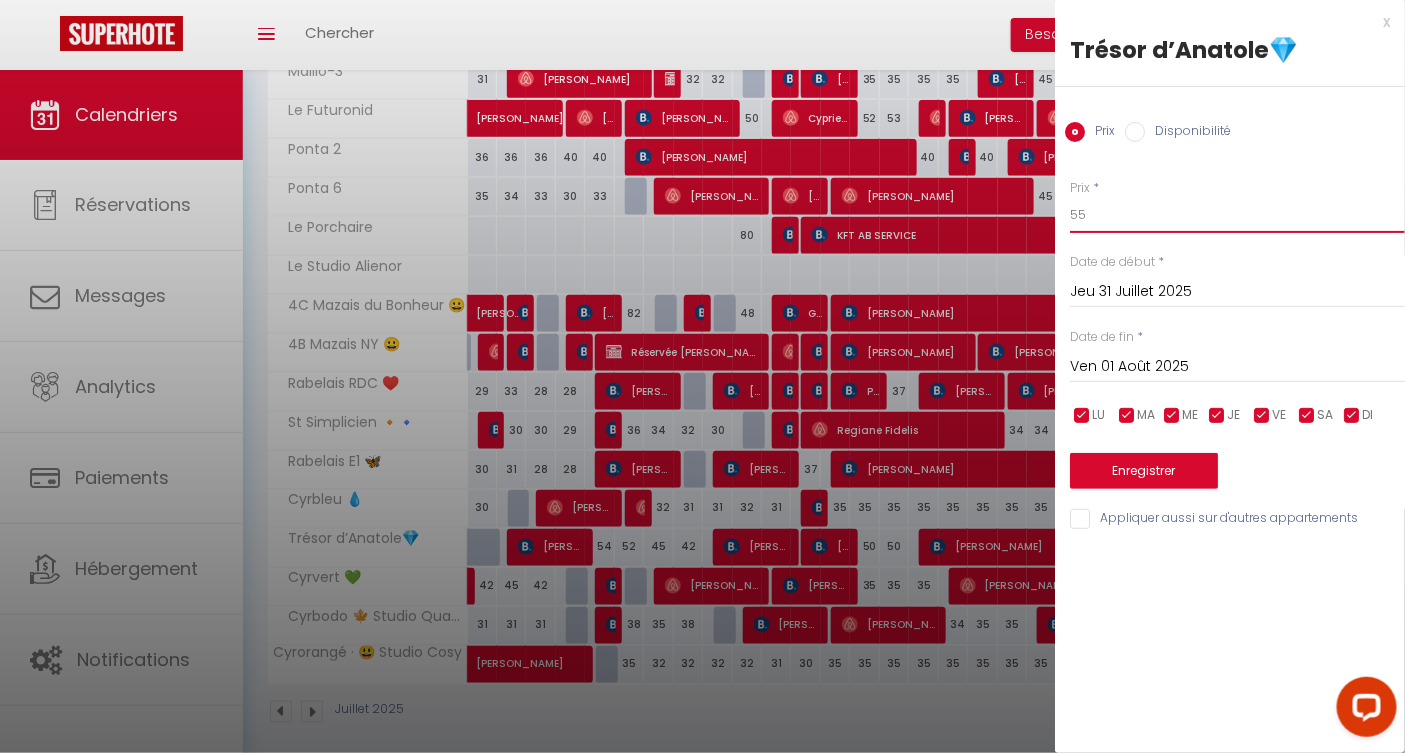 click on "55" at bounding box center (1237, 215) 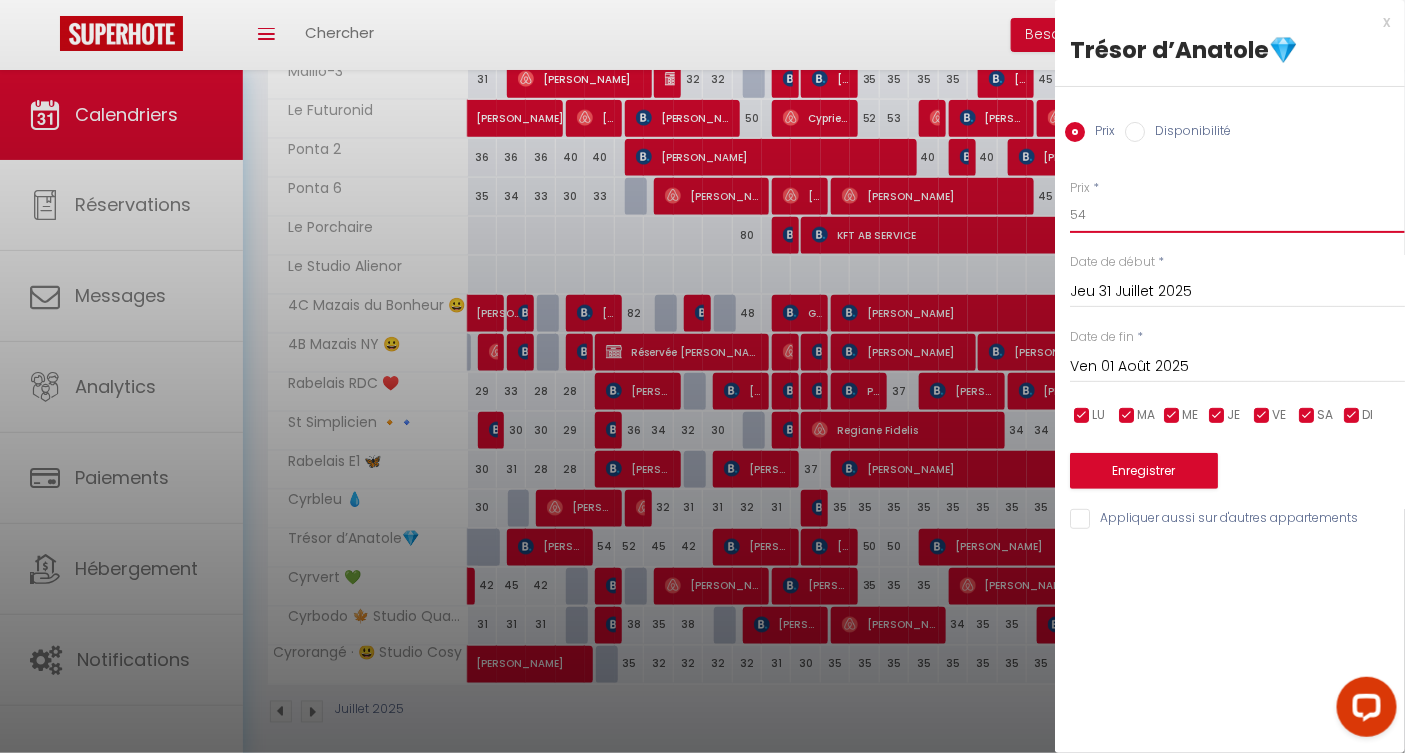 type on "54" 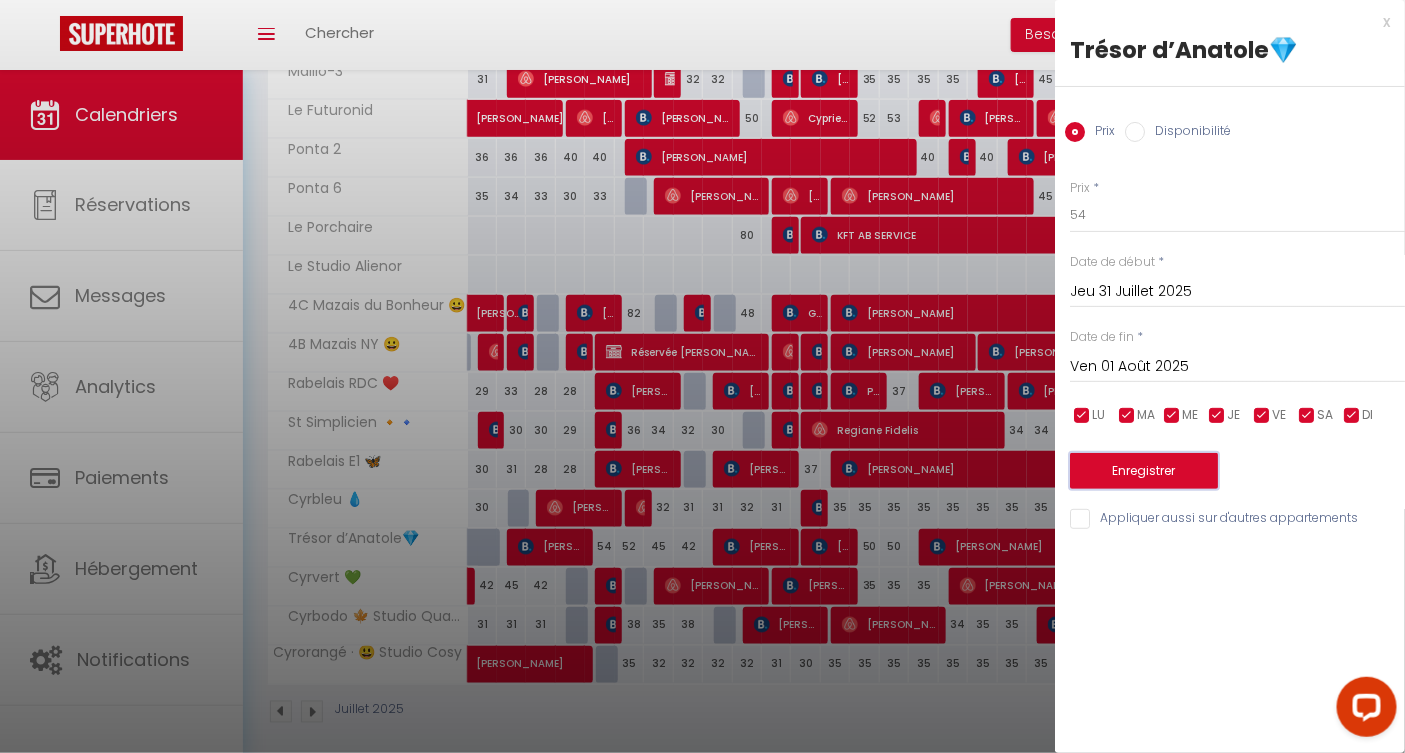 click on "Enregistrer" at bounding box center (1144, 471) 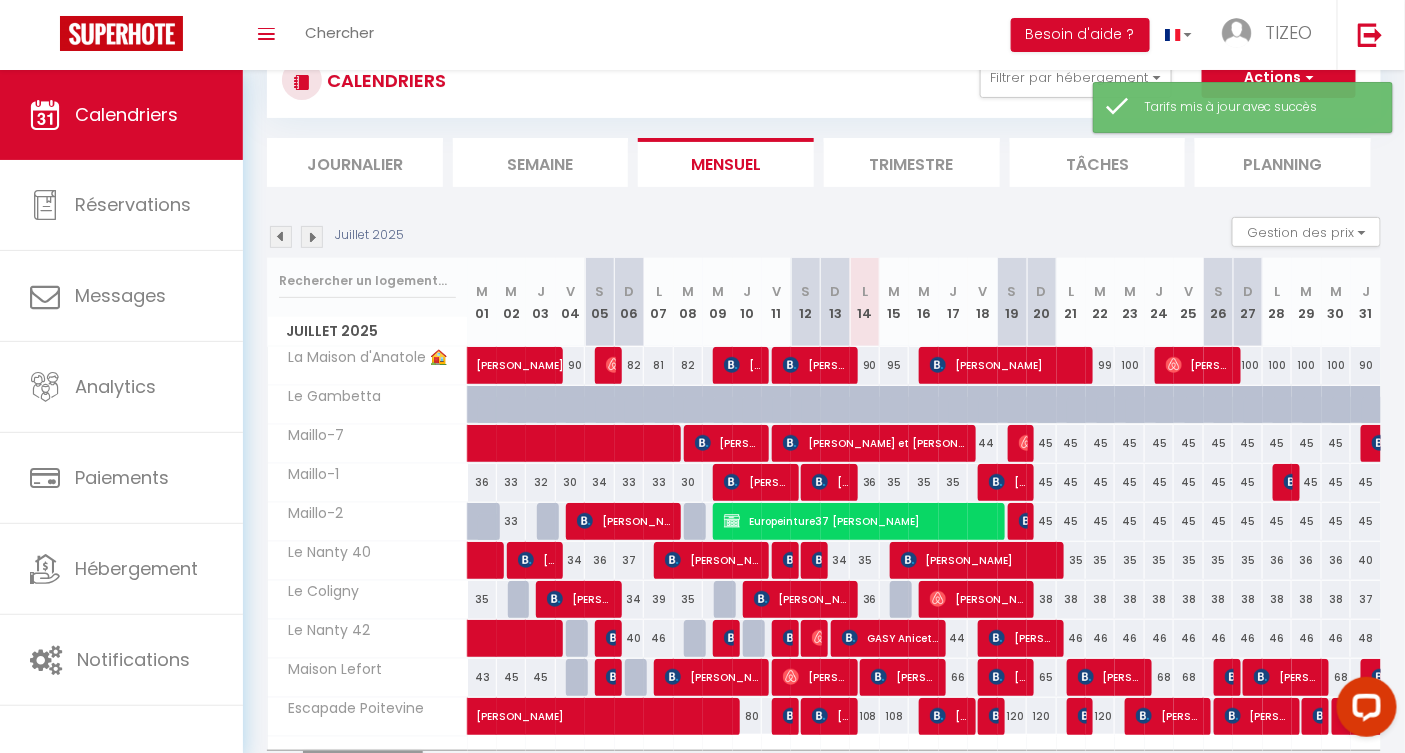 scroll, scrollTop: 177, scrollLeft: 0, axis: vertical 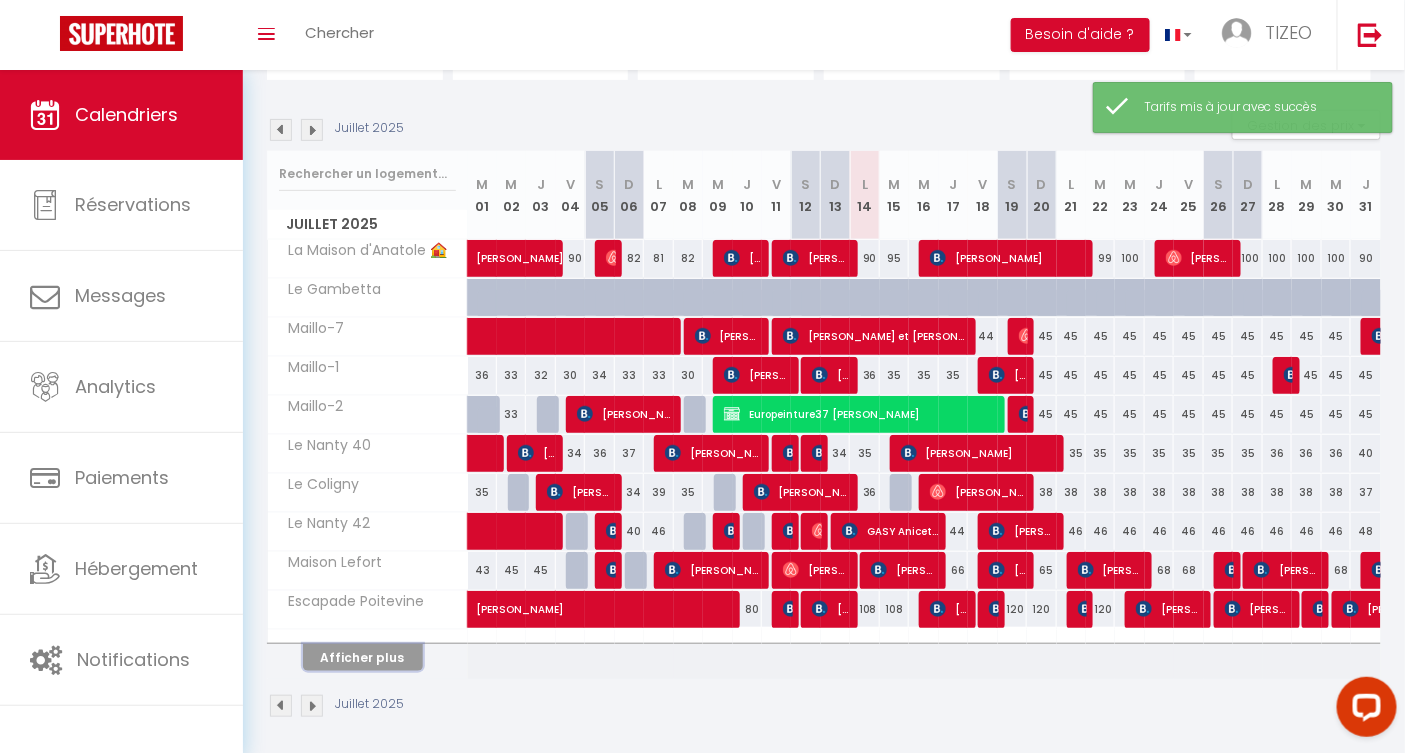 click on "Afficher plus" at bounding box center (363, 657) 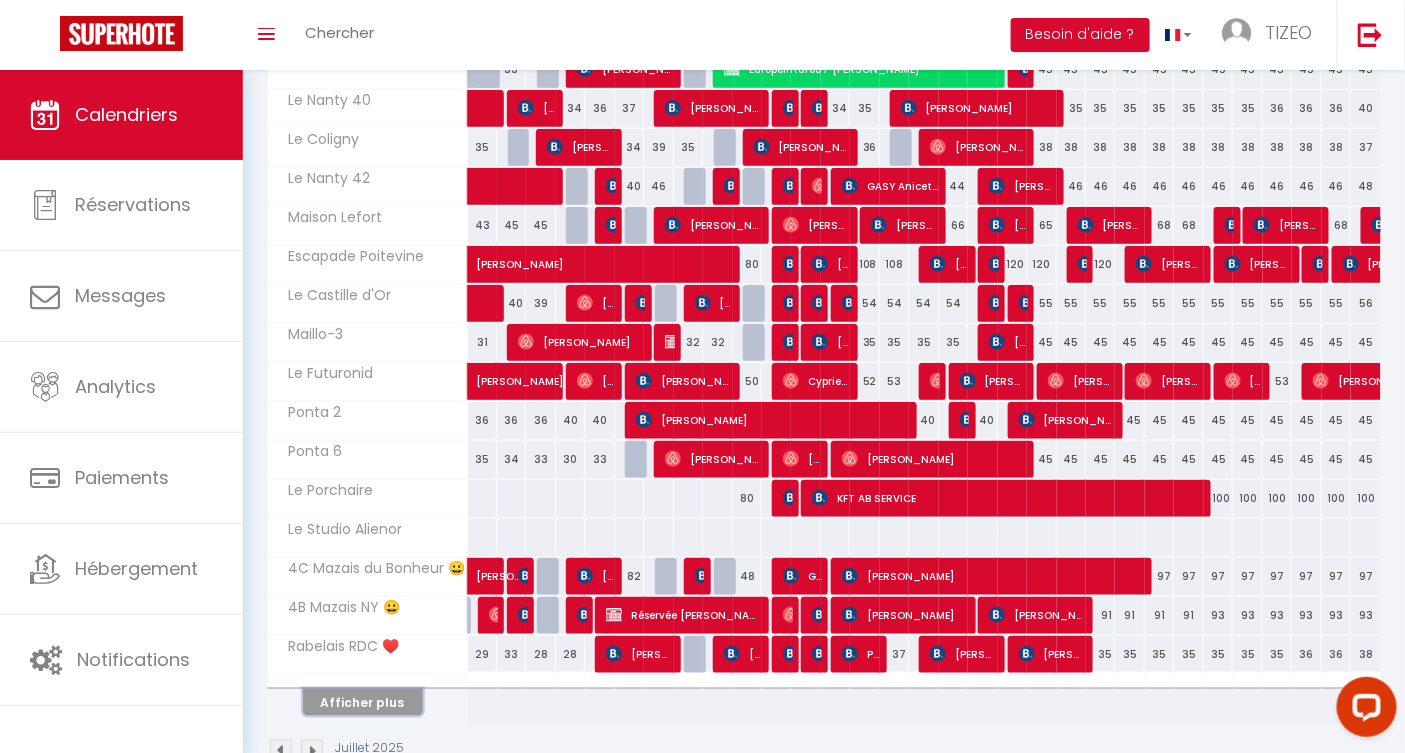 scroll, scrollTop: 563, scrollLeft: 0, axis: vertical 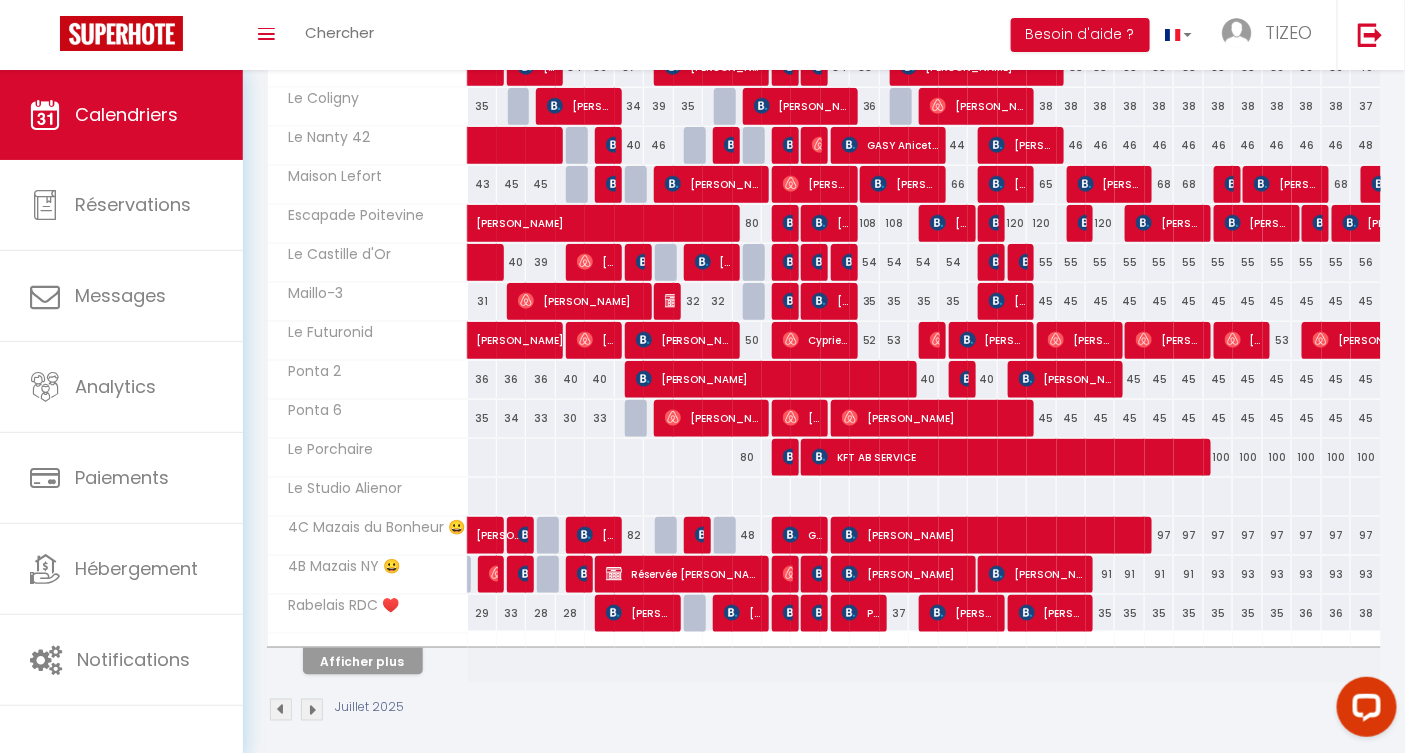 click on "97" at bounding box center [1366, 535] 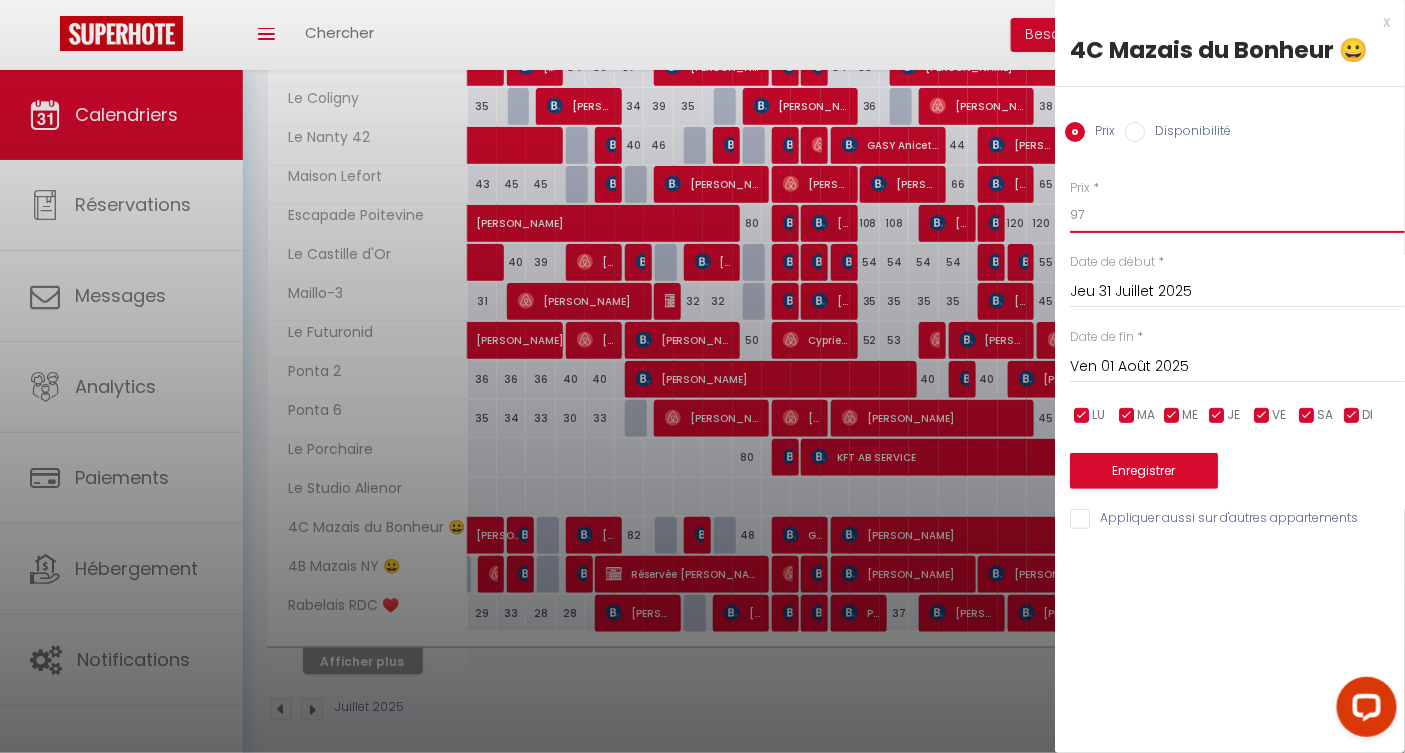 click on "97" at bounding box center [1237, 215] 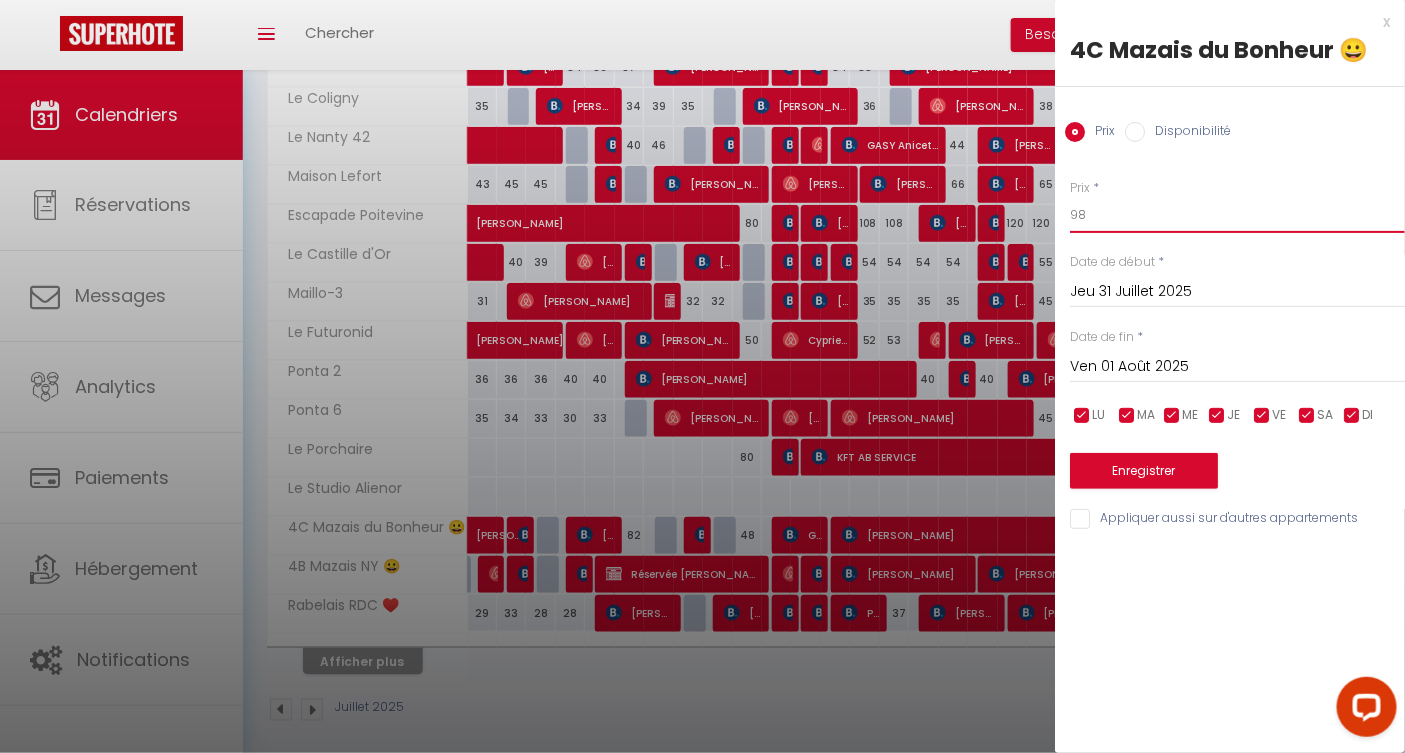 type on "98" 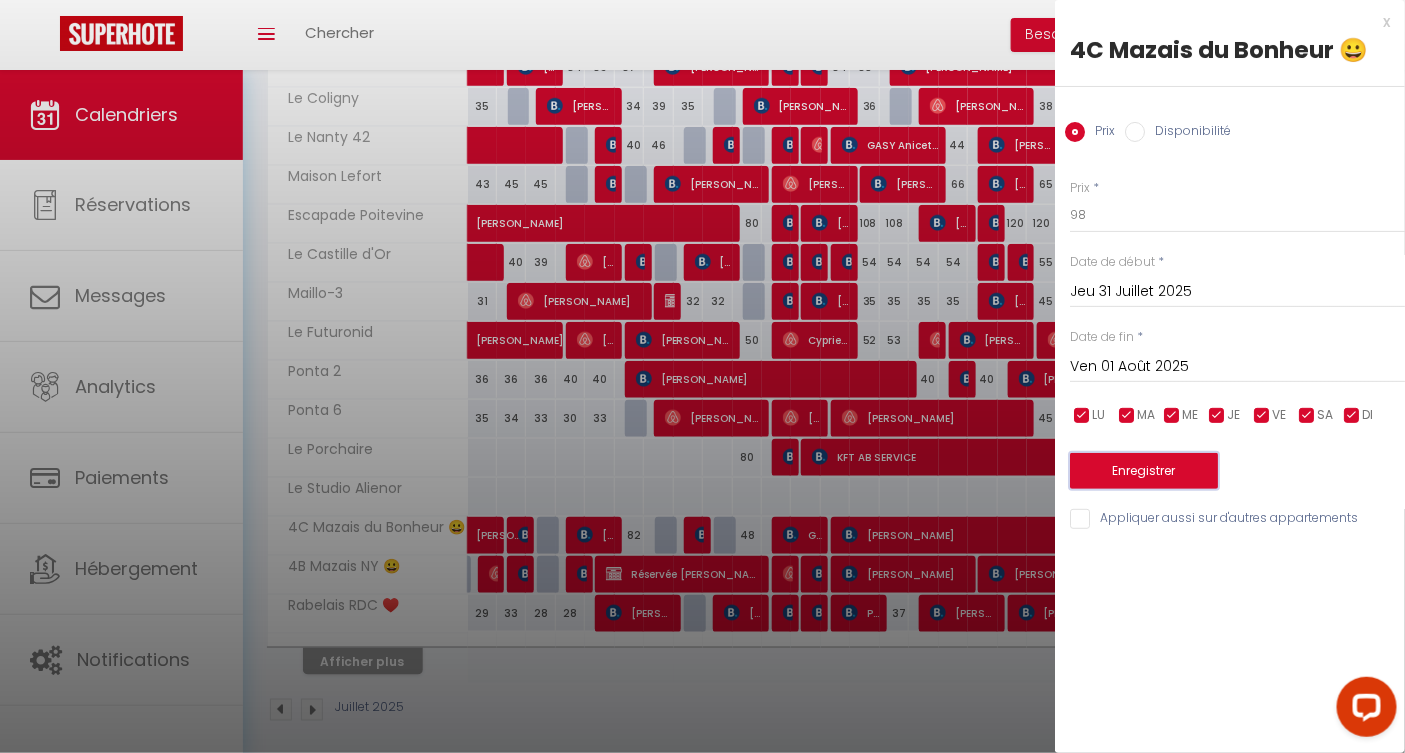 click on "Enregistrer" at bounding box center (1144, 471) 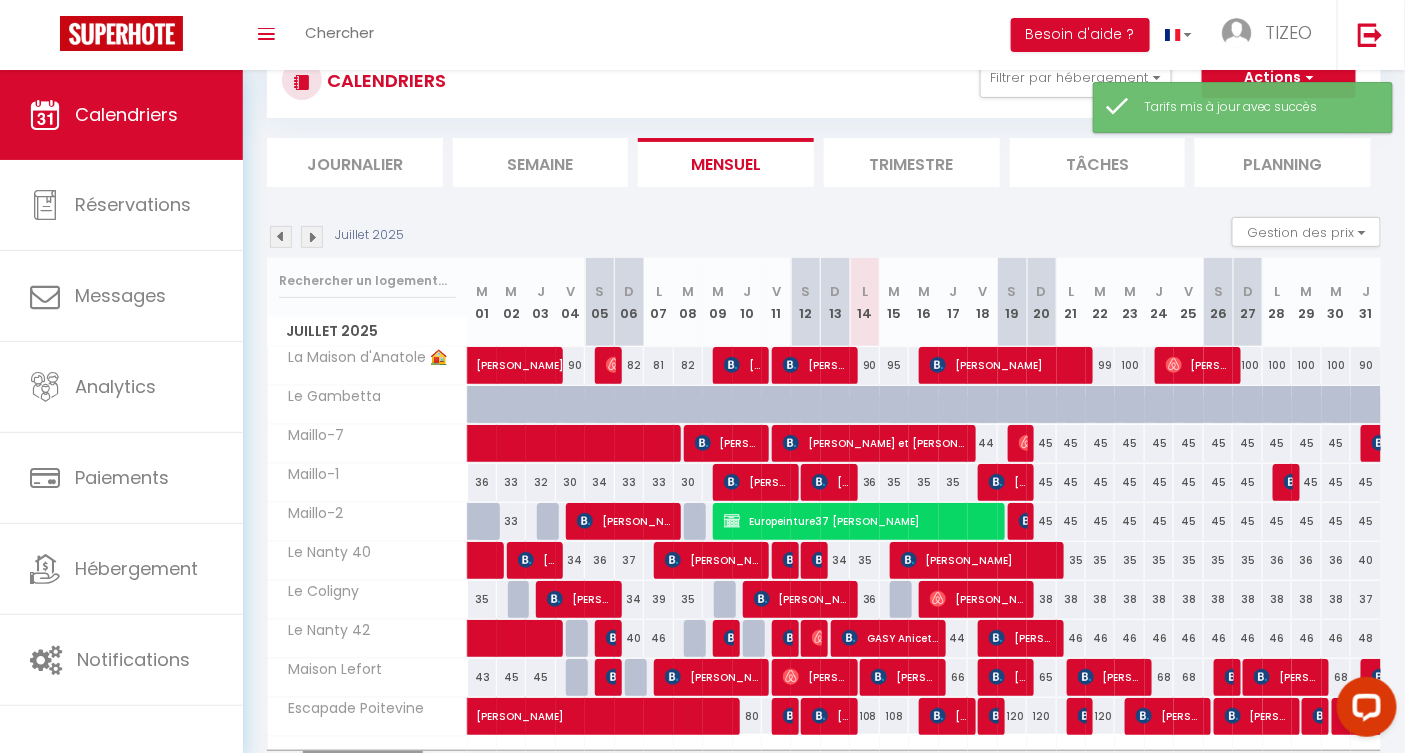 scroll, scrollTop: 177, scrollLeft: 0, axis: vertical 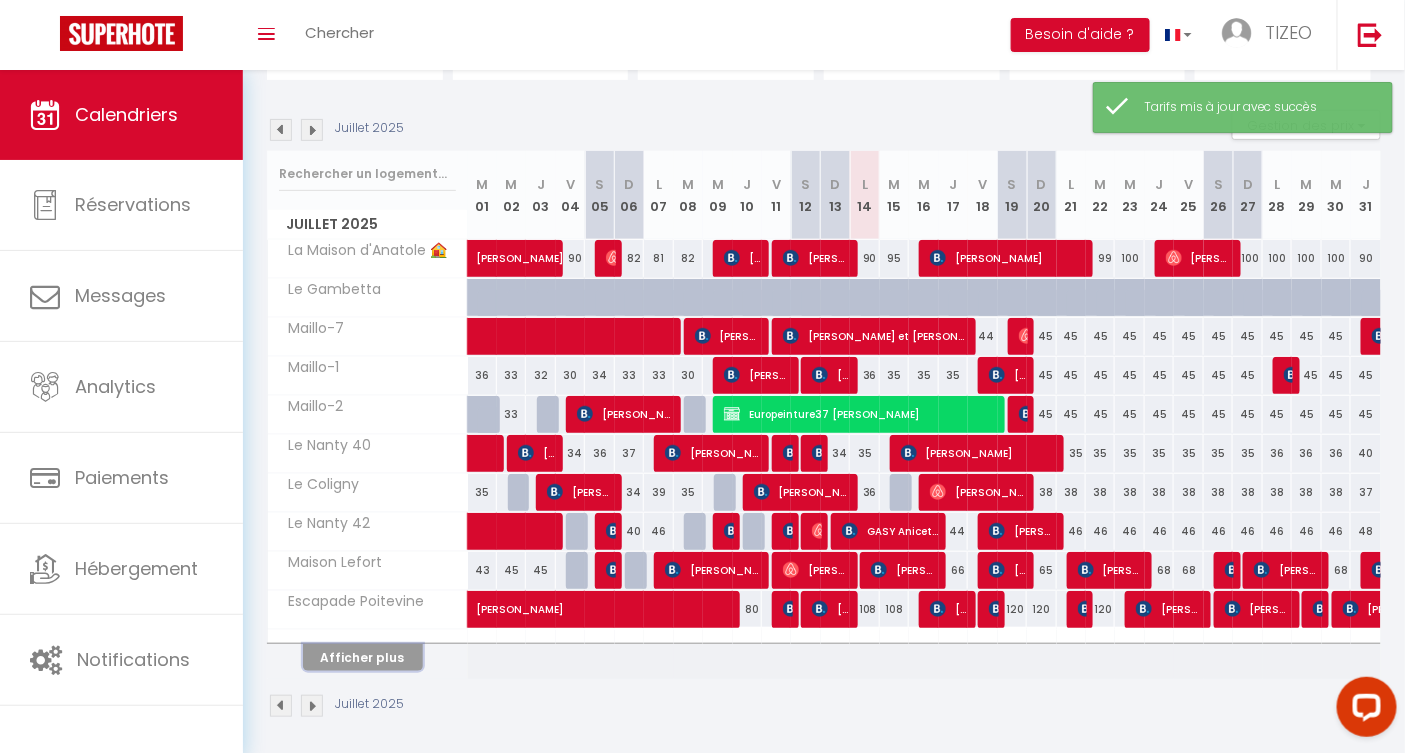 click on "Afficher plus" at bounding box center [363, 657] 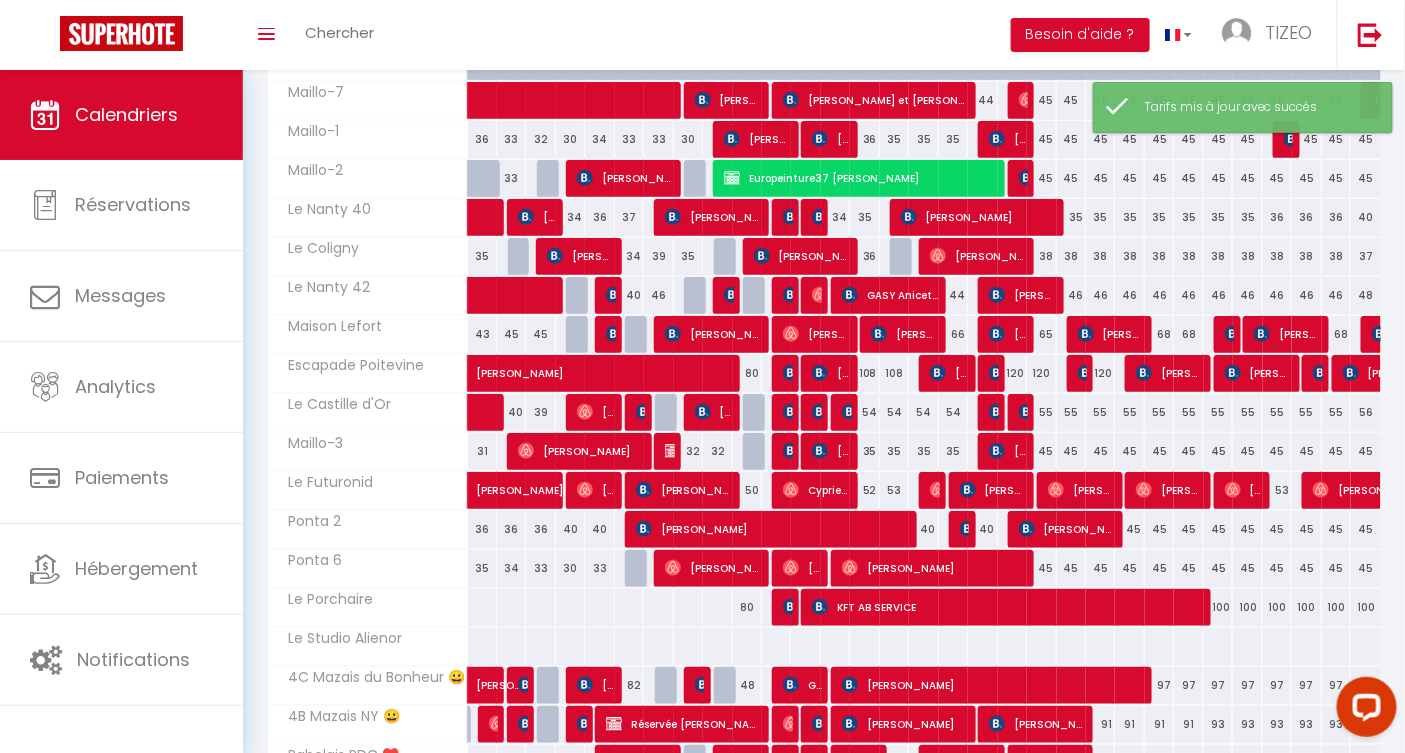 scroll, scrollTop: 563, scrollLeft: 0, axis: vertical 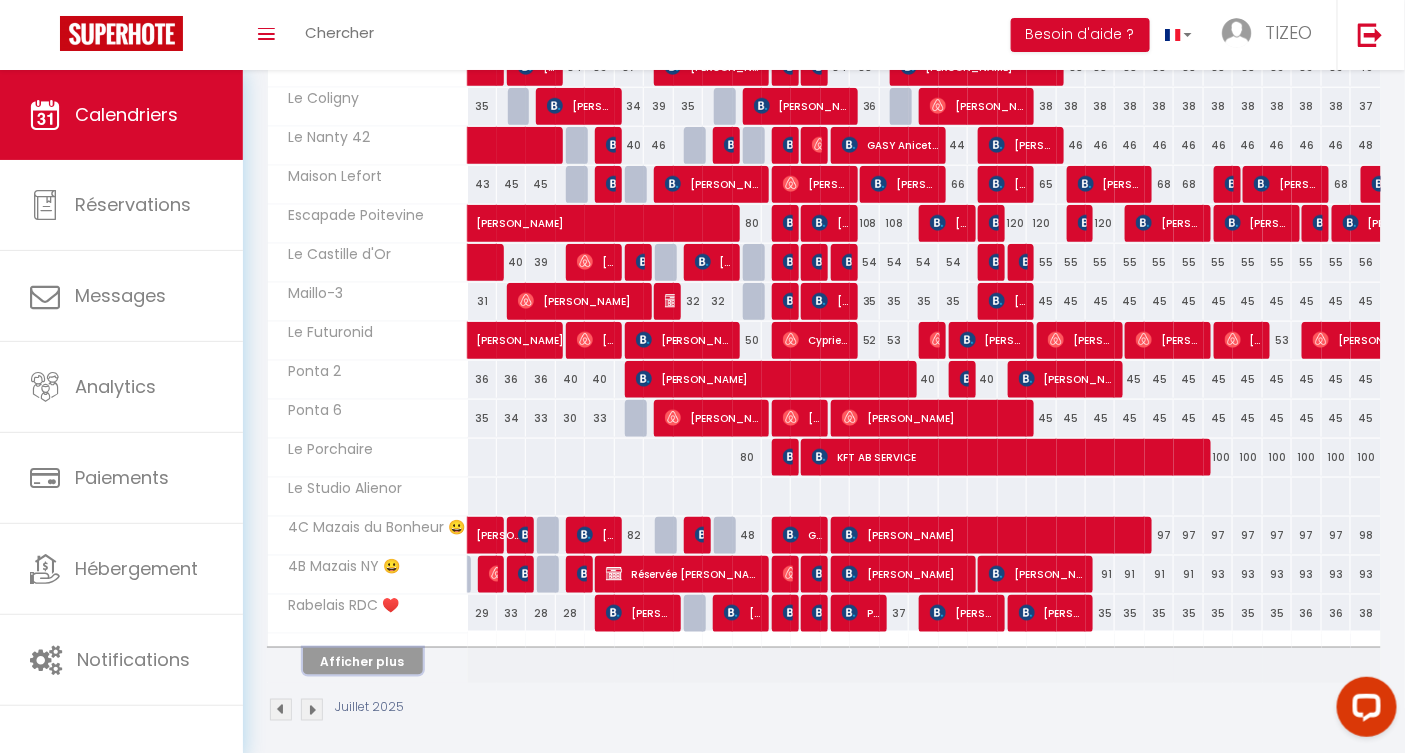 click on "Afficher plus" at bounding box center [363, 661] 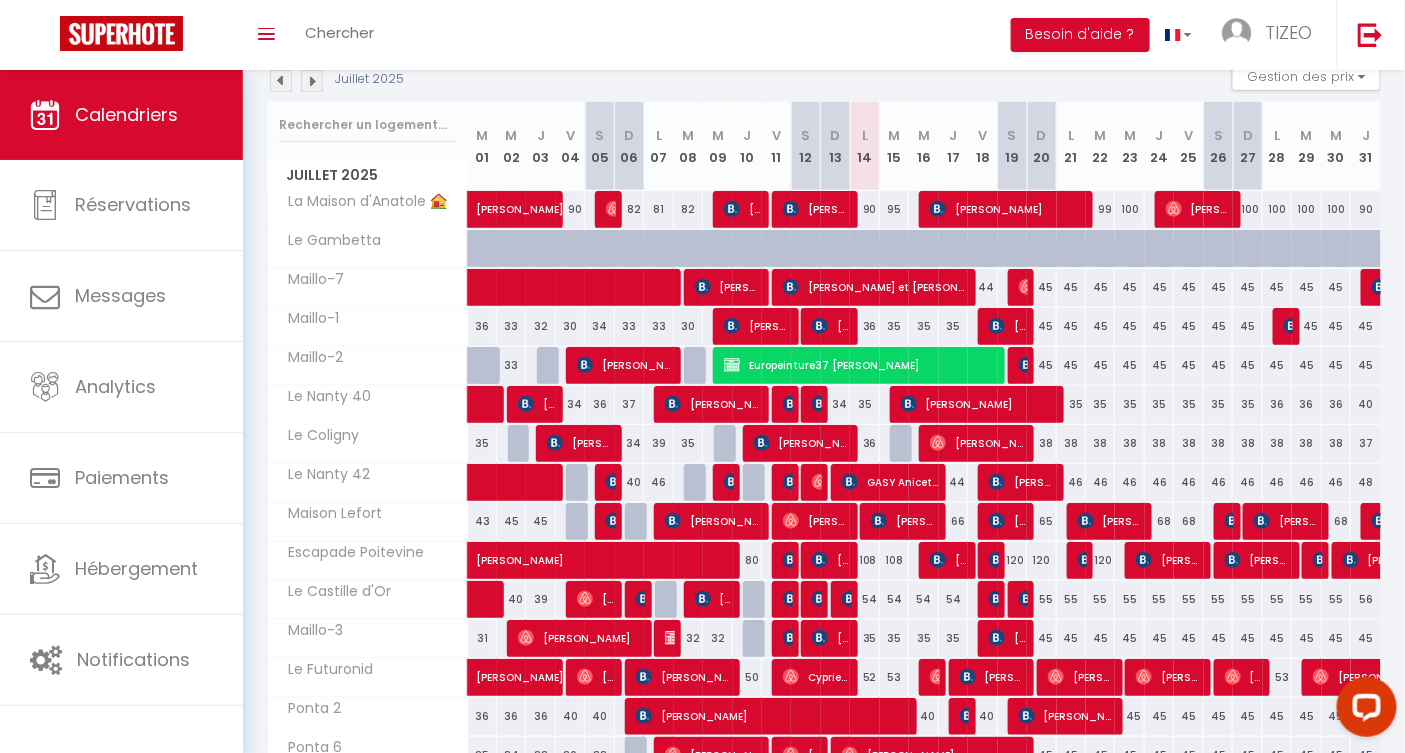 scroll, scrollTop: 225, scrollLeft: 0, axis: vertical 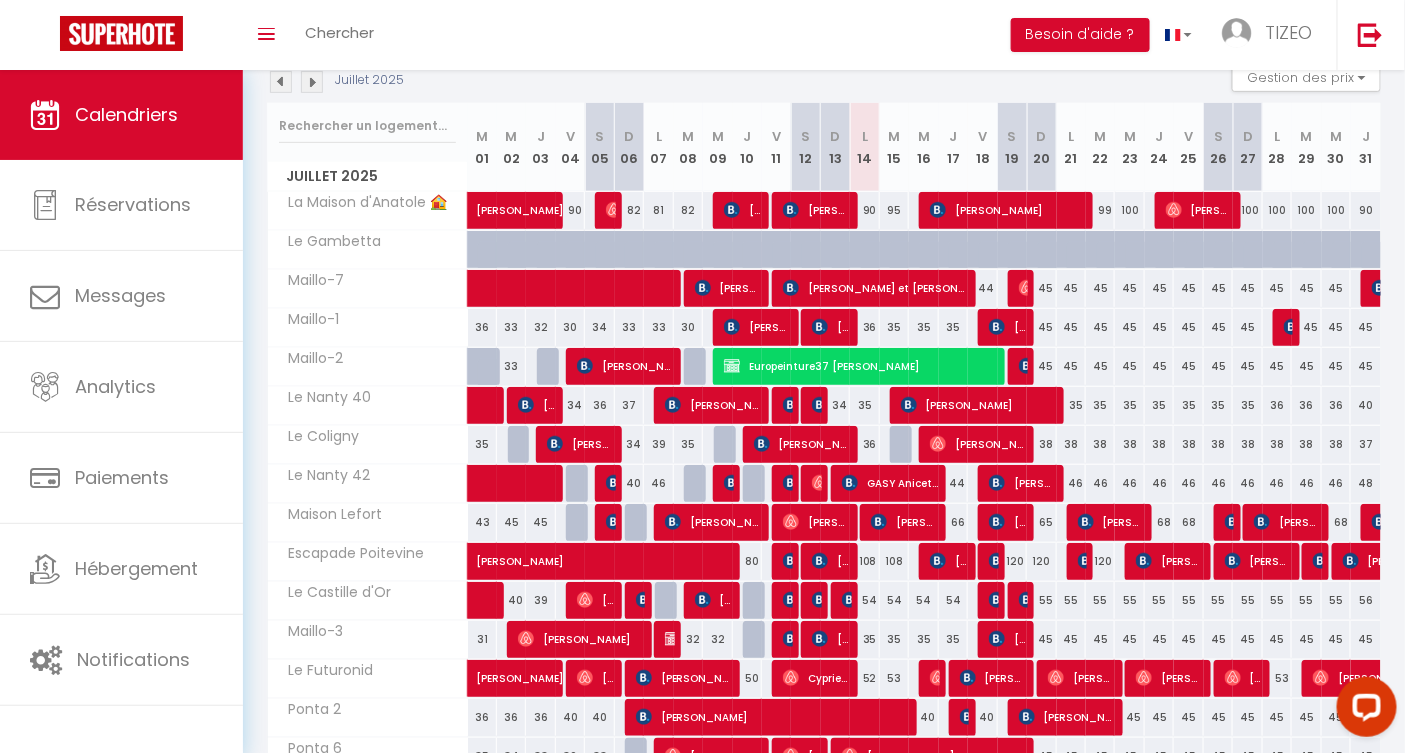click on "44" at bounding box center [982, 288] 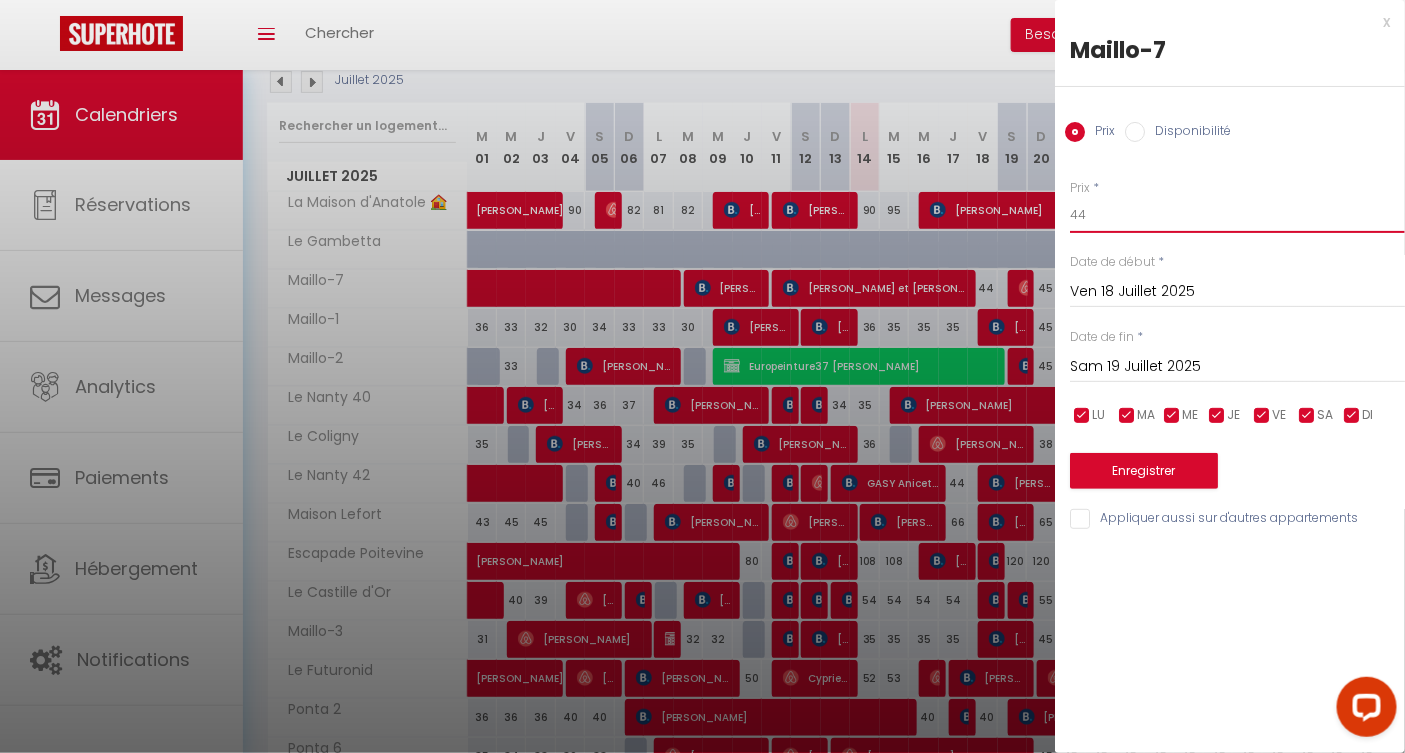 click on "44" at bounding box center (1237, 215) 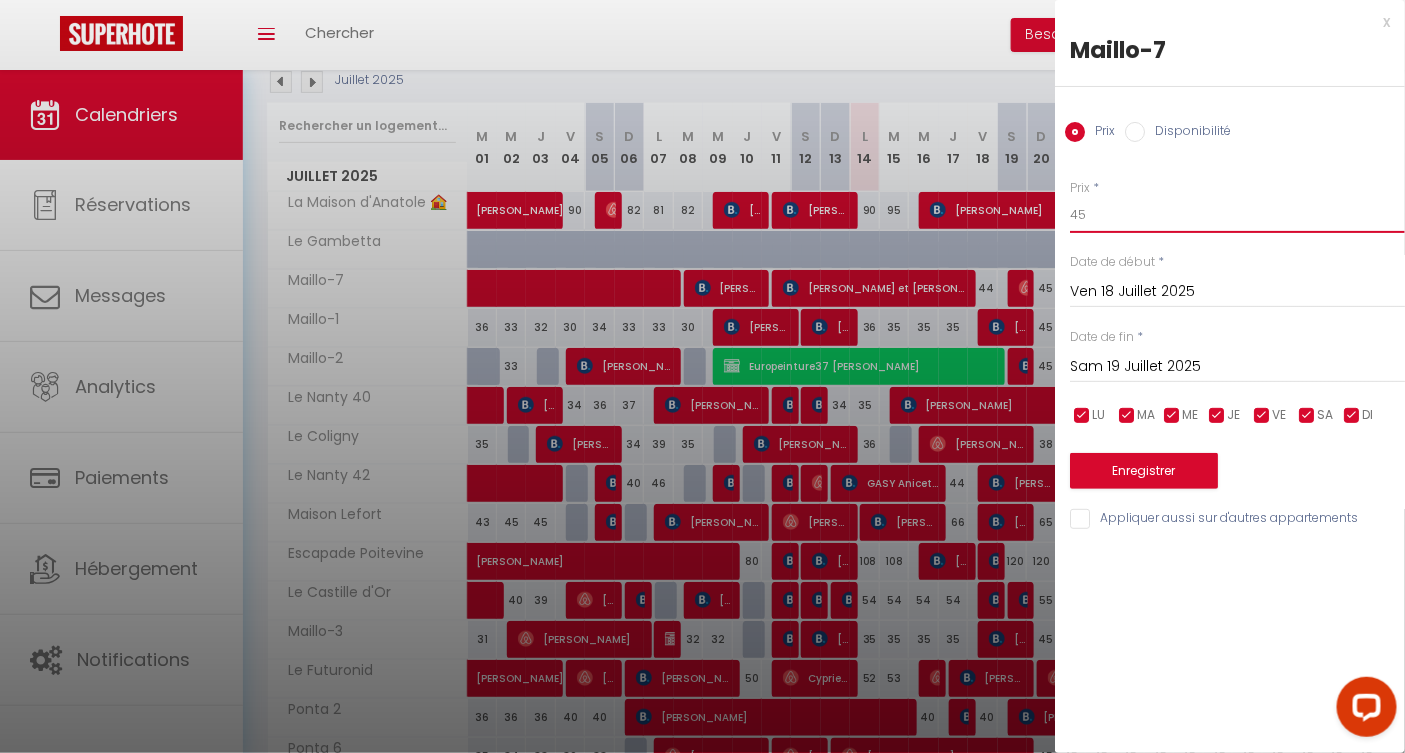 type on "45" 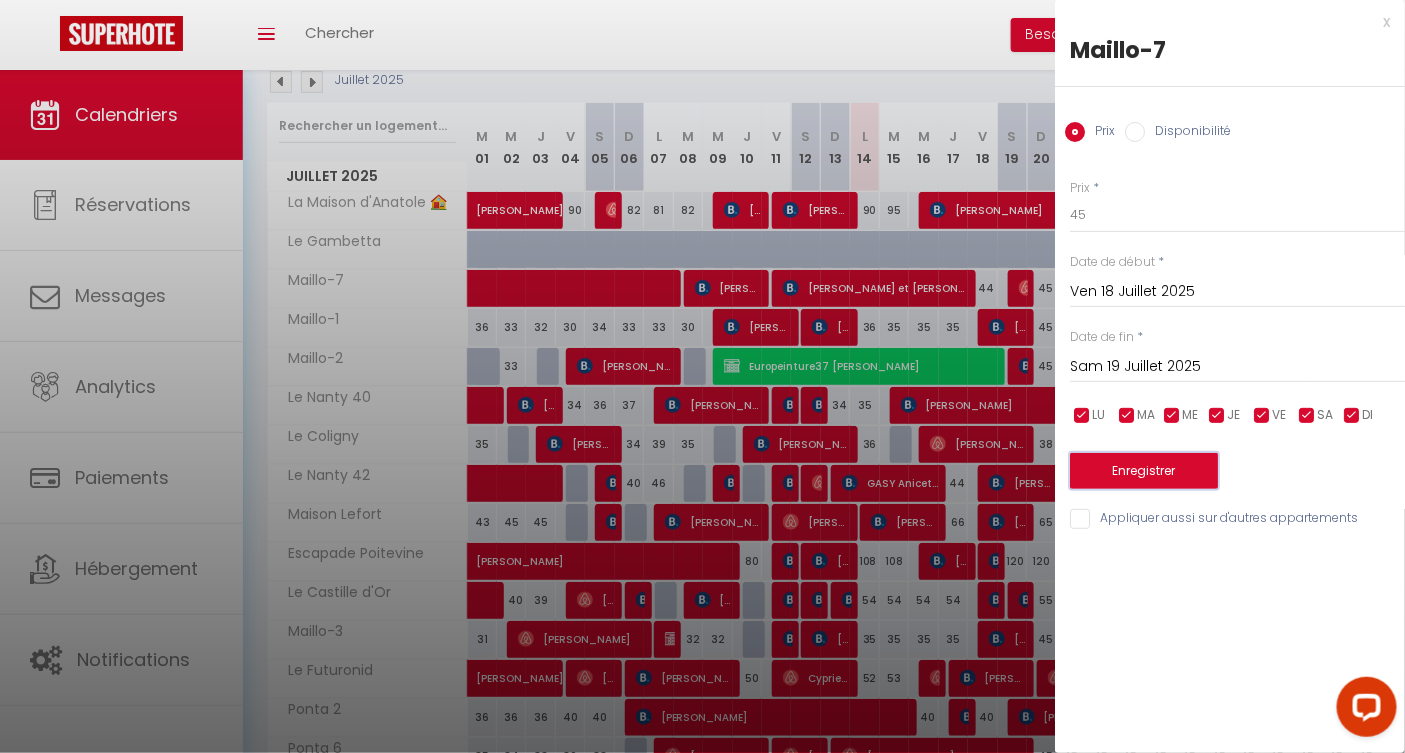 click on "Enregistrer" at bounding box center [1144, 471] 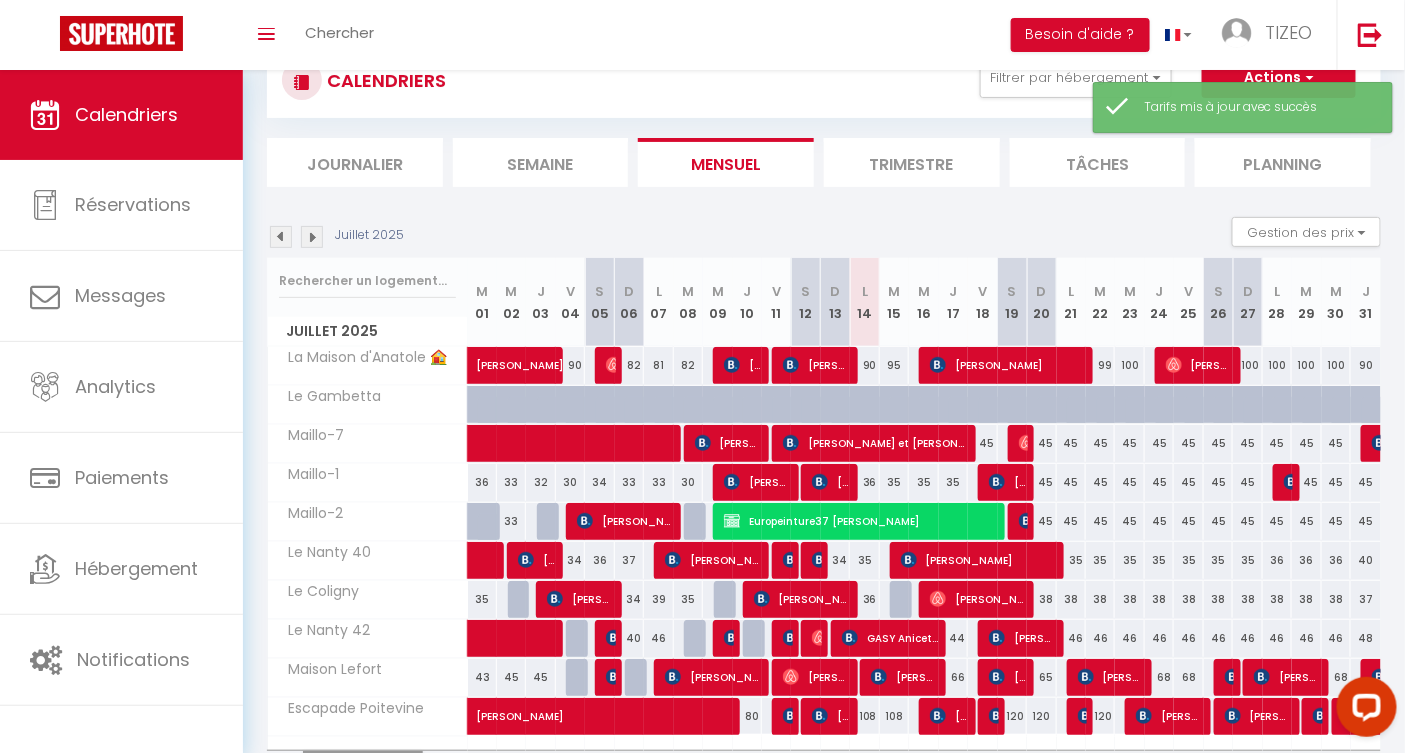 scroll, scrollTop: 177, scrollLeft: 0, axis: vertical 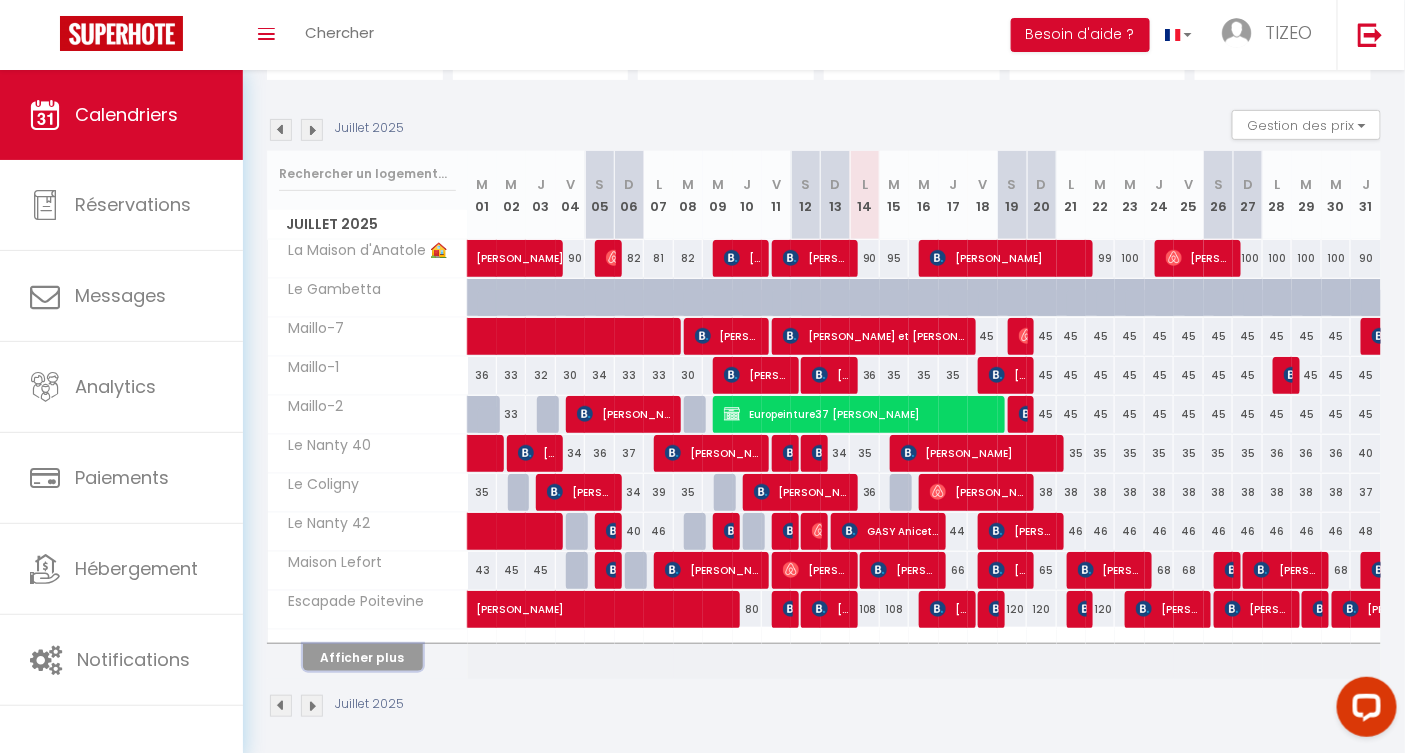 click on "Afficher plus" at bounding box center [363, 657] 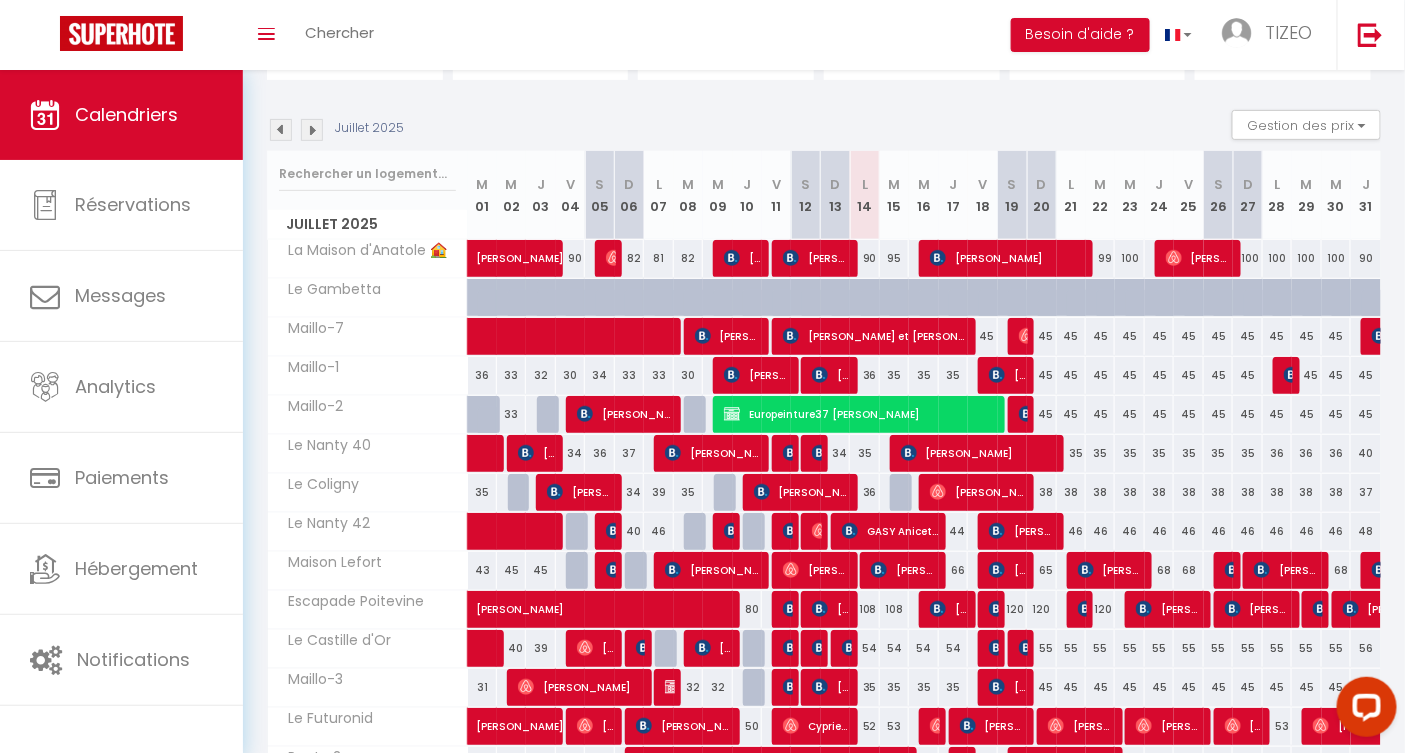 click on "54" at bounding box center [953, 648] 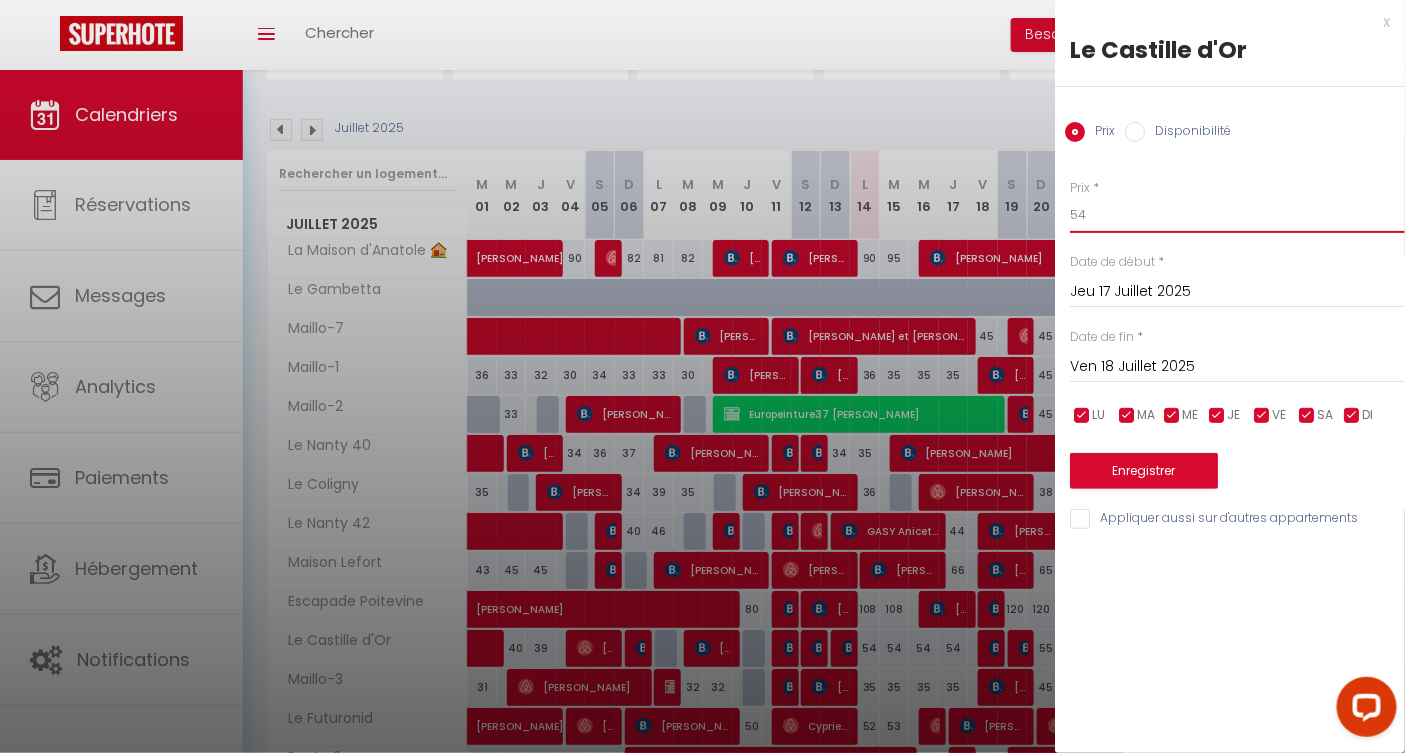 click on "54" at bounding box center [1237, 215] 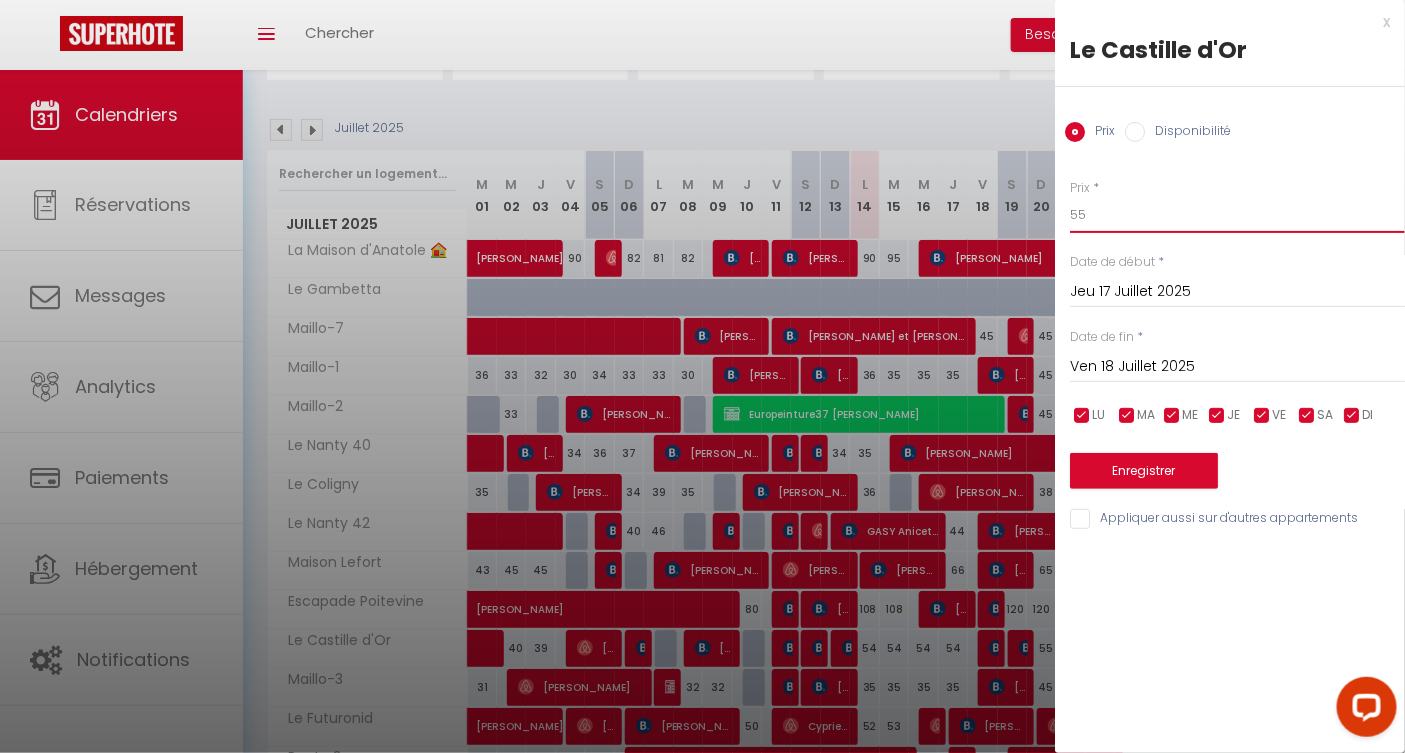 type on "55" 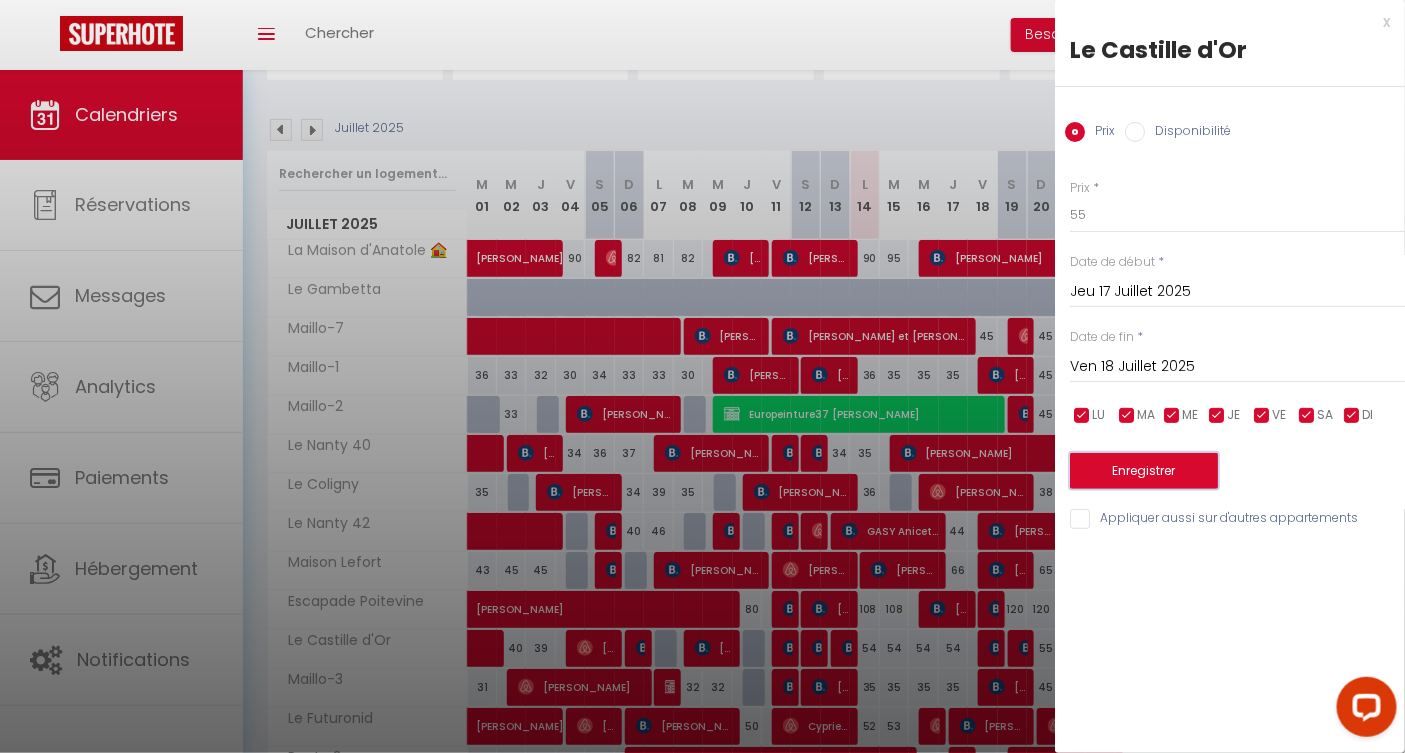 click on "Enregistrer" at bounding box center (1144, 471) 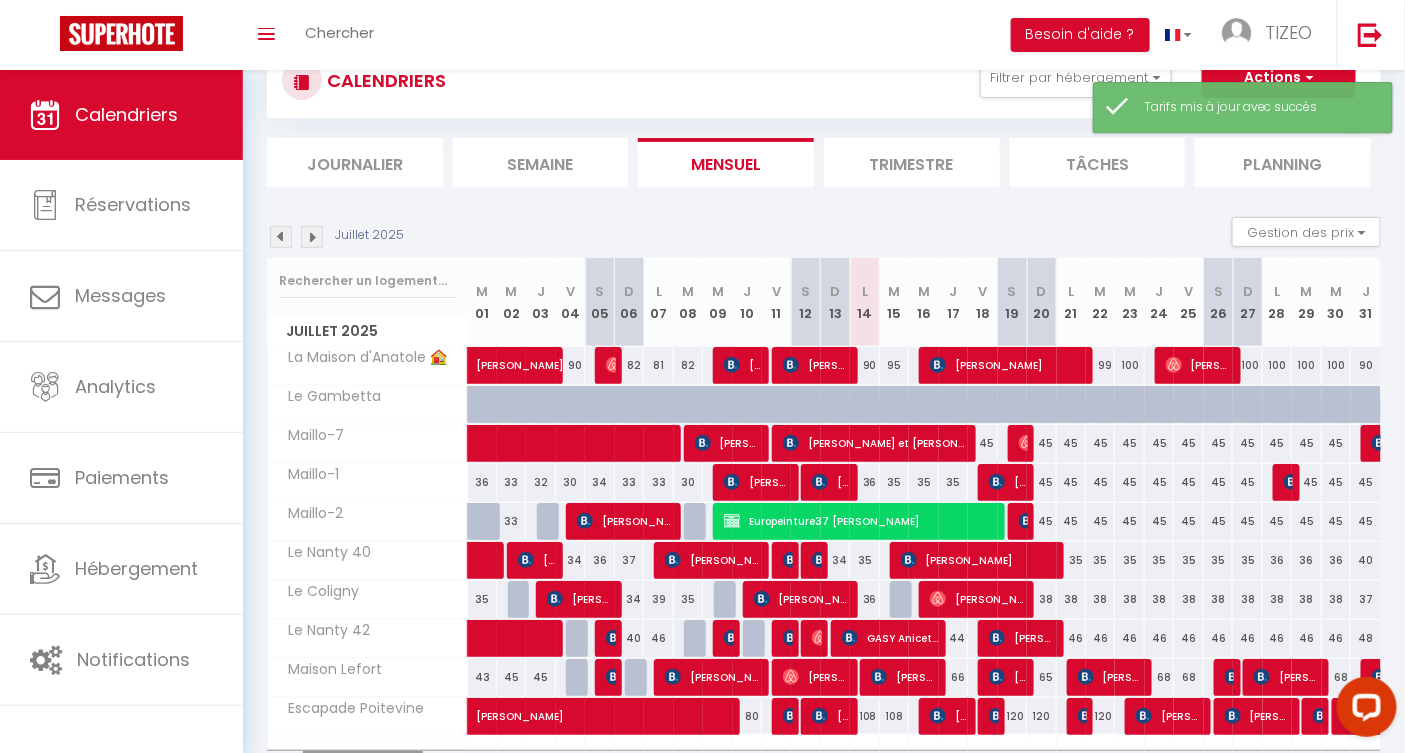 scroll, scrollTop: 177, scrollLeft: 0, axis: vertical 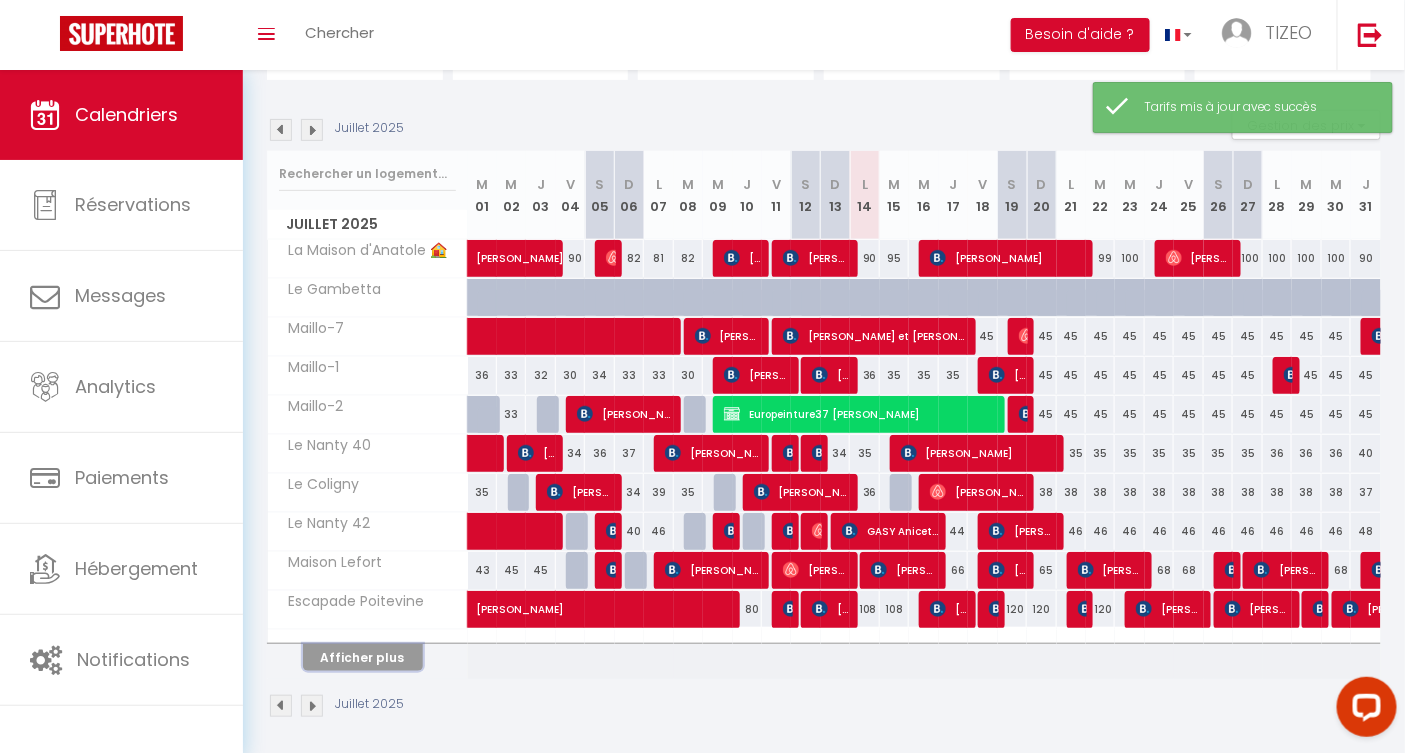 click on "Afficher plus" at bounding box center (363, 657) 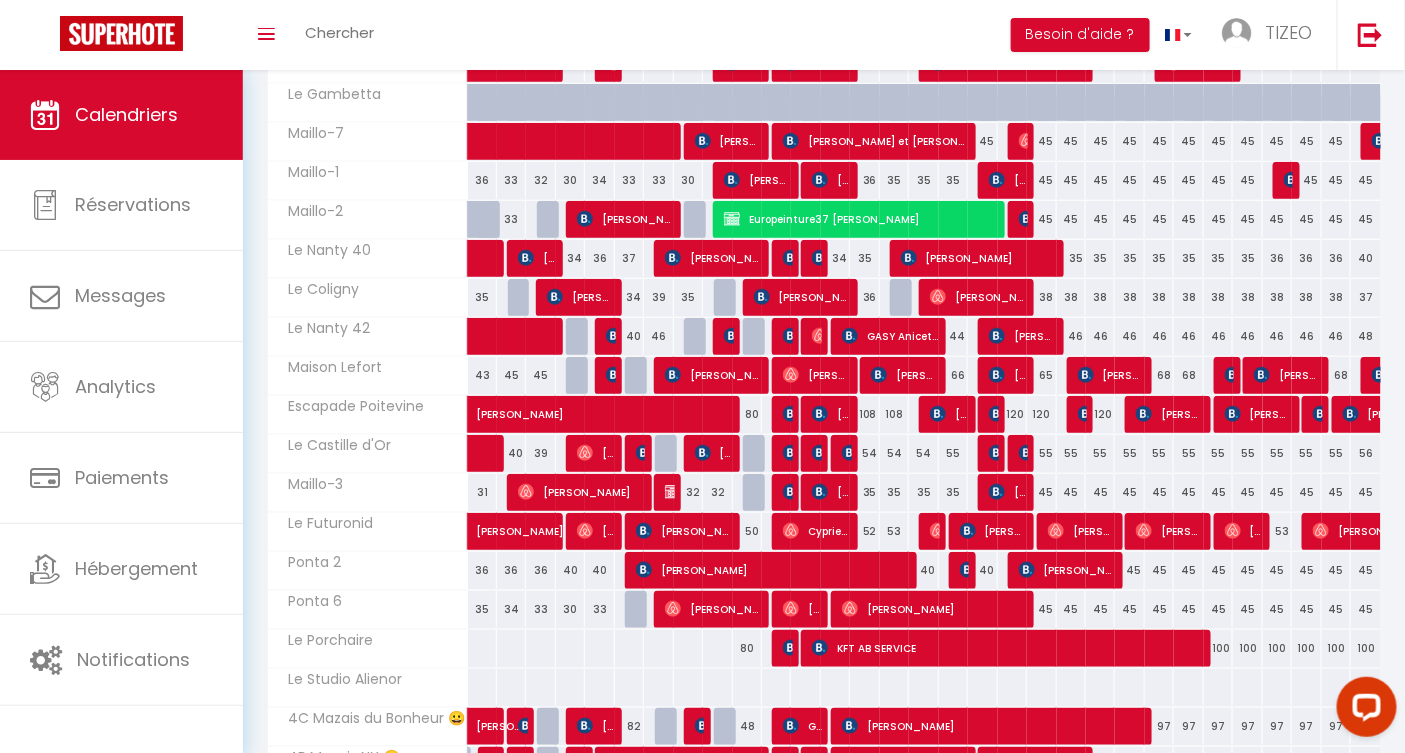 scroll, scrollTop: 452, scrollLeft: 0, axis: vertical 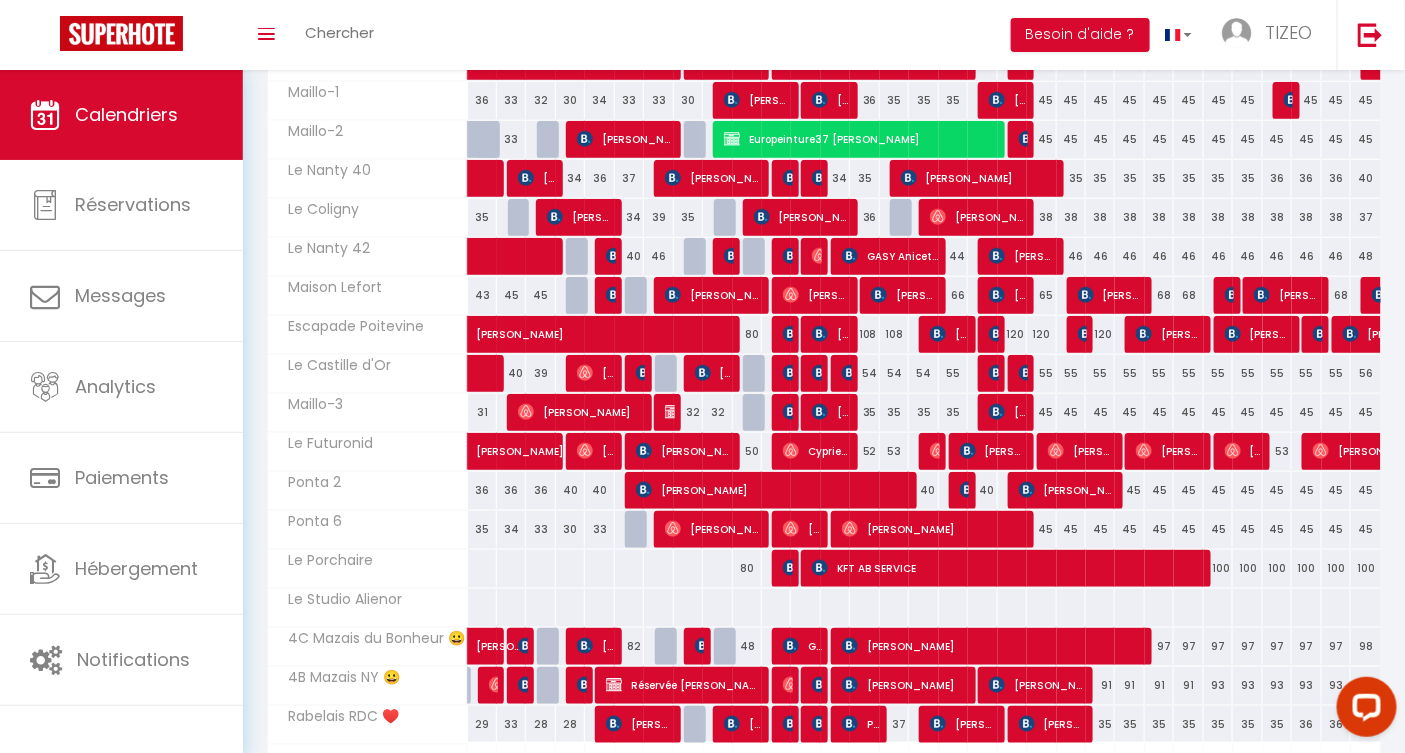 click on "52" at bounding box center (864, 451) 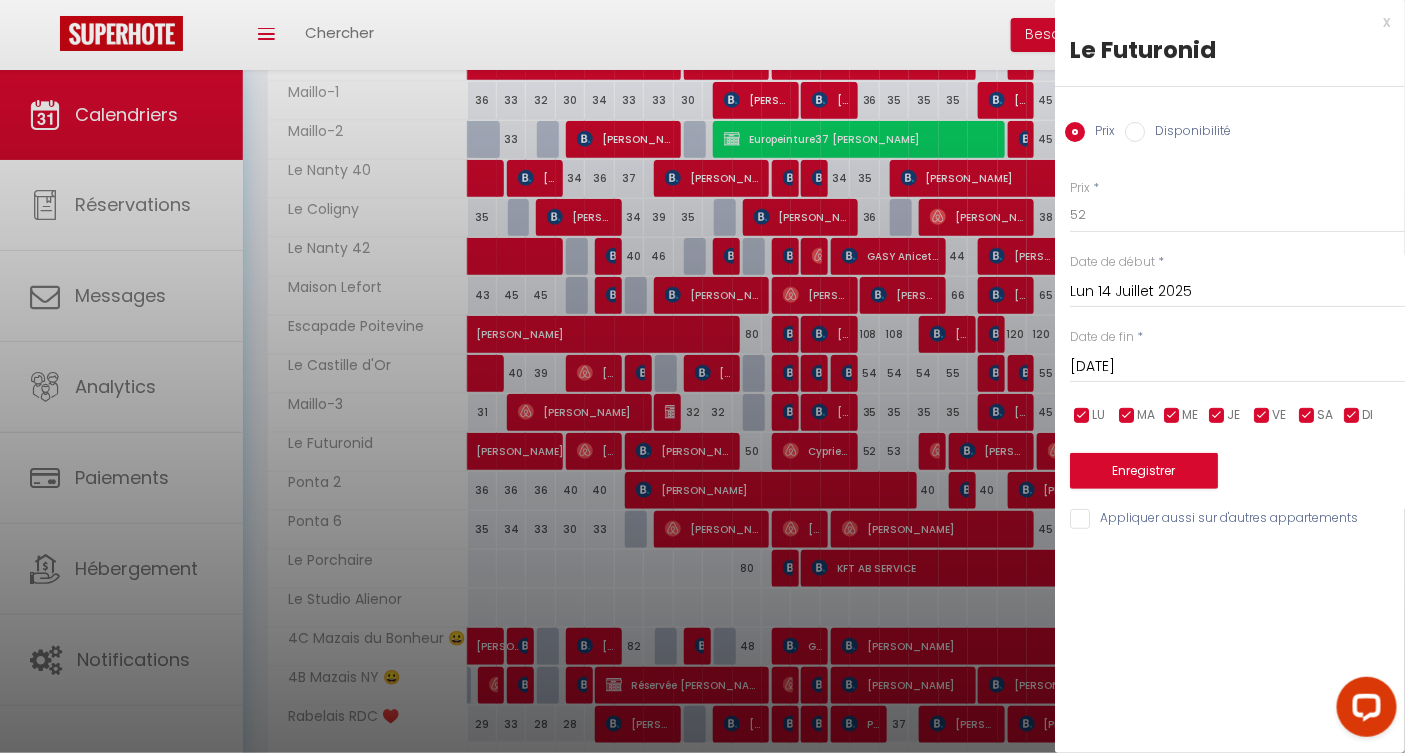 click at bounding box center (702, 376) 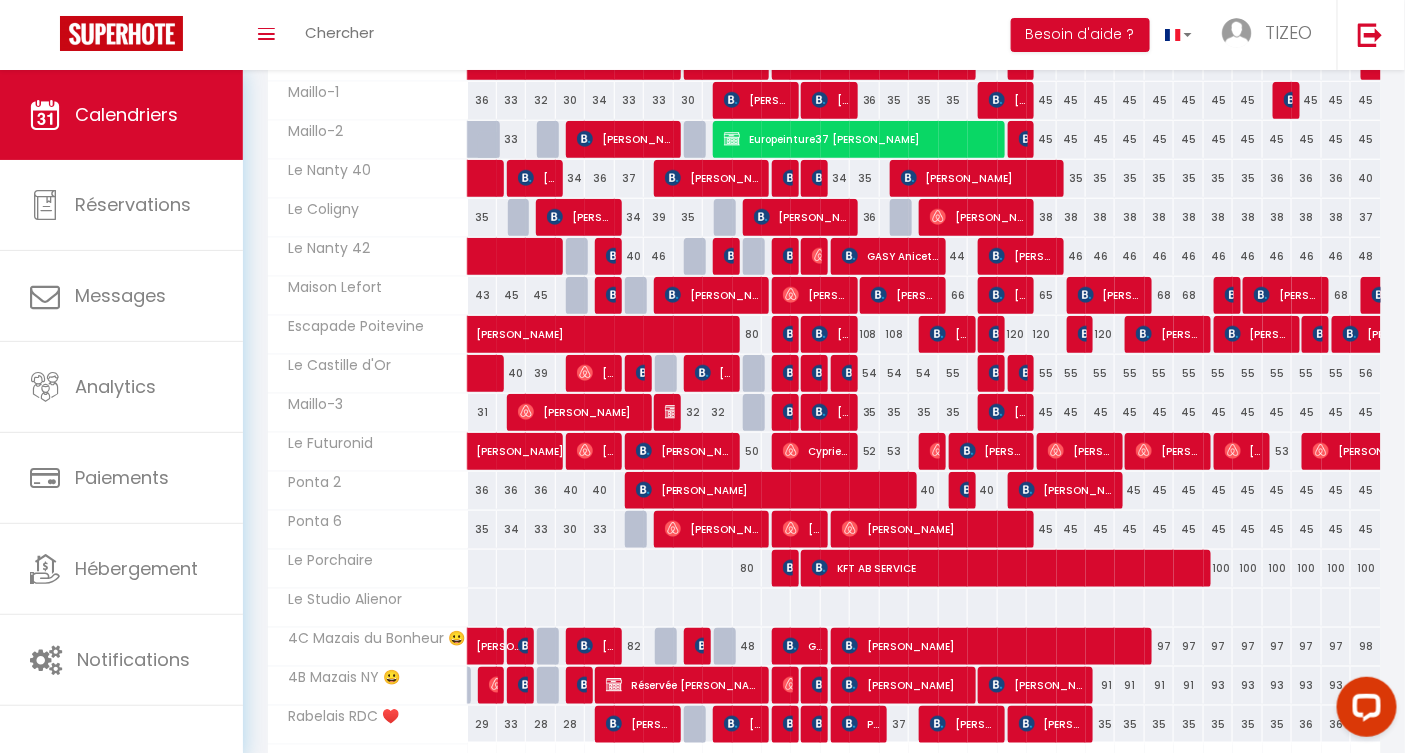 click on "52" at bounding box center (864, 451) 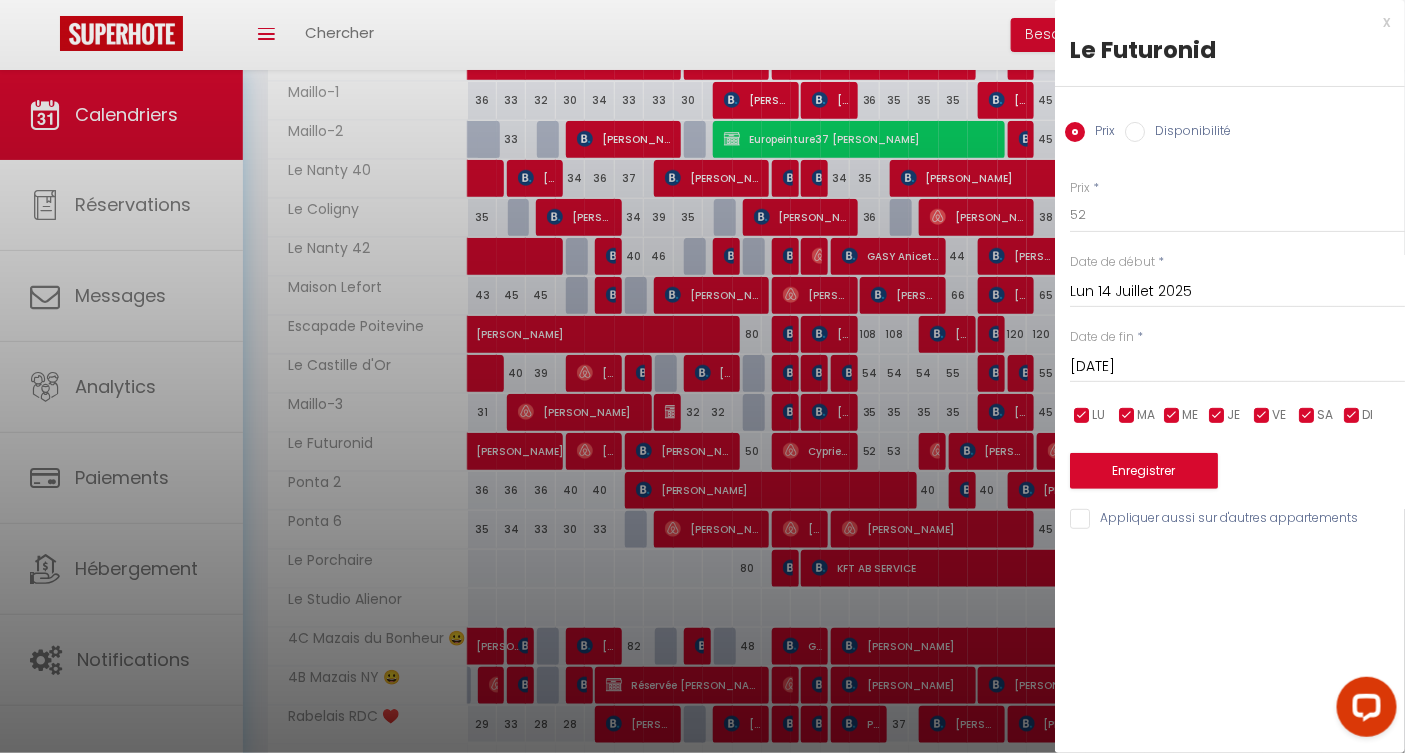 click at bounding box center (702, 376) 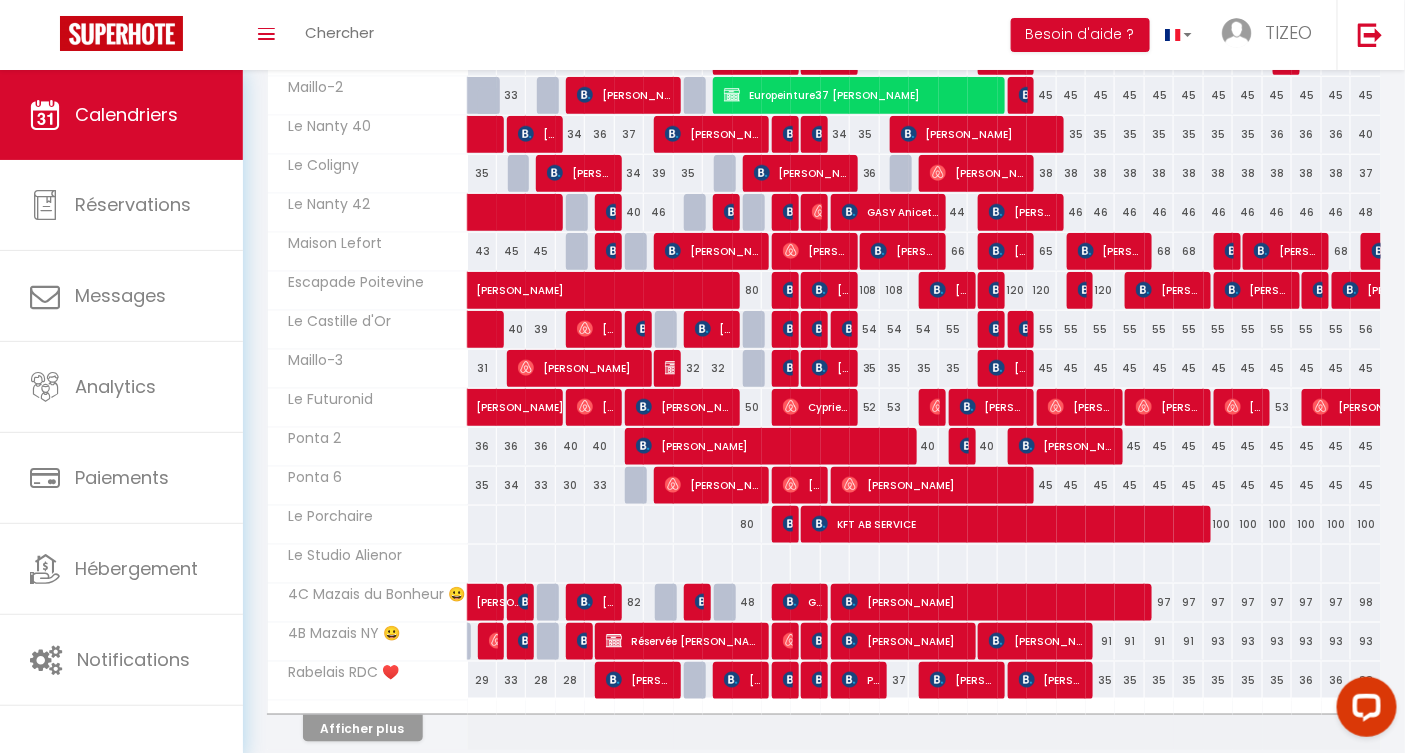 scroll, scrollTop: 563, scrollLeft: 0, axis: vertical 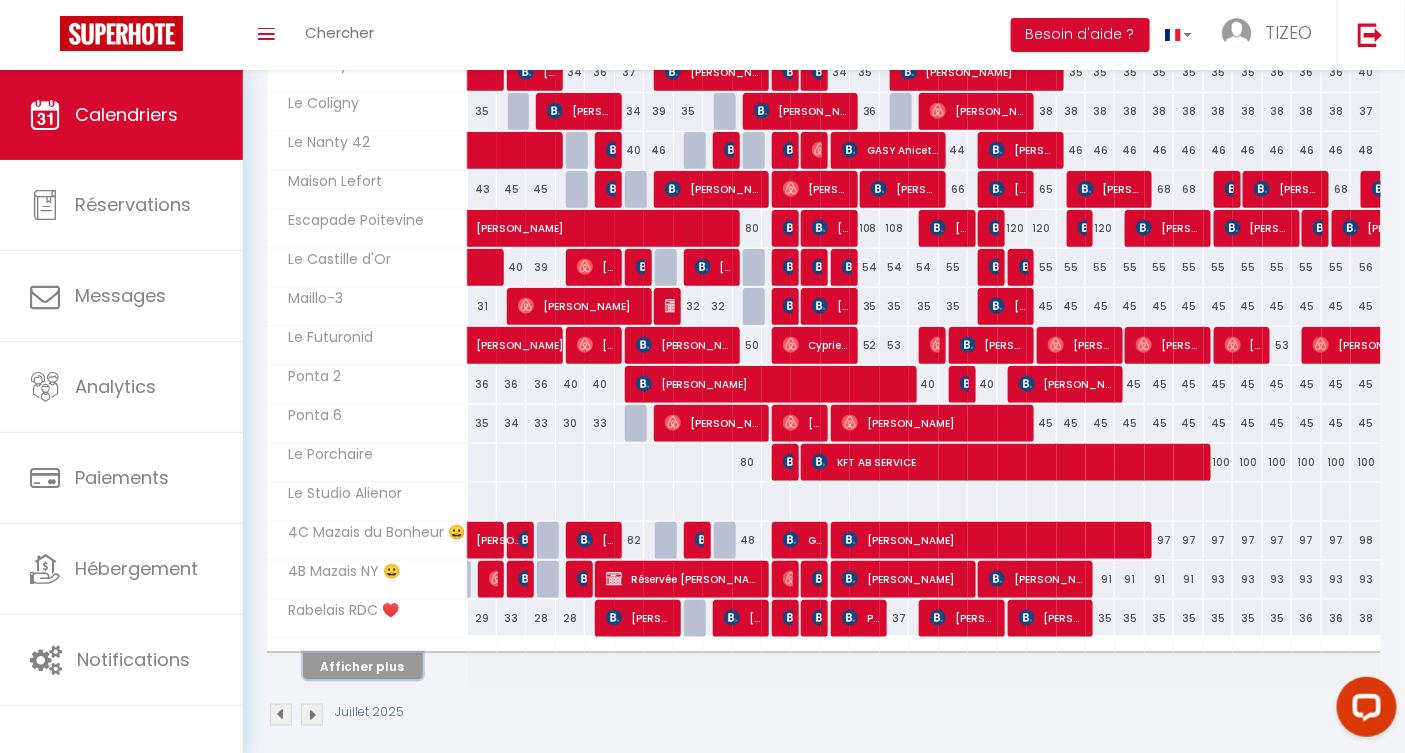 click on "Afficher plus" at bounding box center [363, 666] 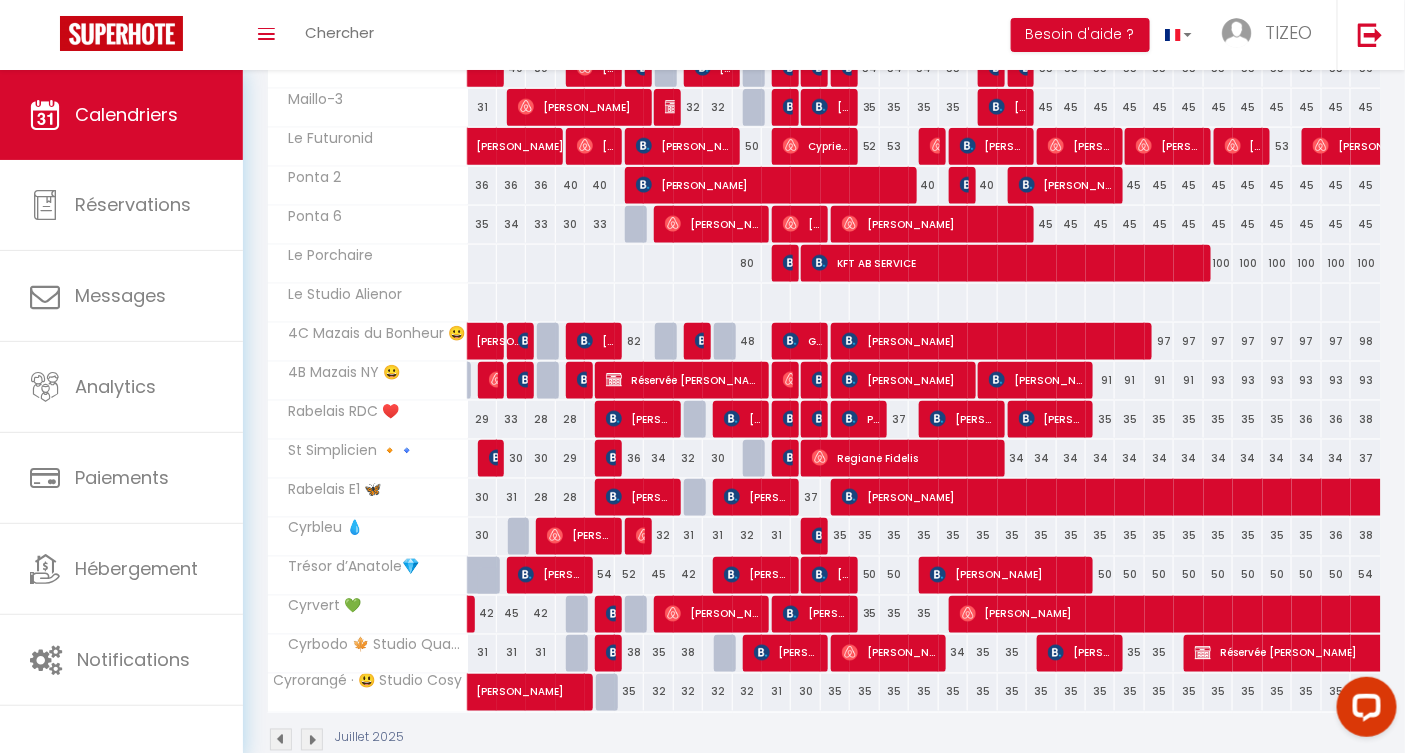scroll, scrollTop: 785, scrollLeft: 0, axis: vertical 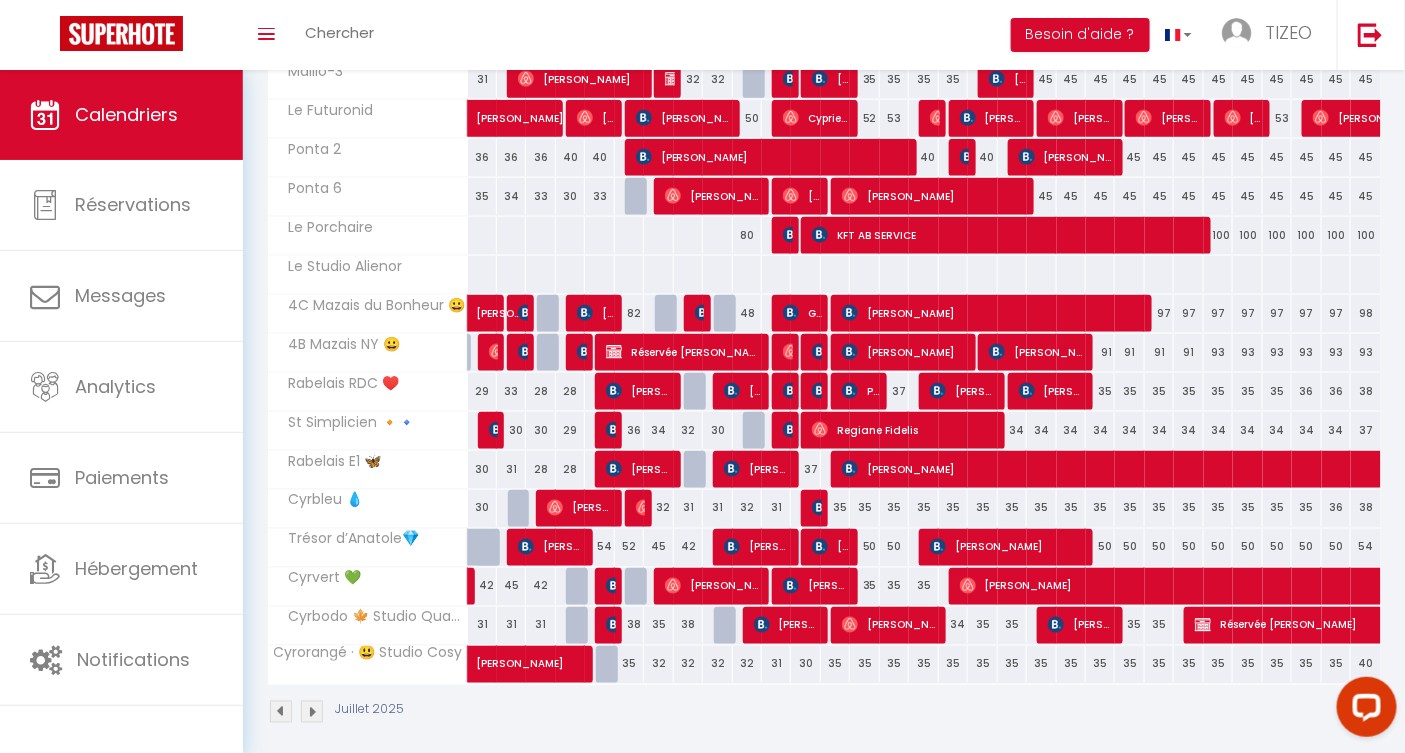 click on "40" at bounding box center (1366, 664) 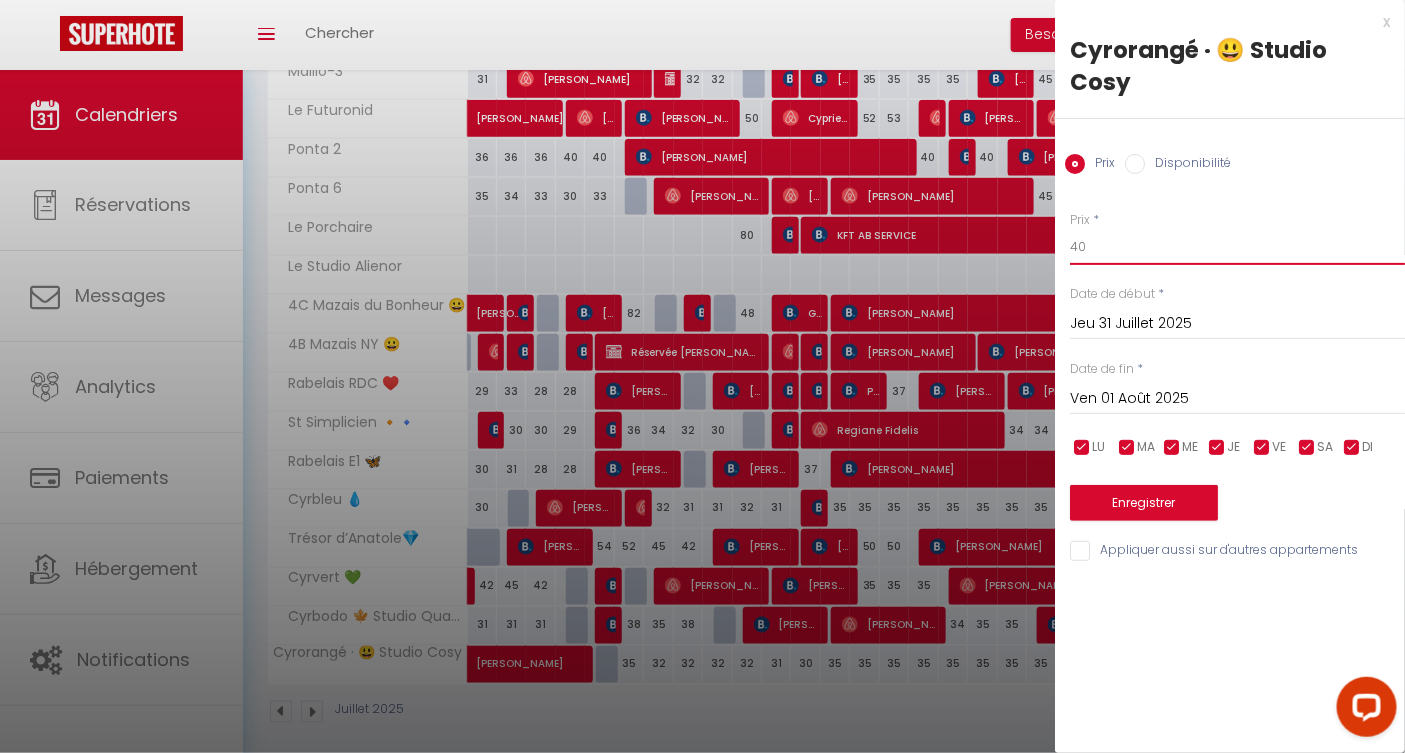 click on "40" at bounding box center (1237, 247) 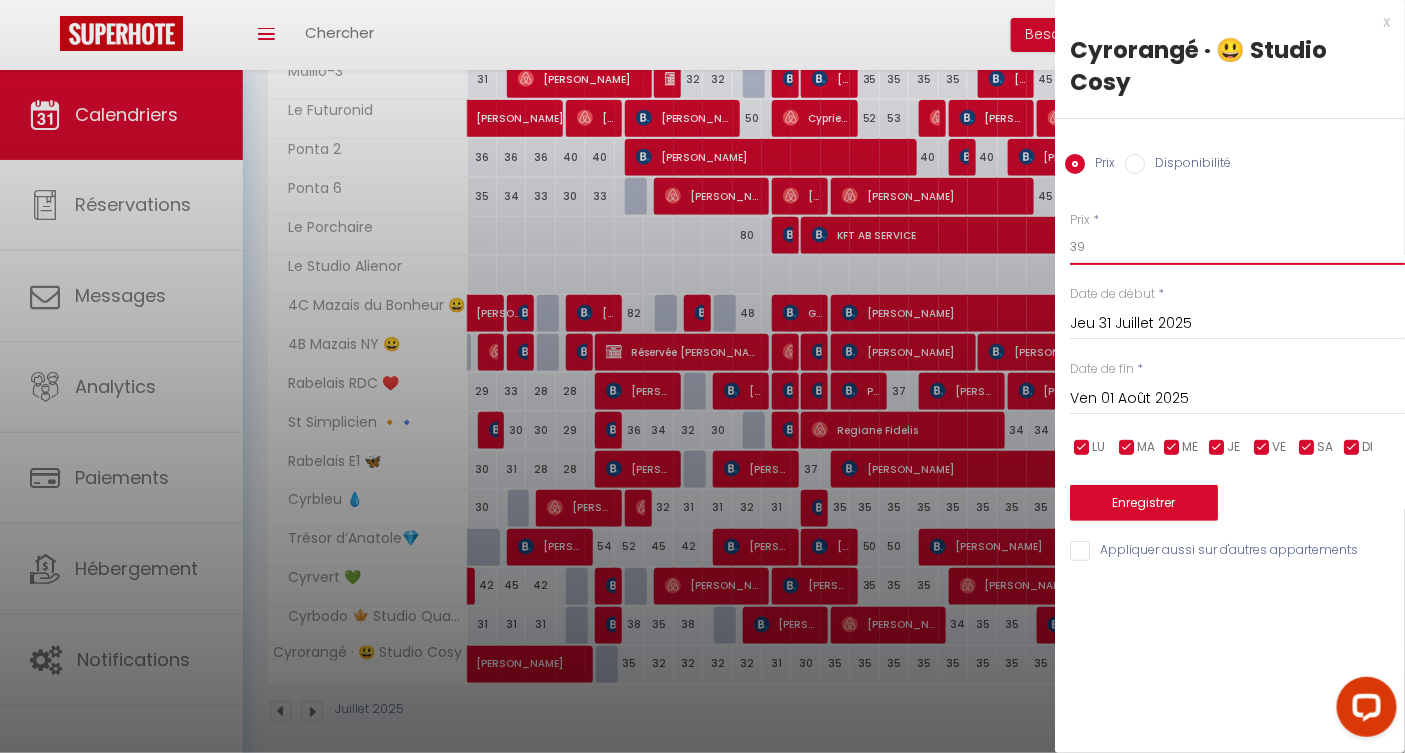 type on "39" 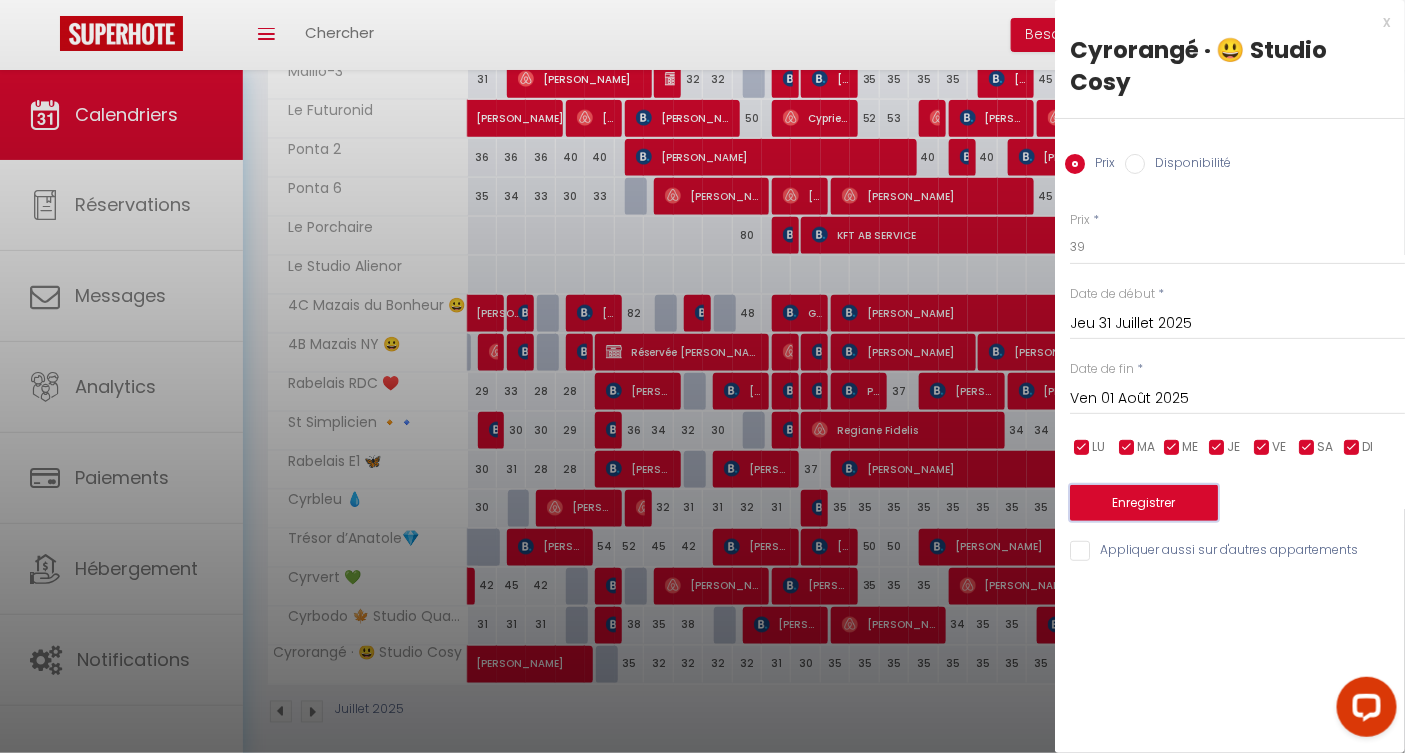 click on "Enregistrer" at bounding box center [1144, 503] 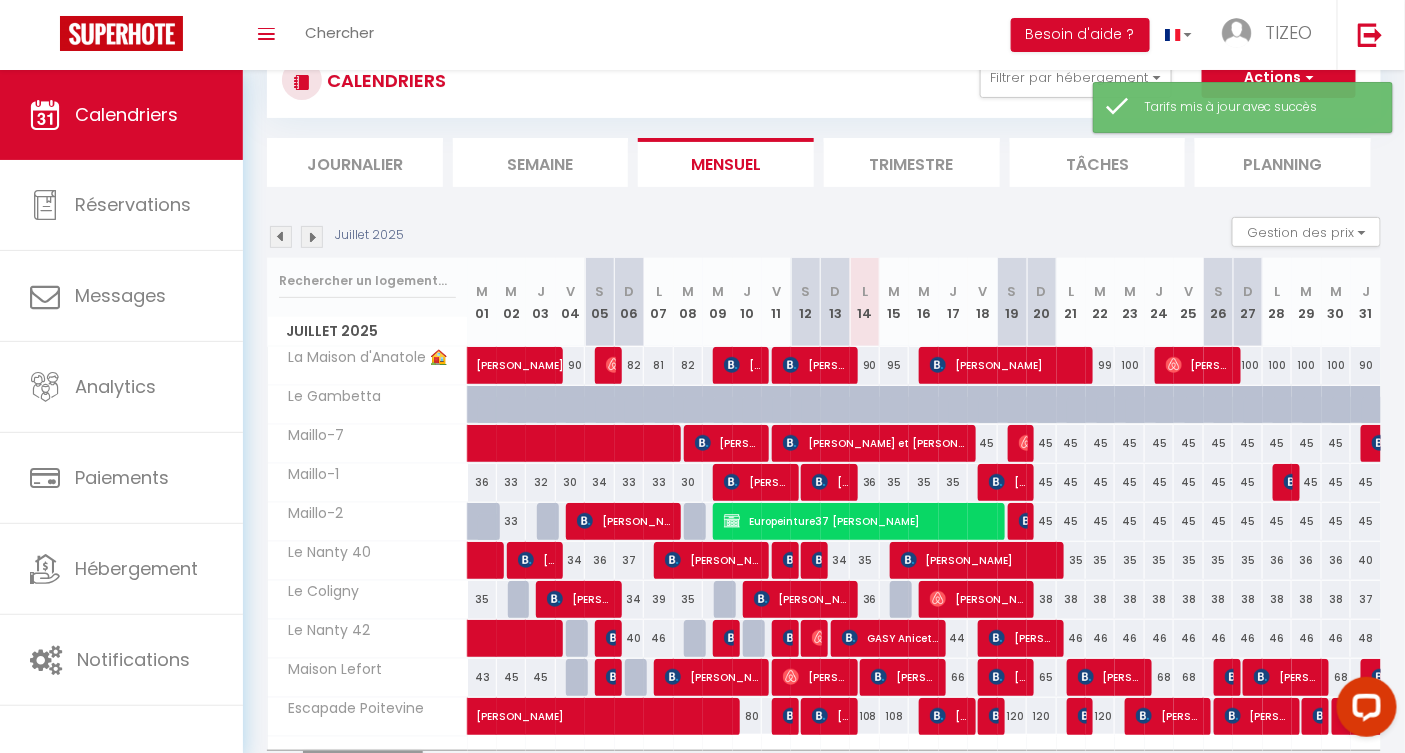 scroll, scrollTop: 177, scrollLeft: 0, axis: vertical 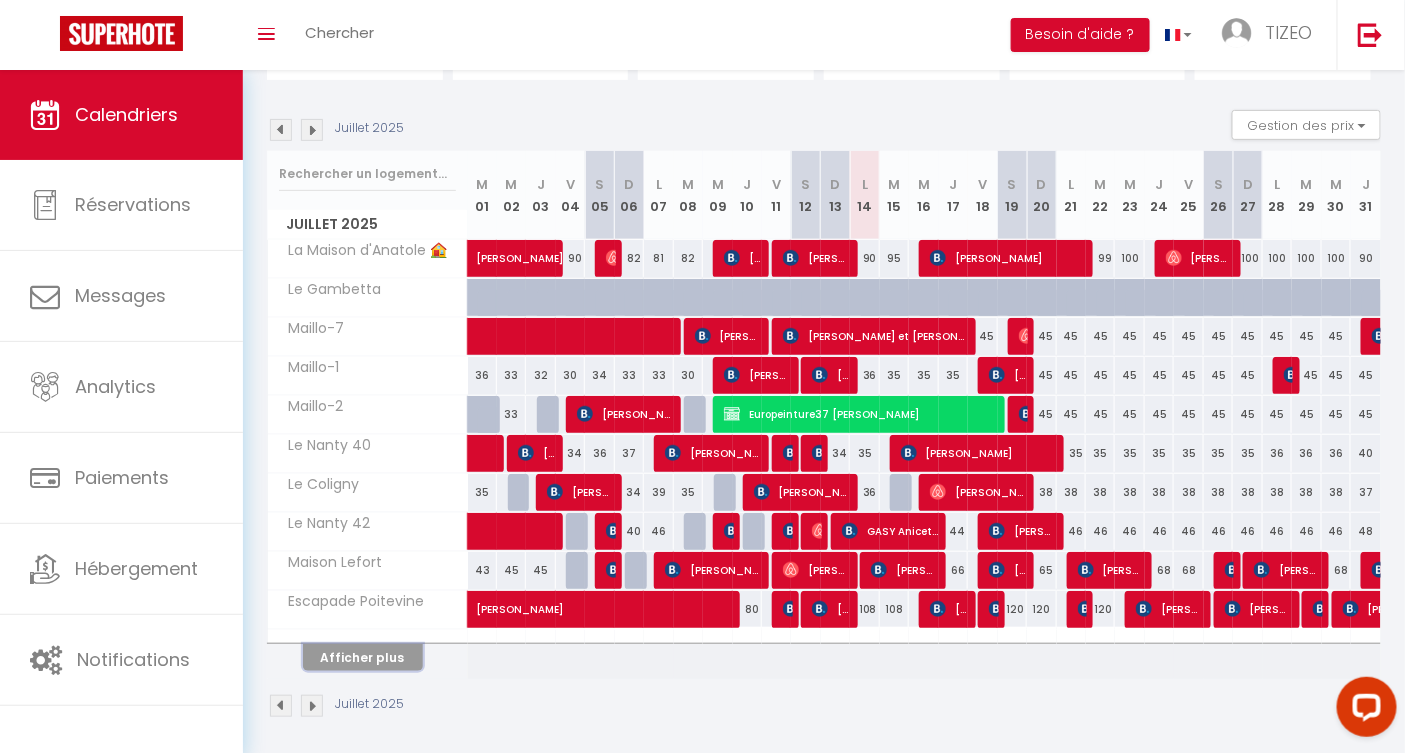click on "Afficher plus" at bounding box center (363, 657) 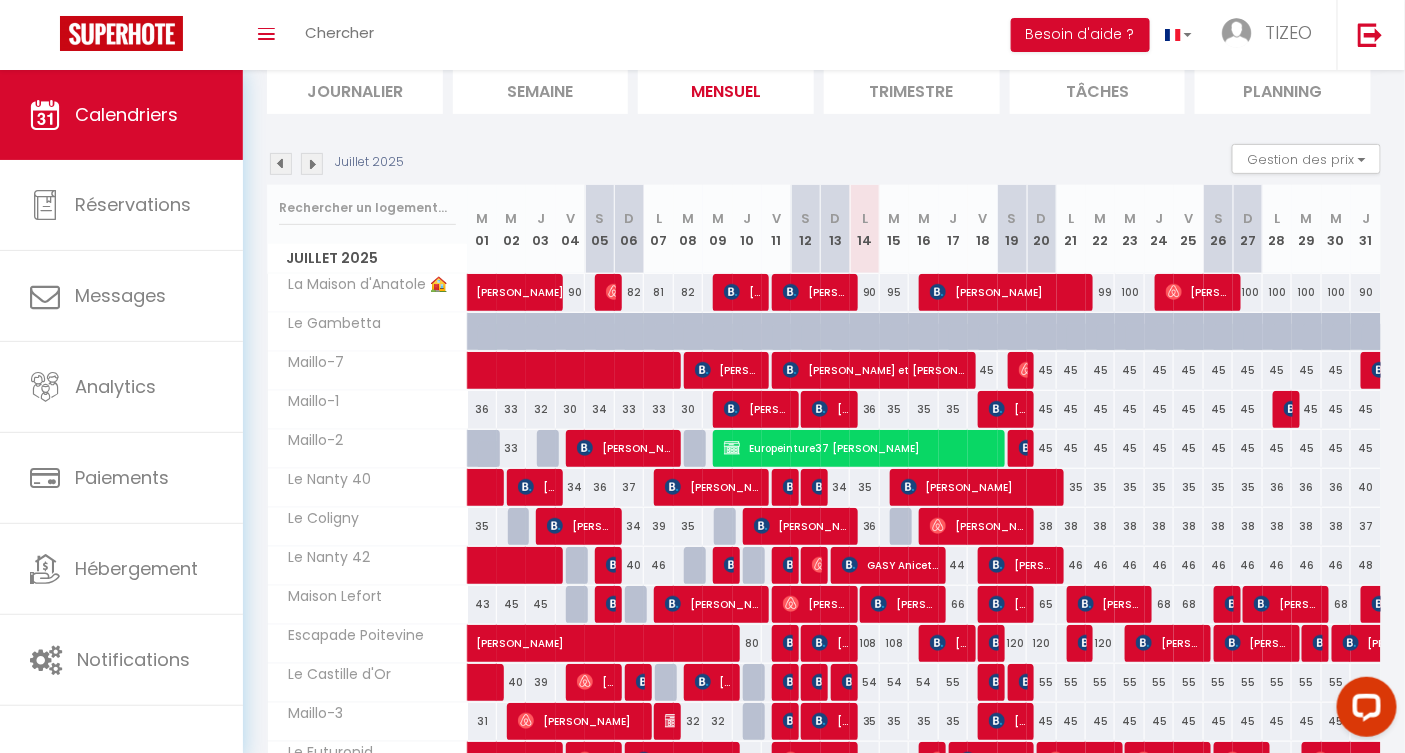 scroll, scrollTop: 144, scrollLeft: 0, axis: vertical 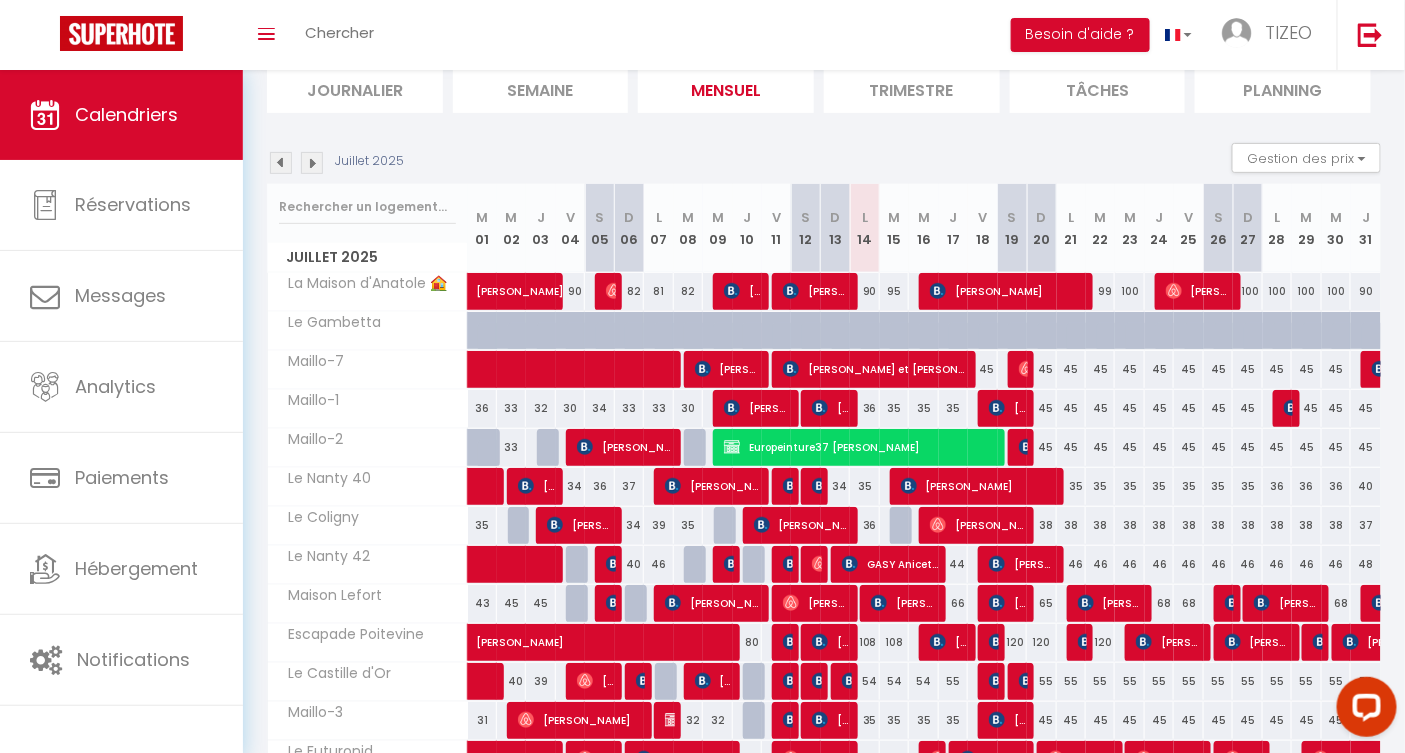 click on "95" at bounding box center (894, 291) 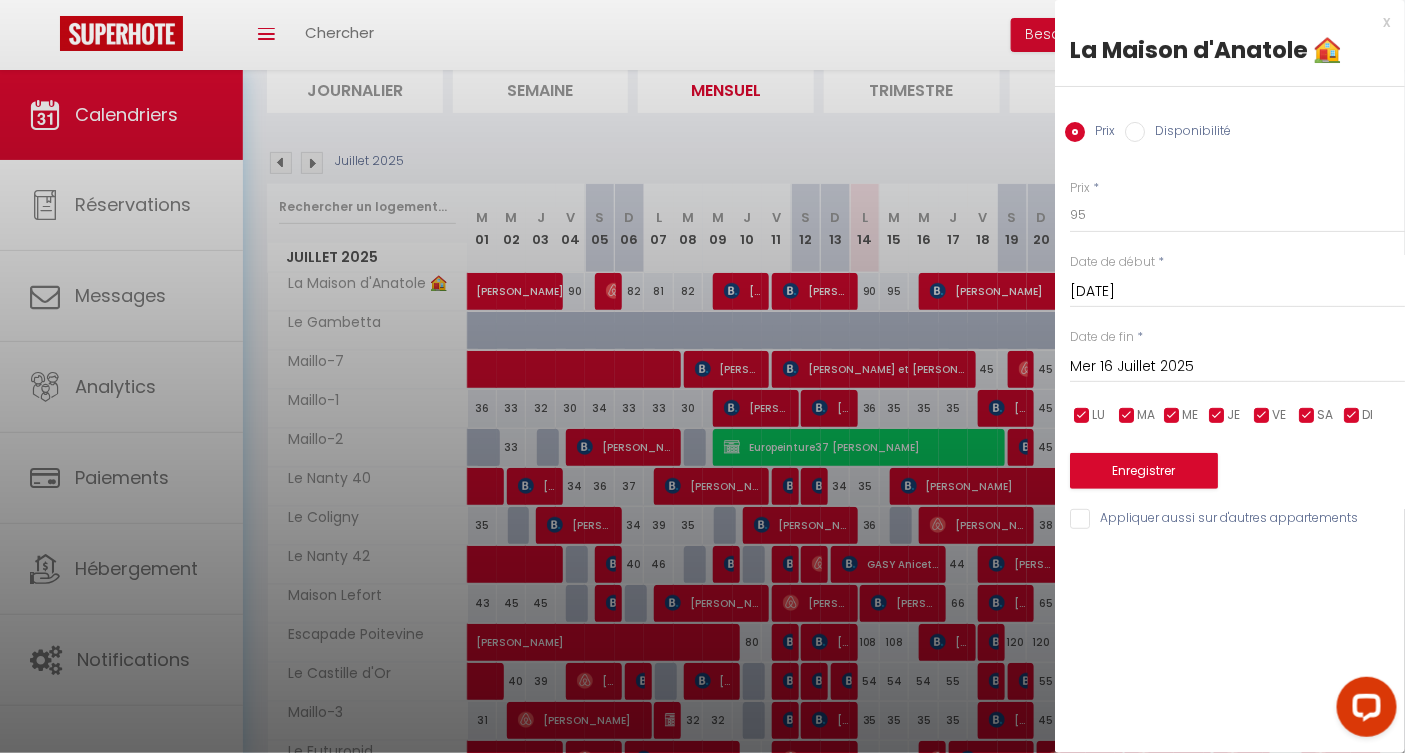 click at bounding box center [702, 376] 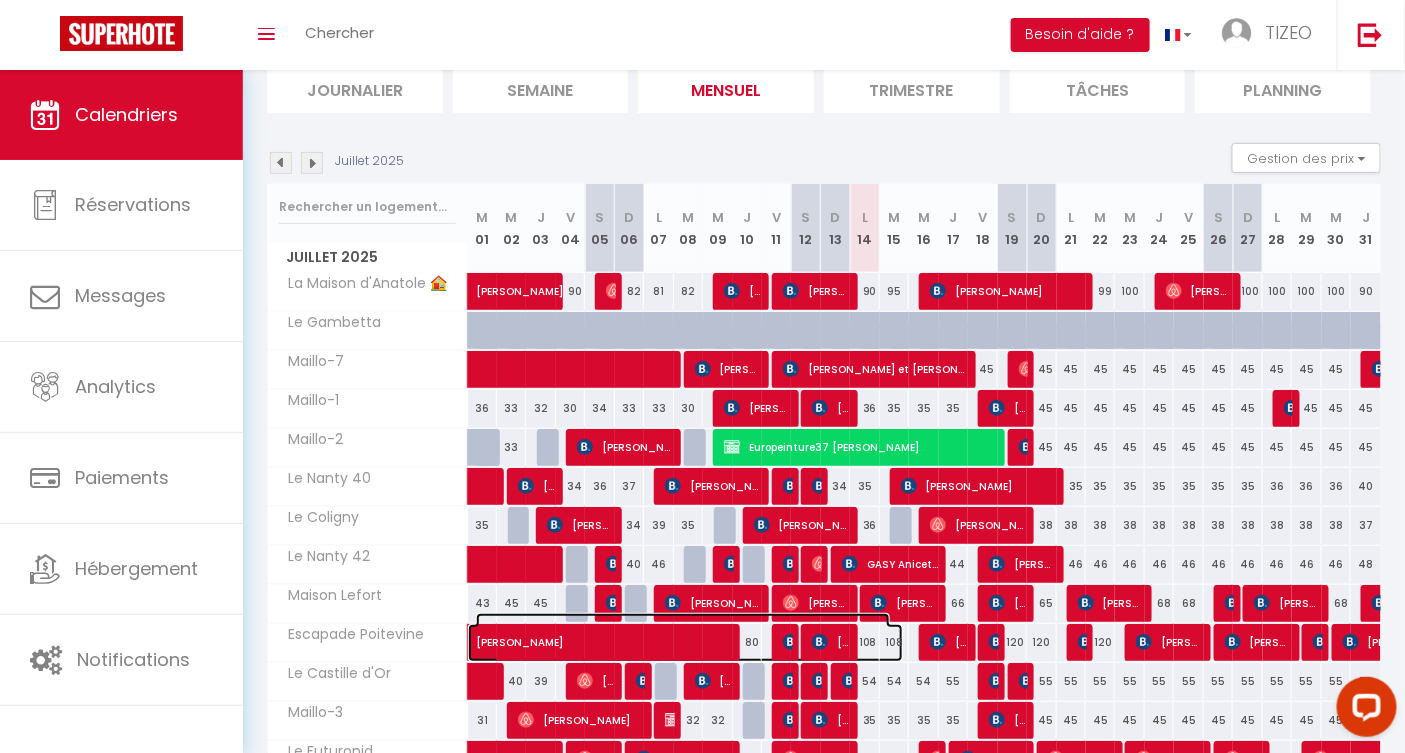 click at bounding box center [696, 643] 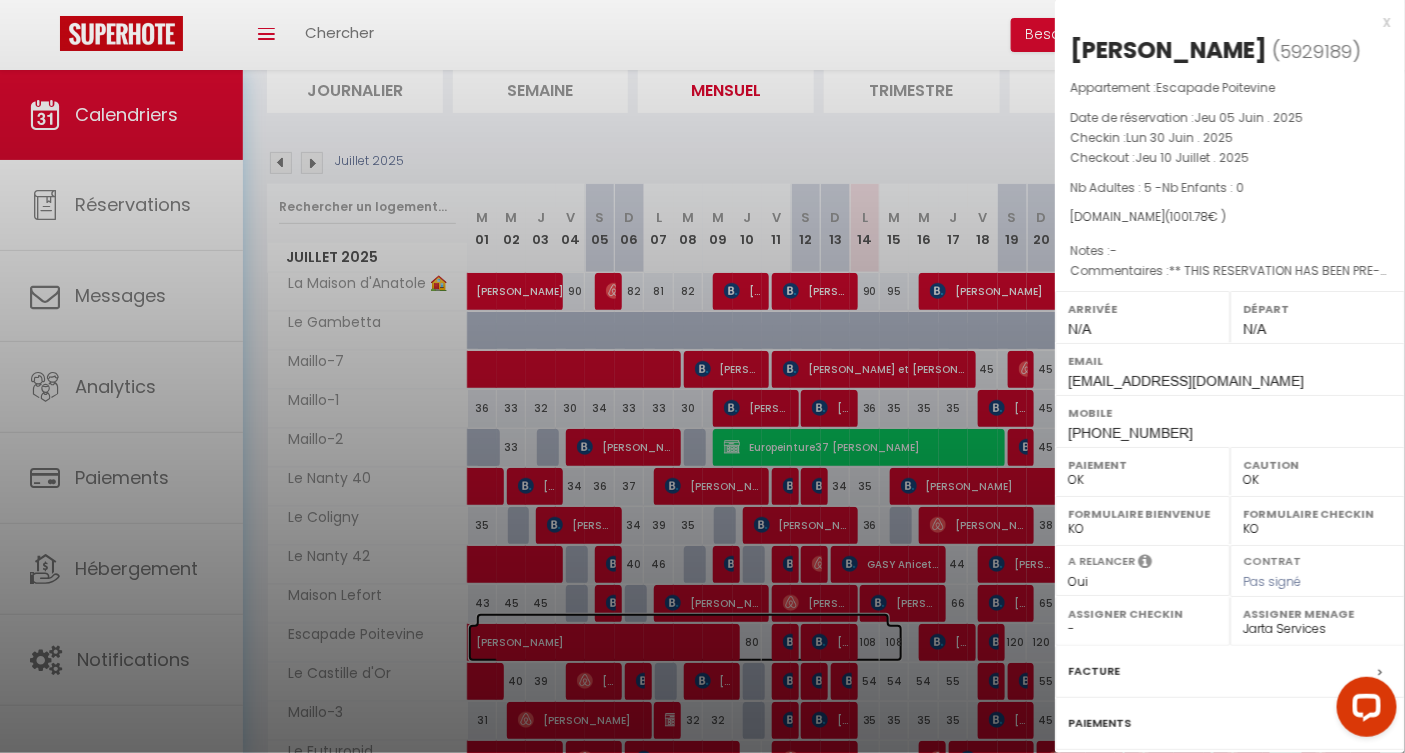 scroll, scrollTop: 171, scrollLeft: 0, axis: vertical 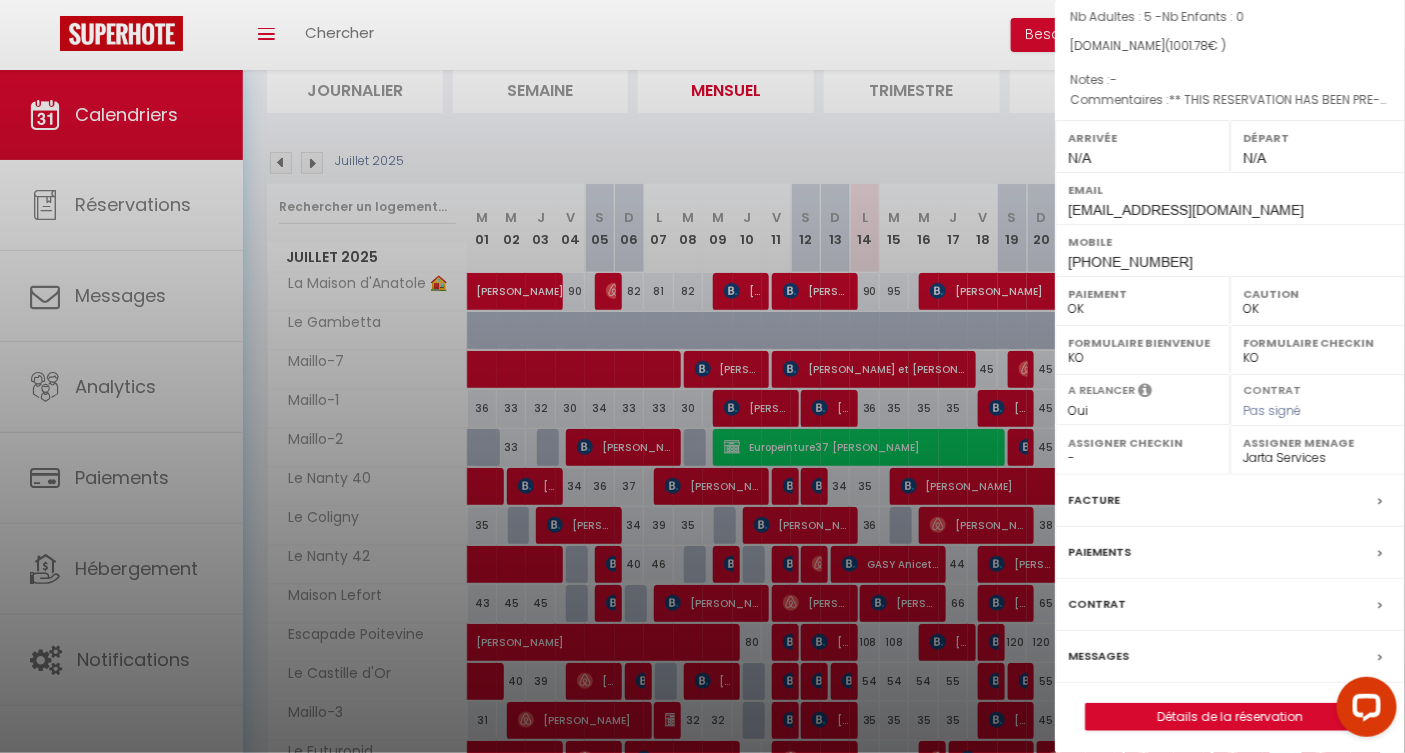 click at bounding box center [702, 376] 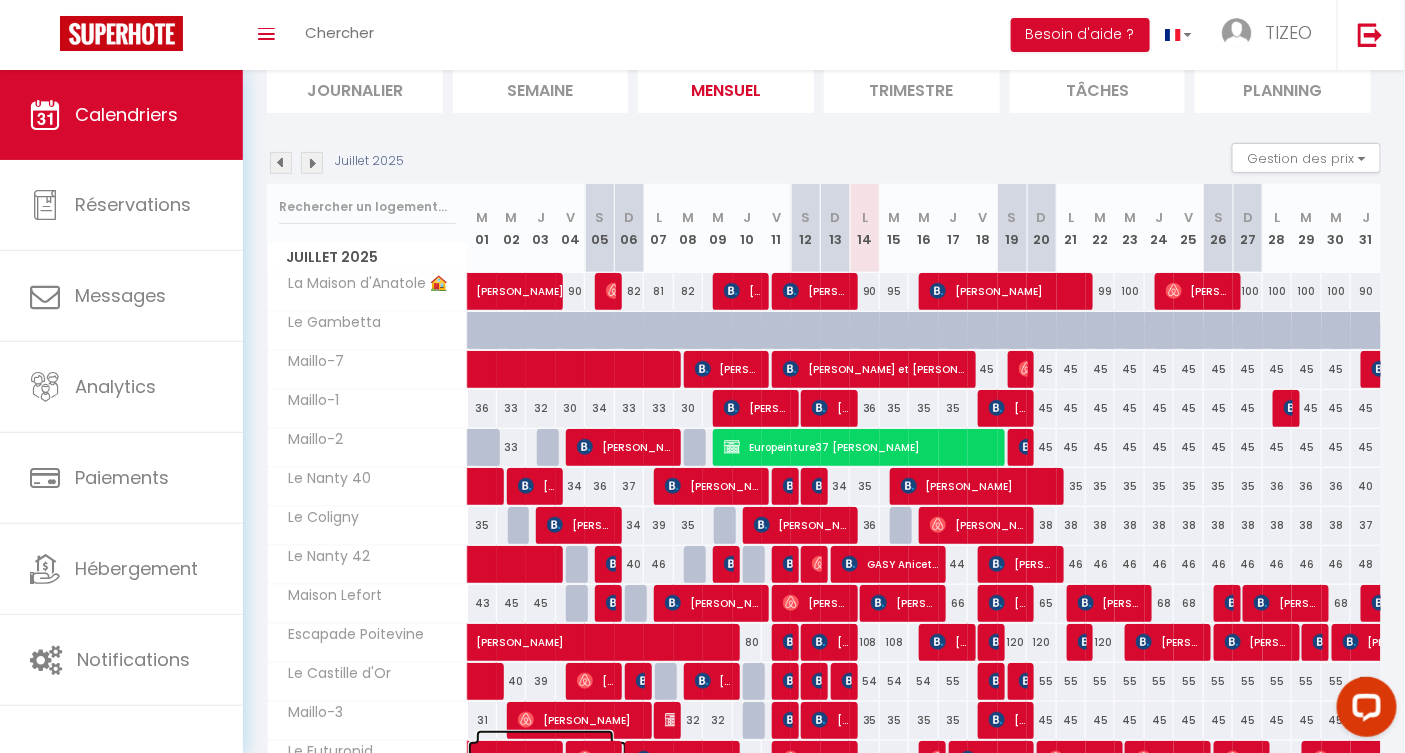 click at bounding box center (558, 760) 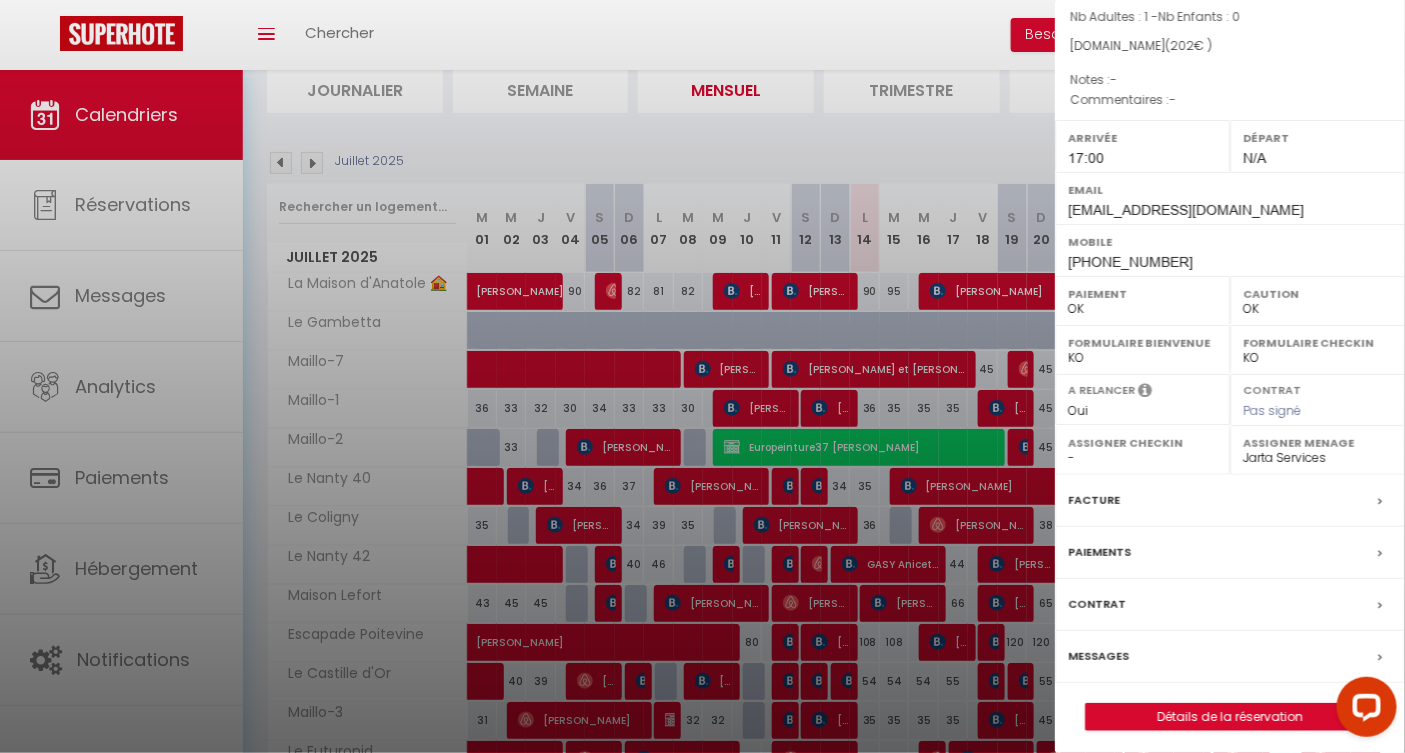 click at bounding box center [702, 376] 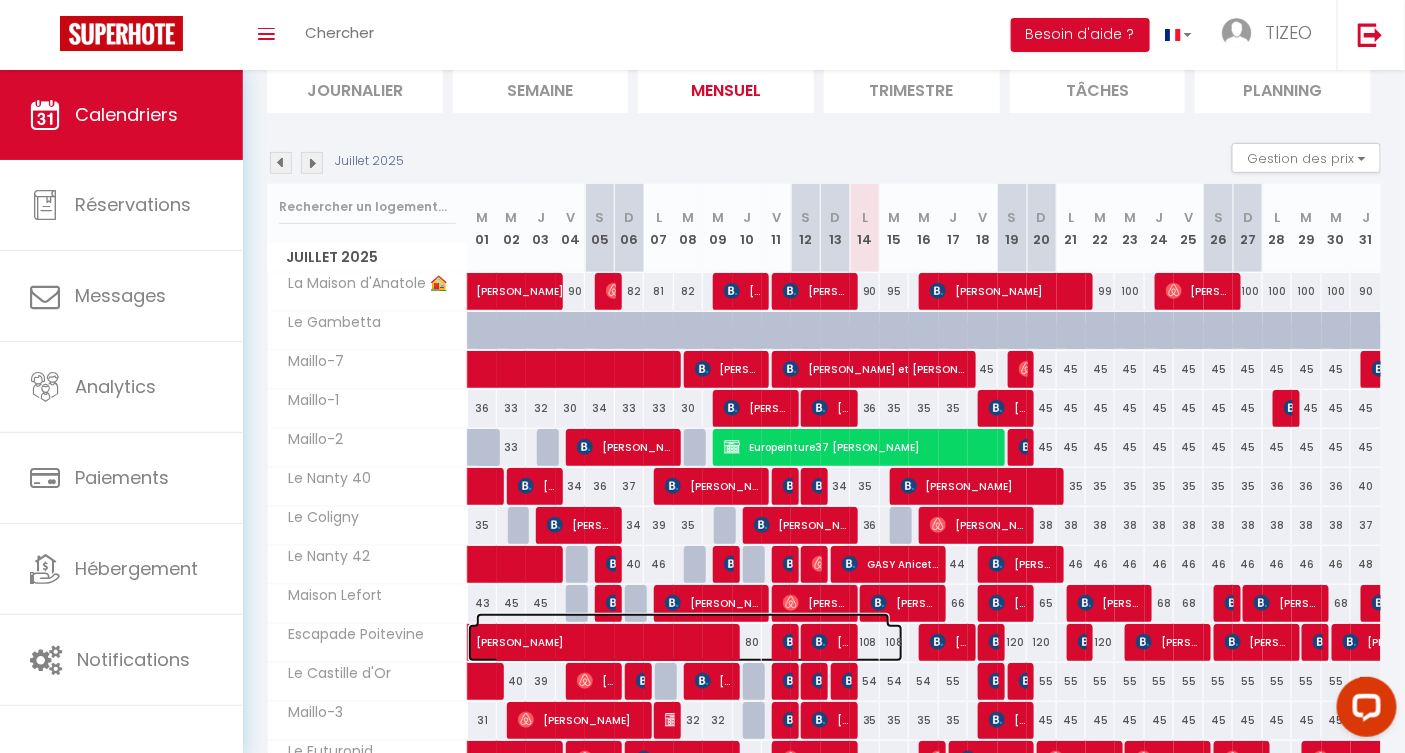 click at bounding box center (696, 643) 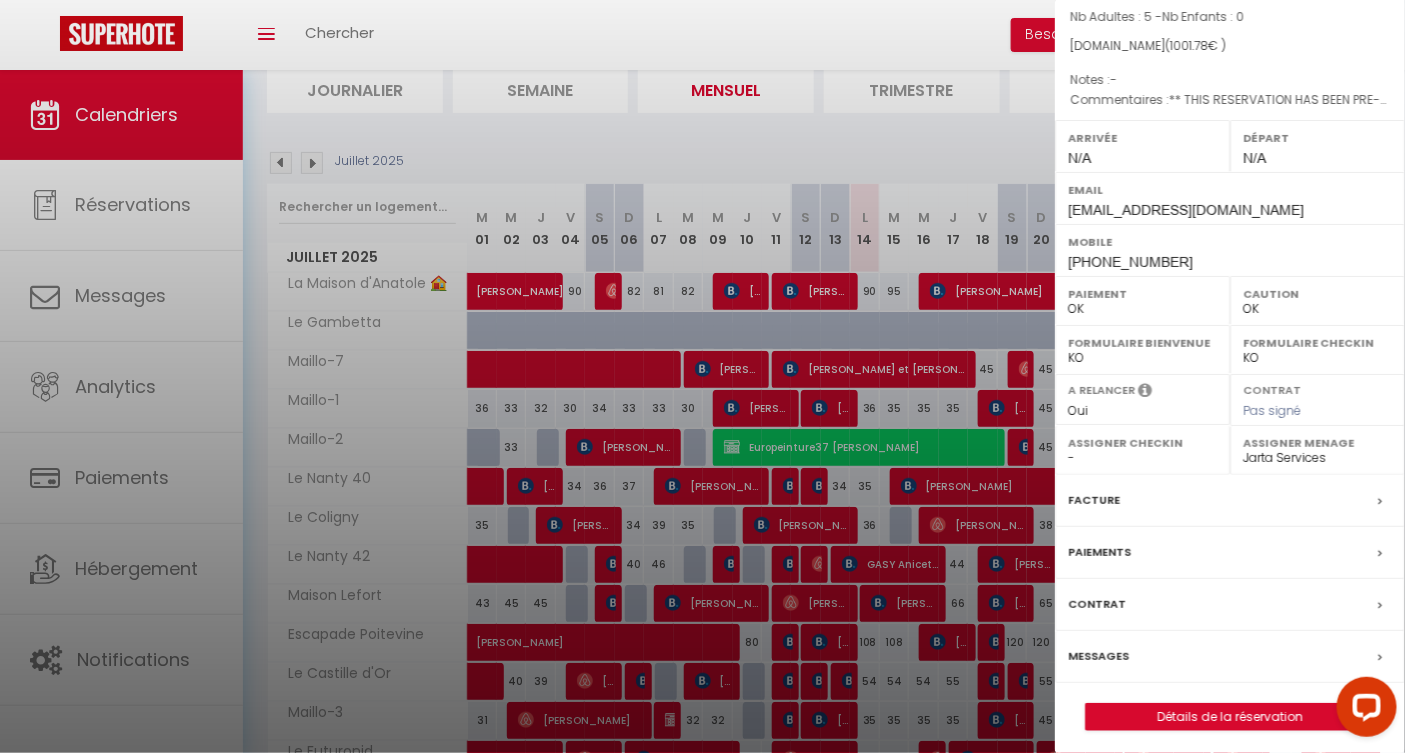 click at bounding box center (702, 376) 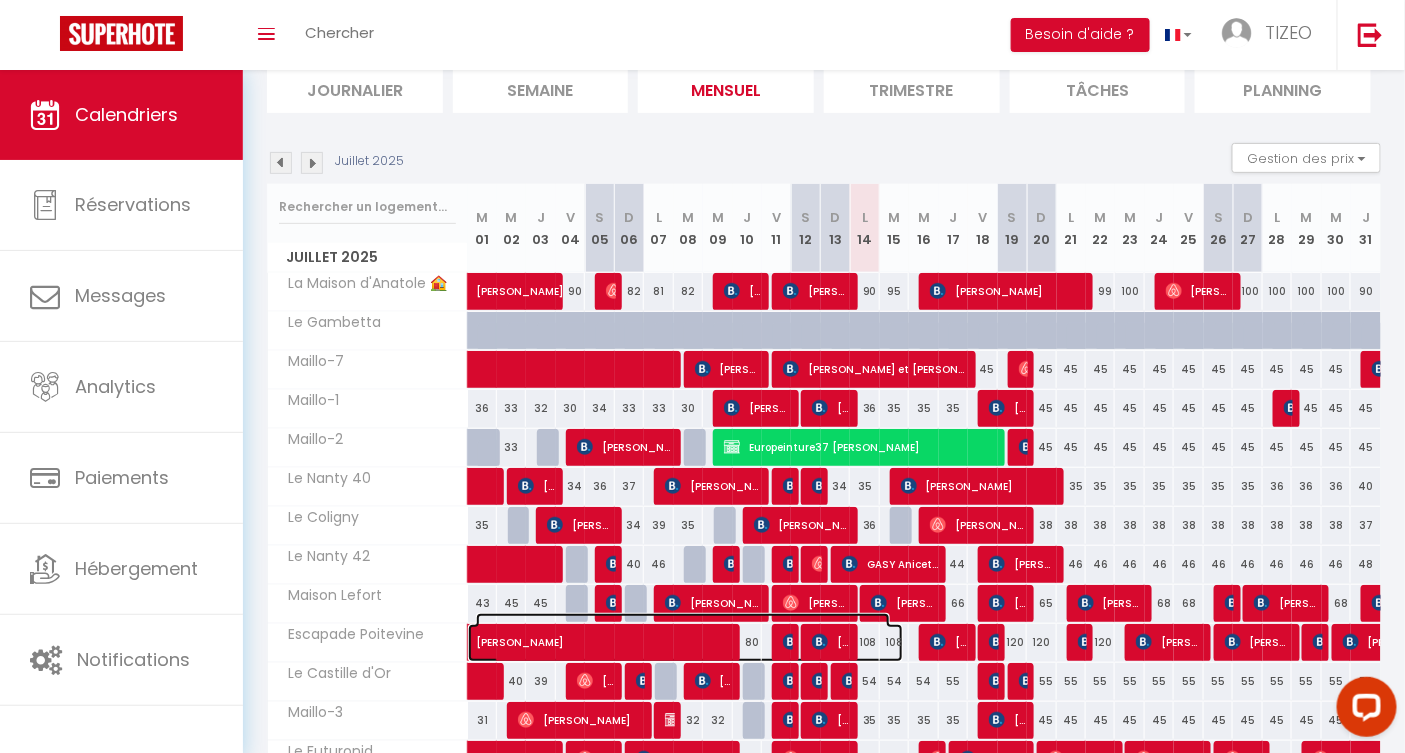 click at bounding box center [696, 643] 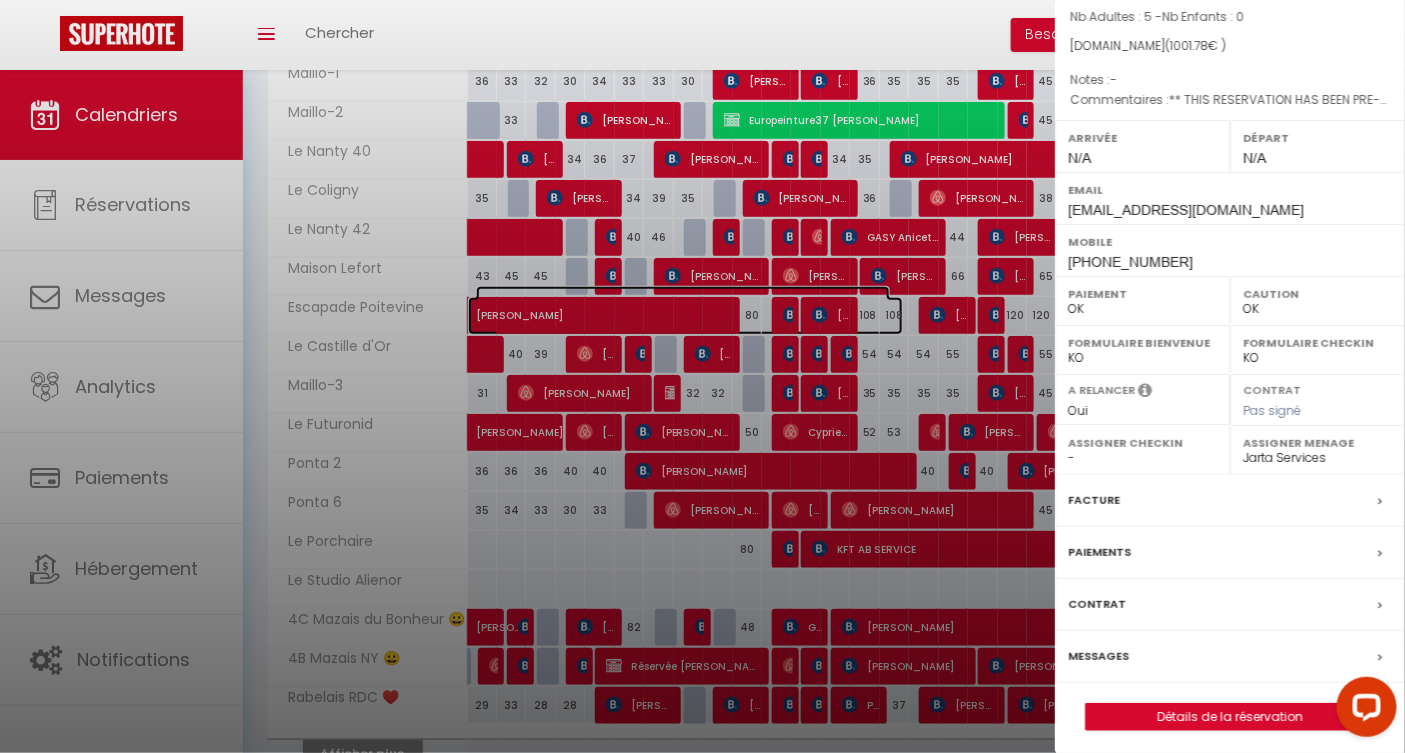 scroll, scrollTop: 475, scrollLeft: 0, axis: vertical 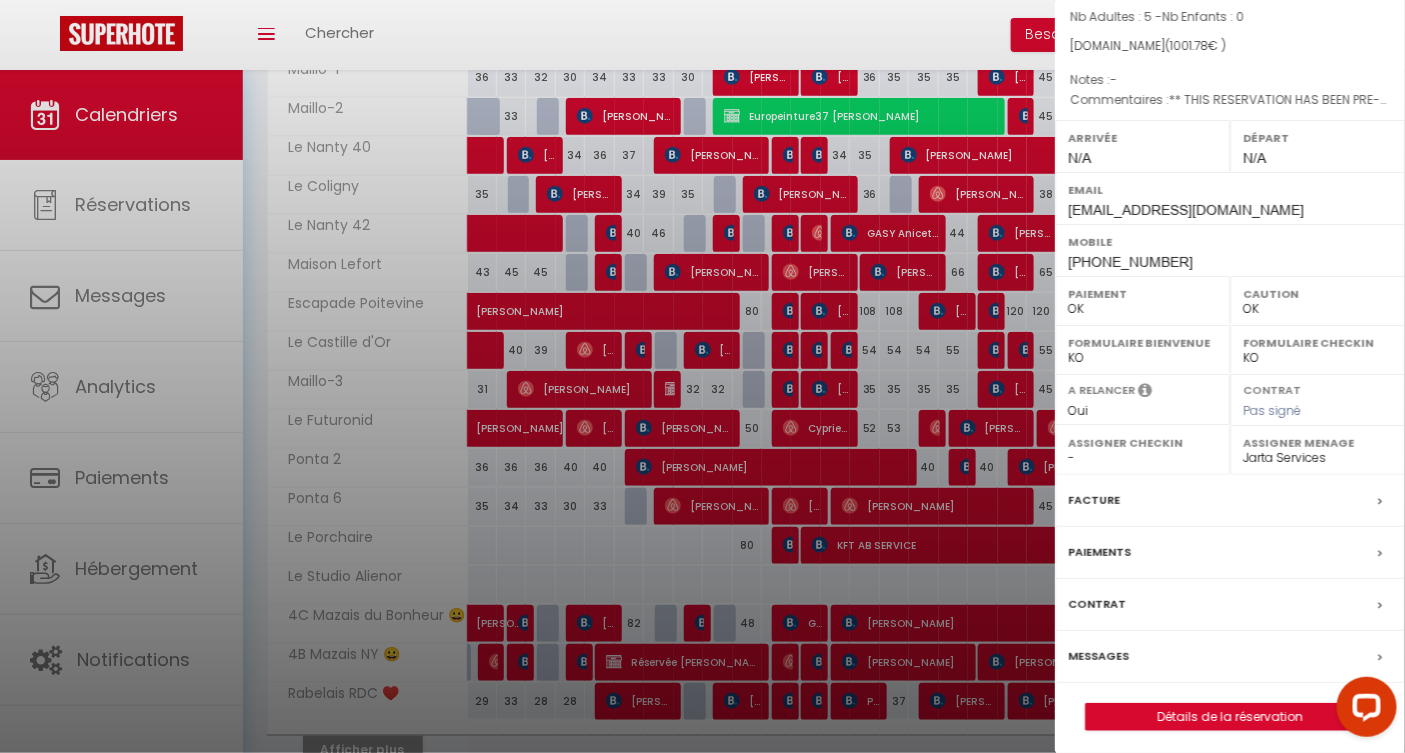 click at bounding box center [702, 376] 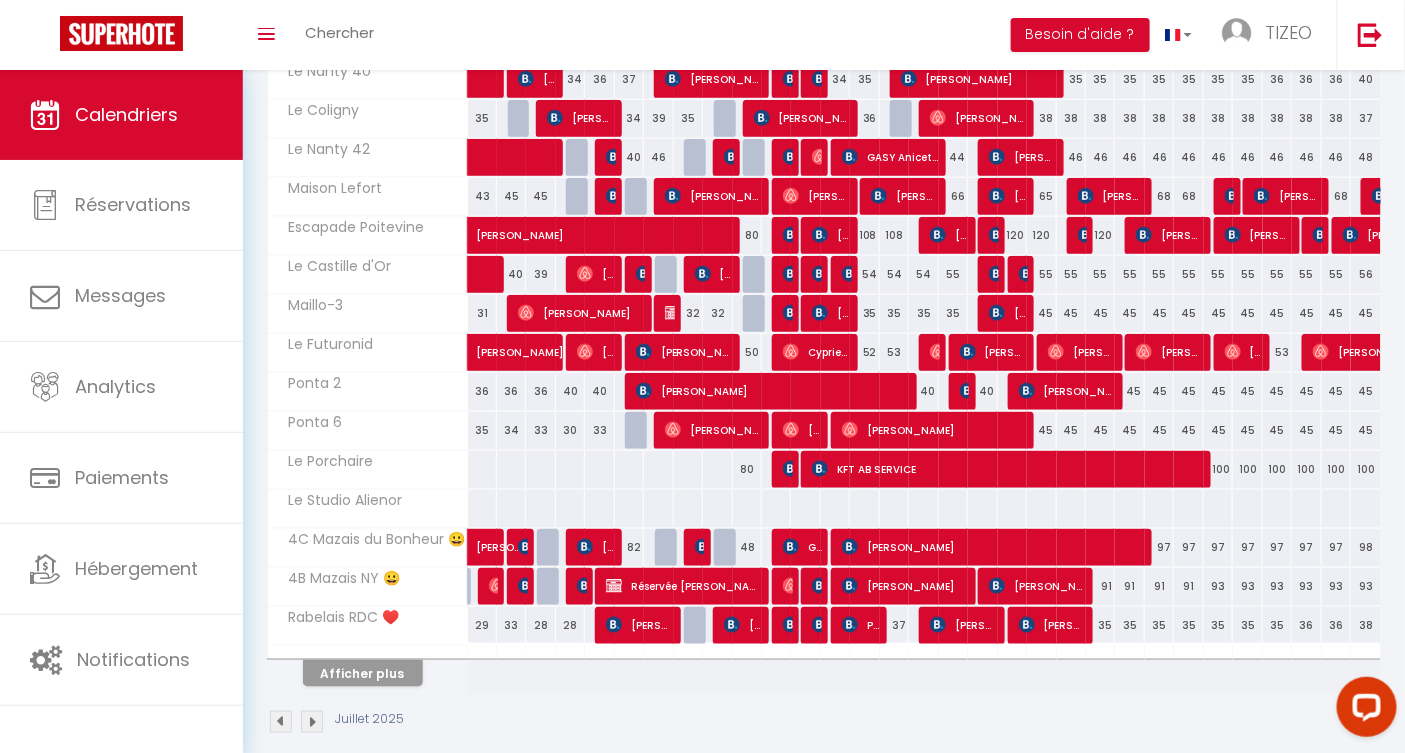 scroll, scrollTop: 563, scrollLeft: 0, axis: vertical 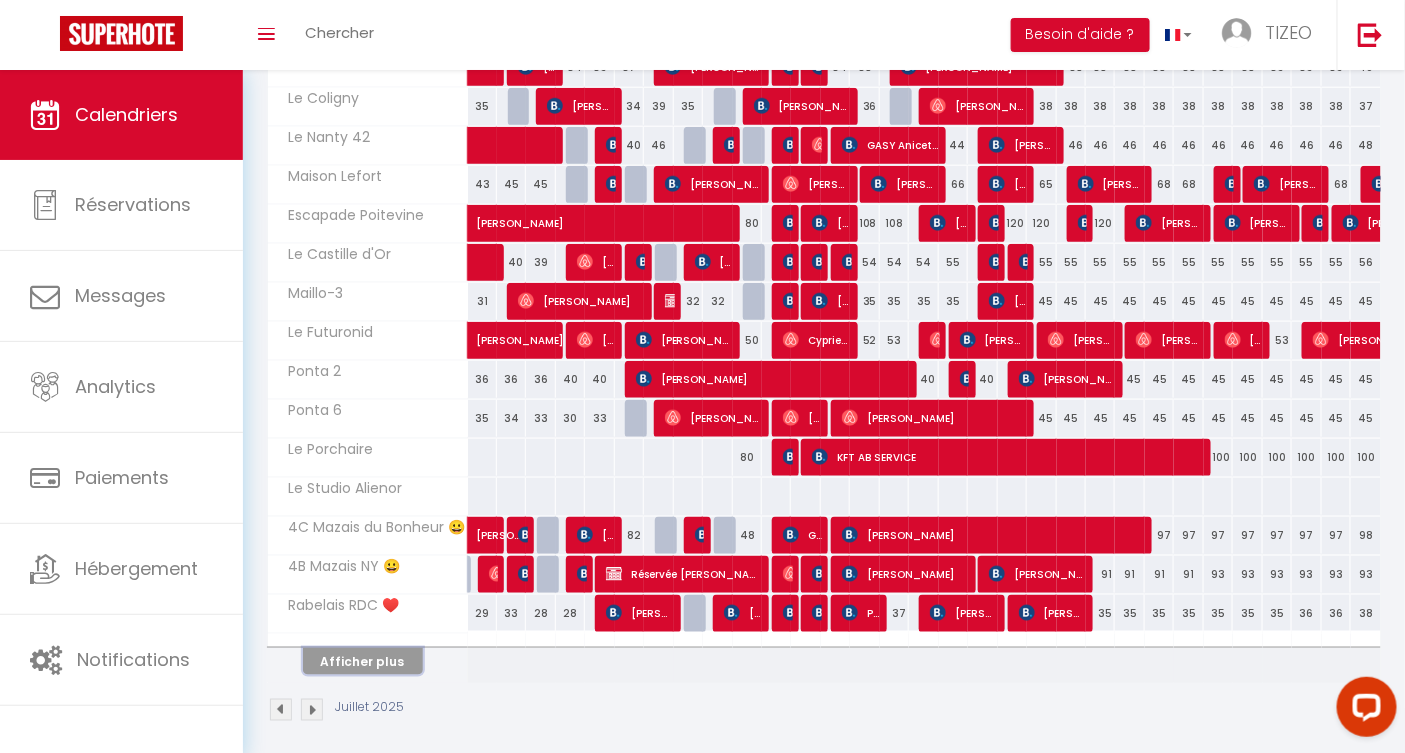 click on "Afficher plus" at bounding box center [363, 661] 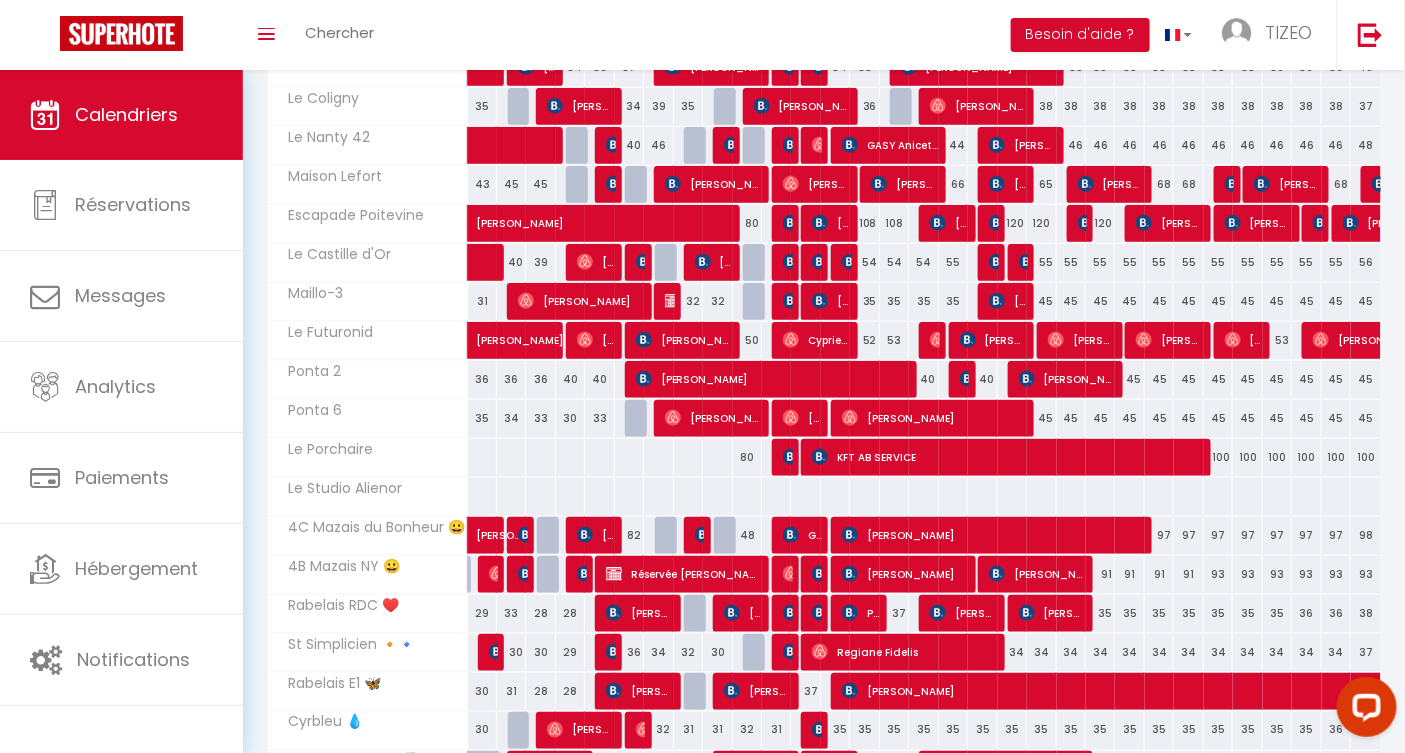 click on "34" at bounding box center [1247, 652] 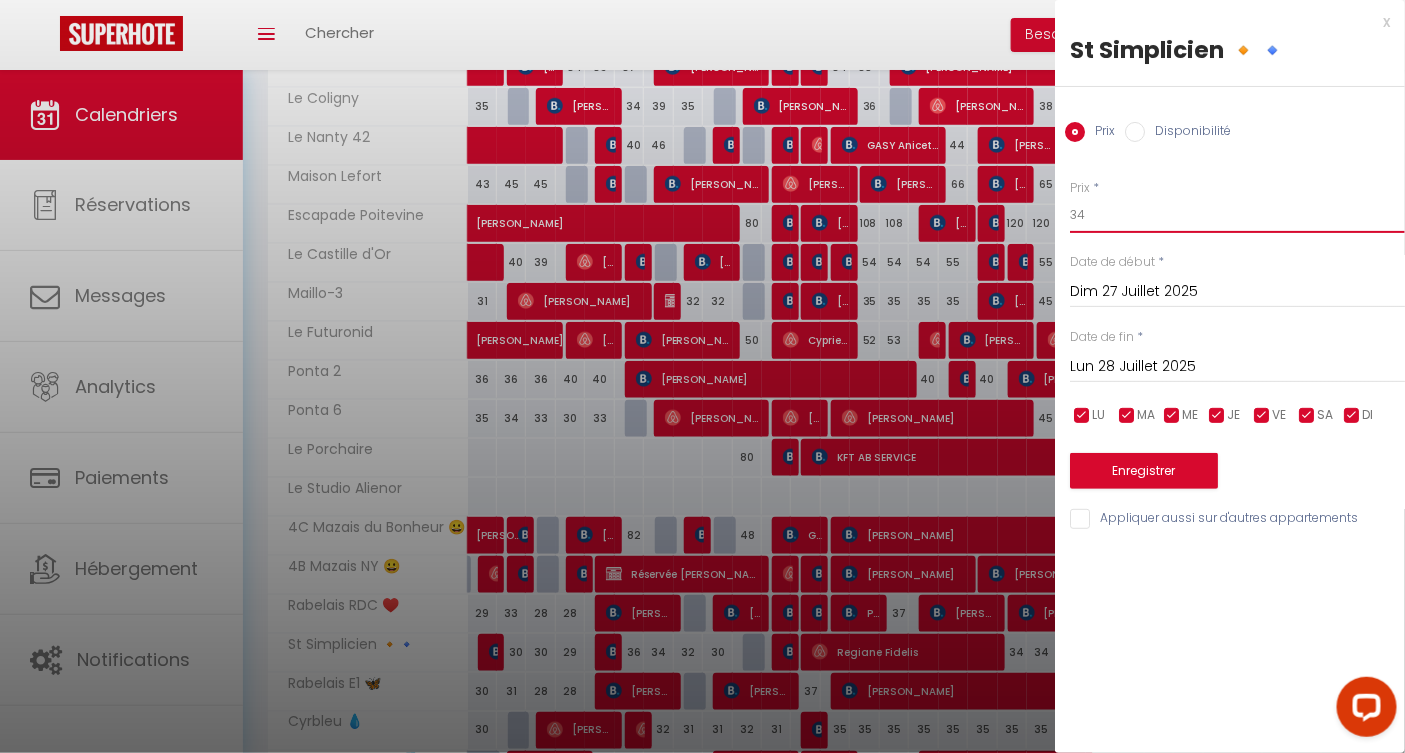 click on "34" at bounding box center (1237, 215) 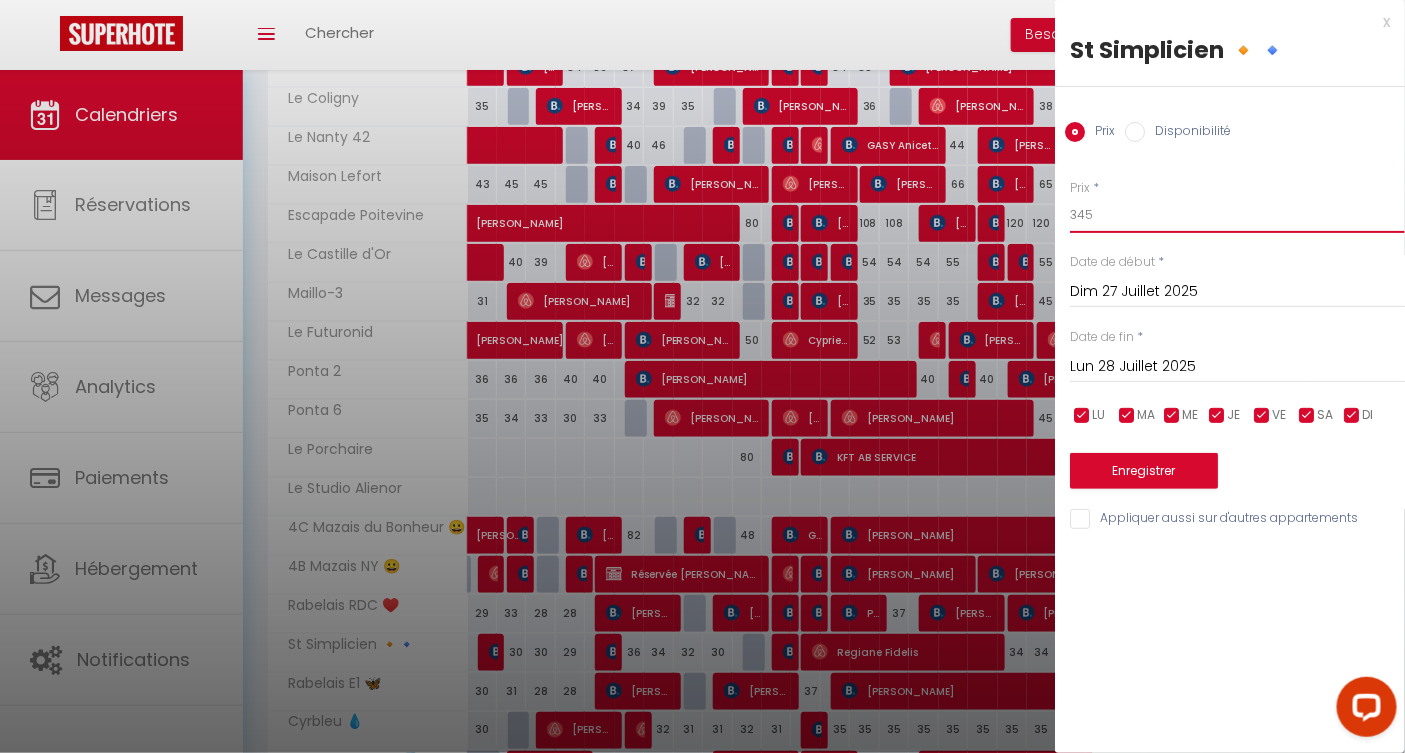 type on "345" 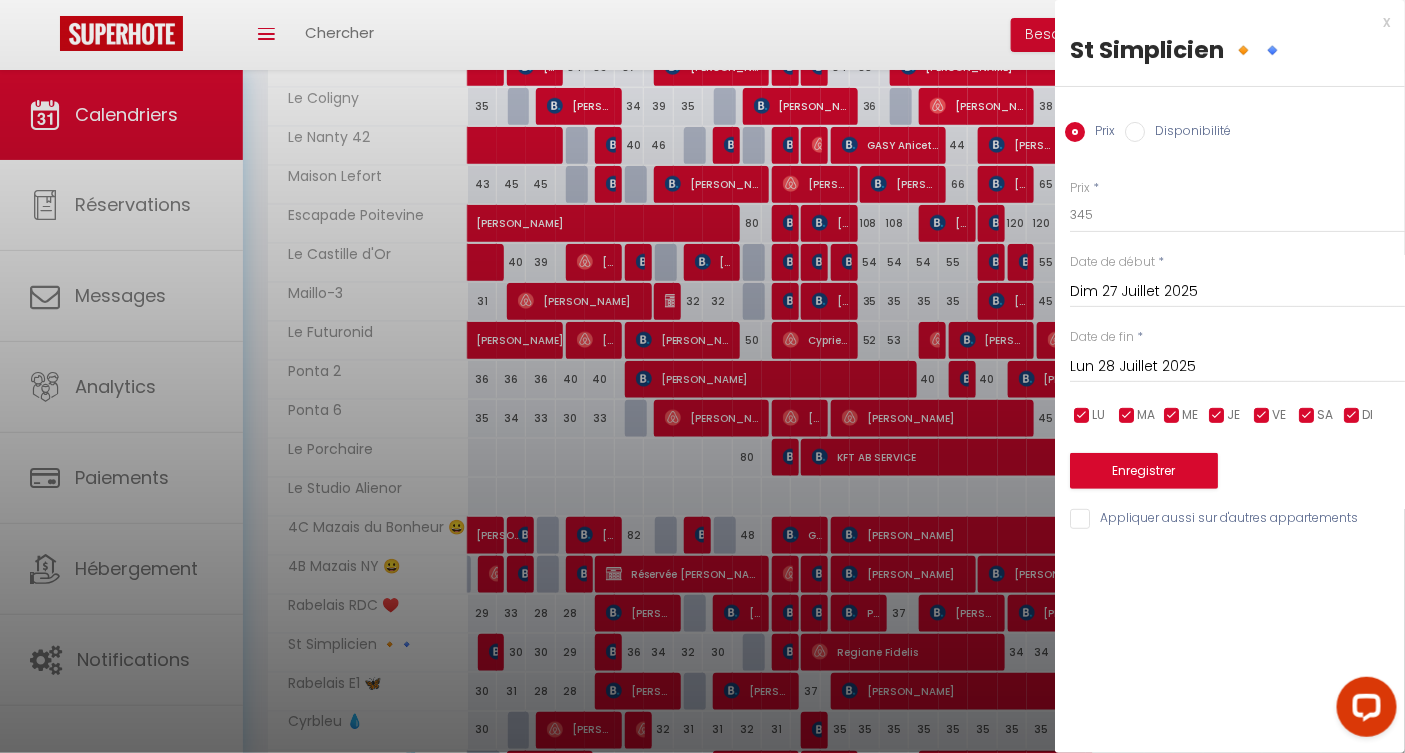 click on "Lun 28 Juillet 2025" at bounding box center [1237, 367] 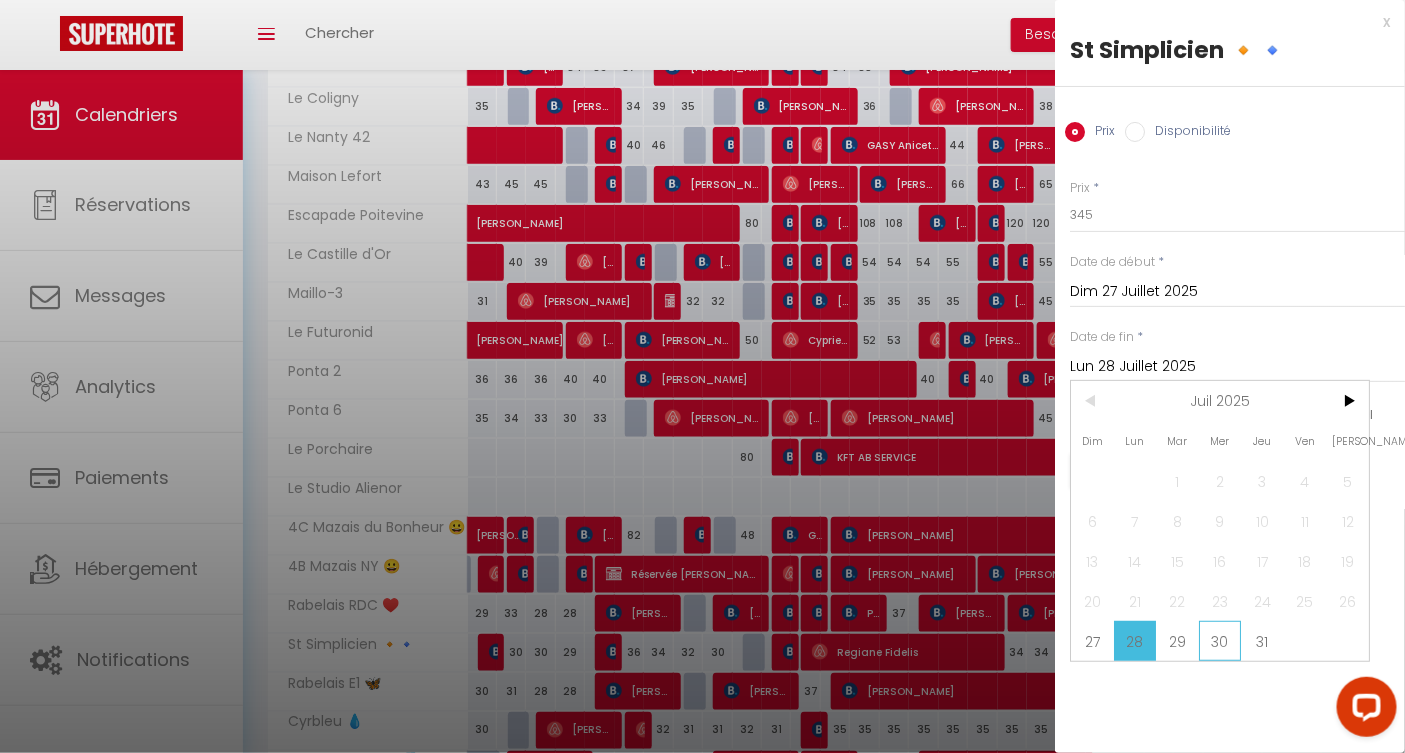 click on "30" at bounding box center (1220, 641) 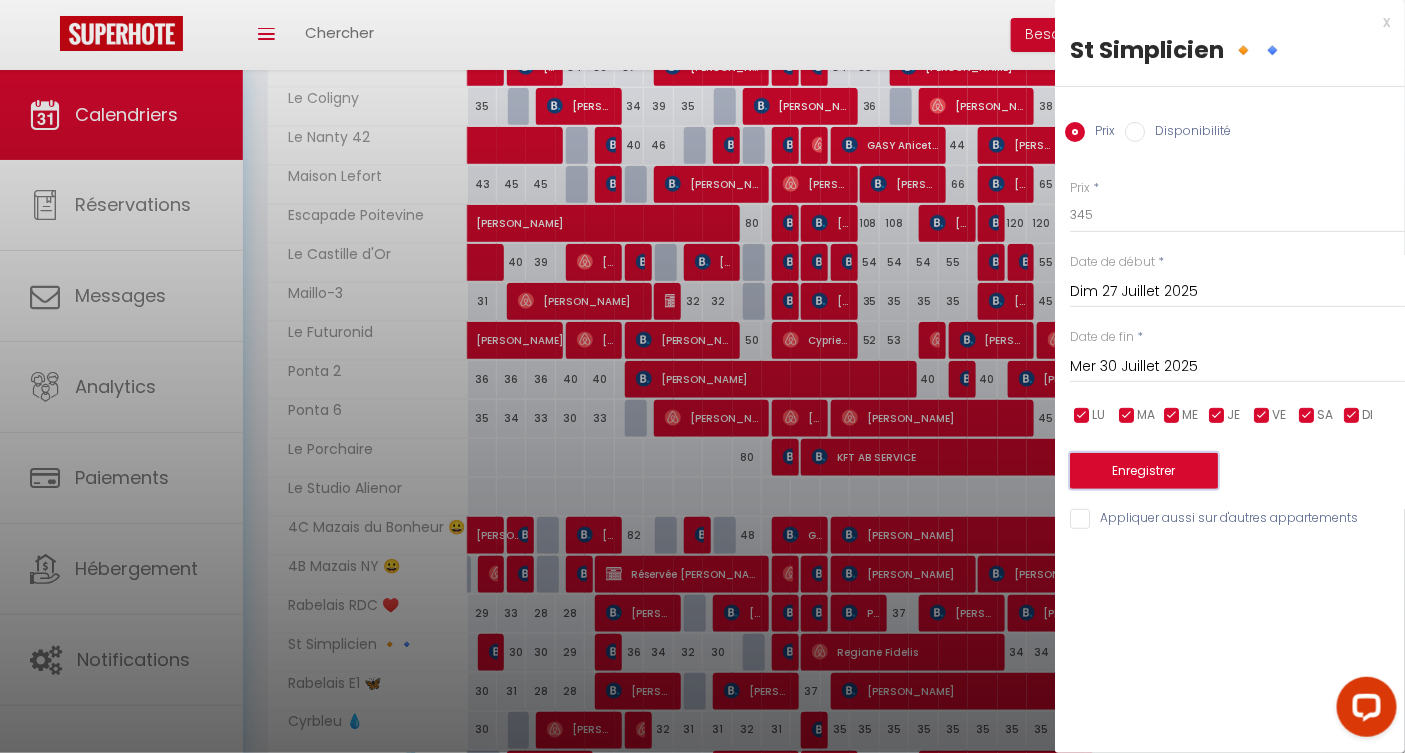 click on "Enregistrer" at bounding box center [1144, 471] 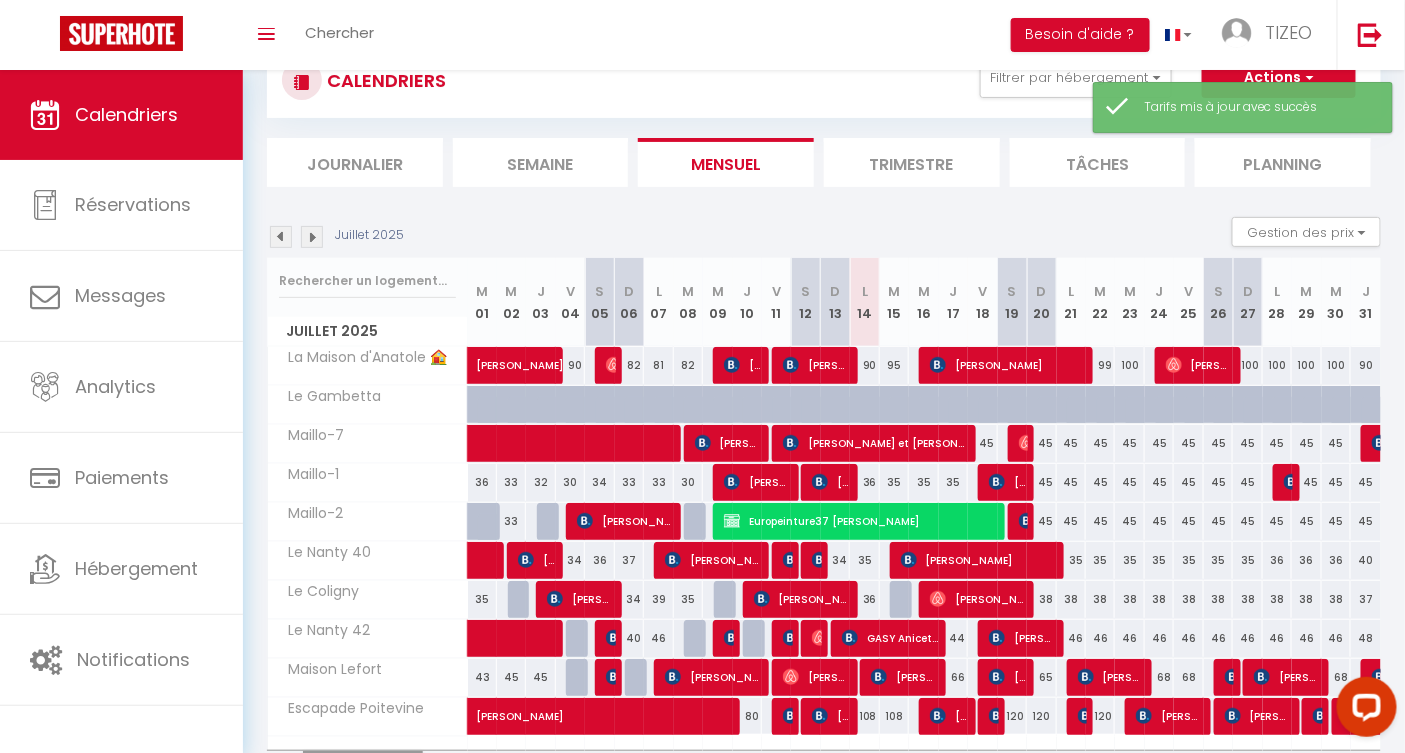 scroll, scrollTop: 177, scrollLeft: 0, axis: vertical 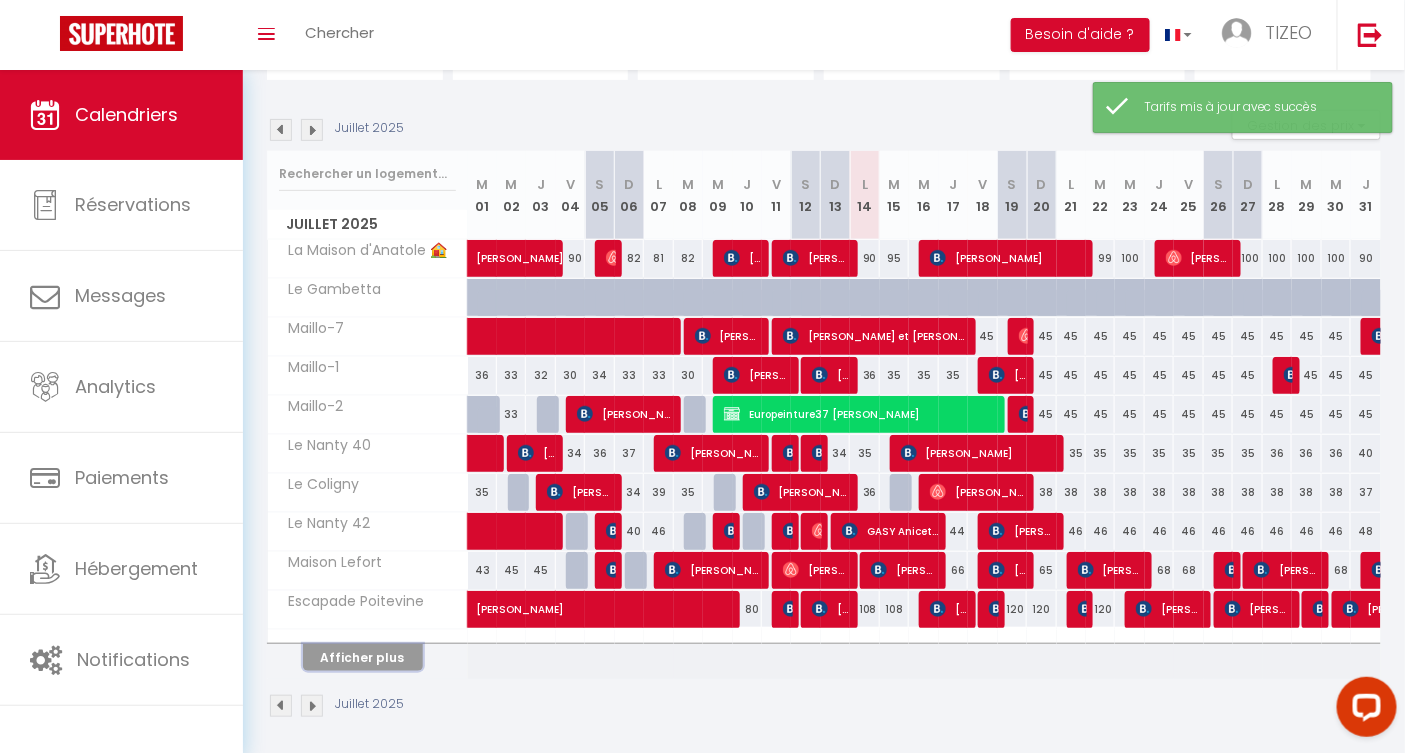click on "Afficher plus" at bounding box center (363, 657) 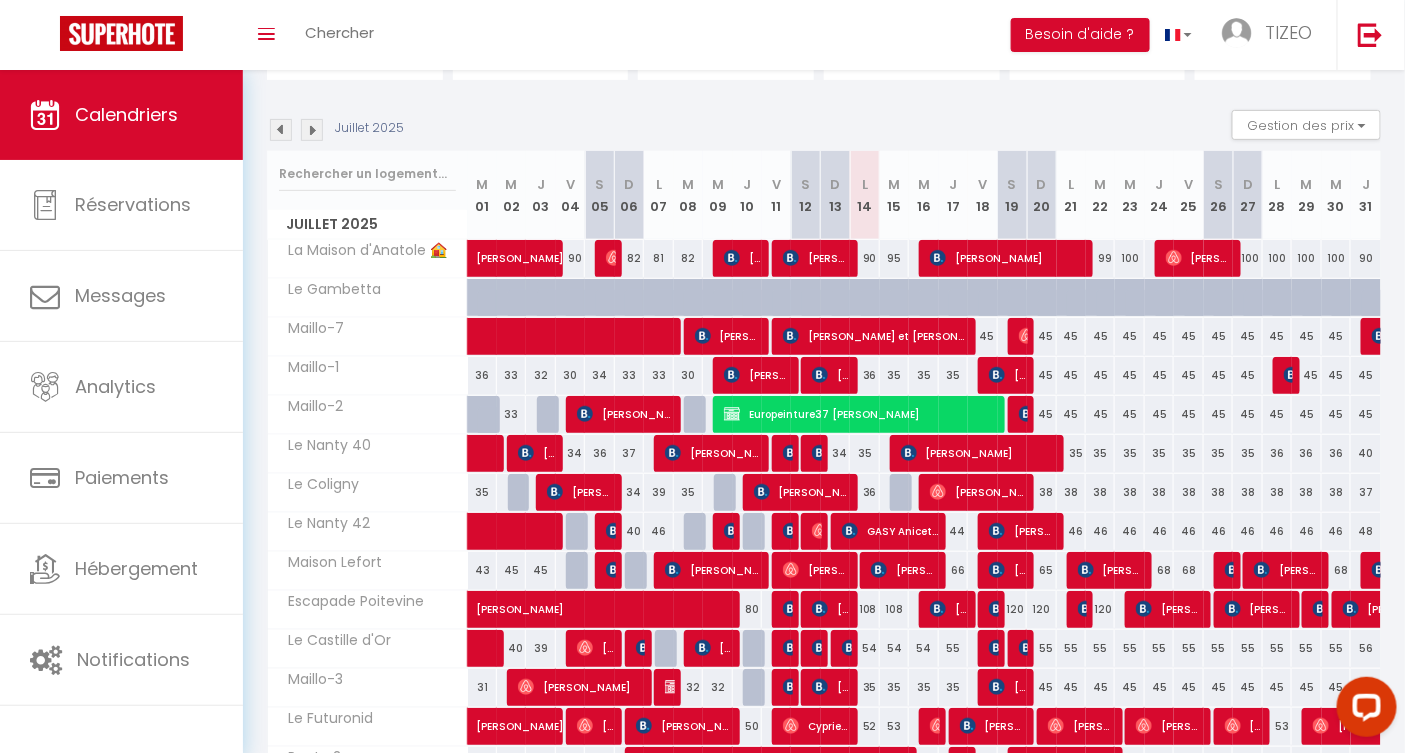 click on "36" at bounding box center (864, 492) 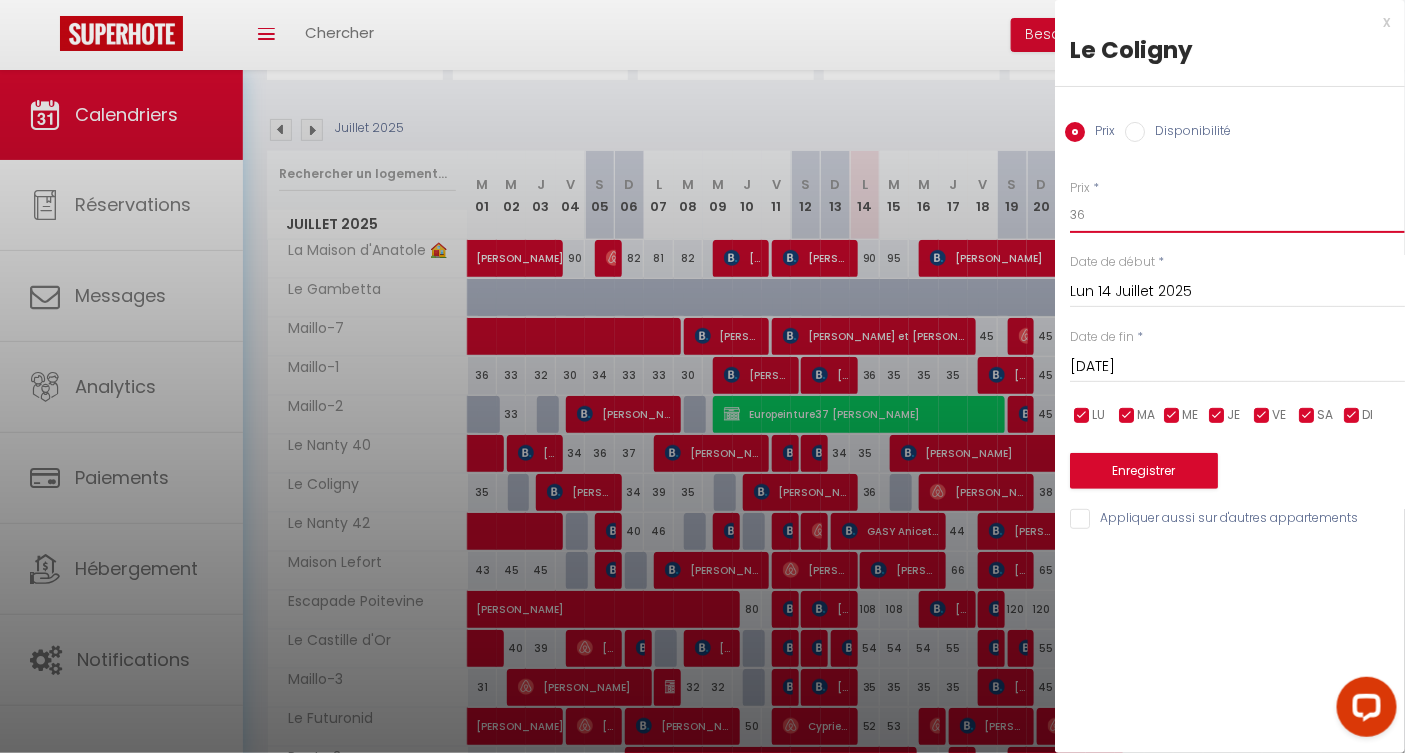 click on "36" at bounding box center [1237, 215] 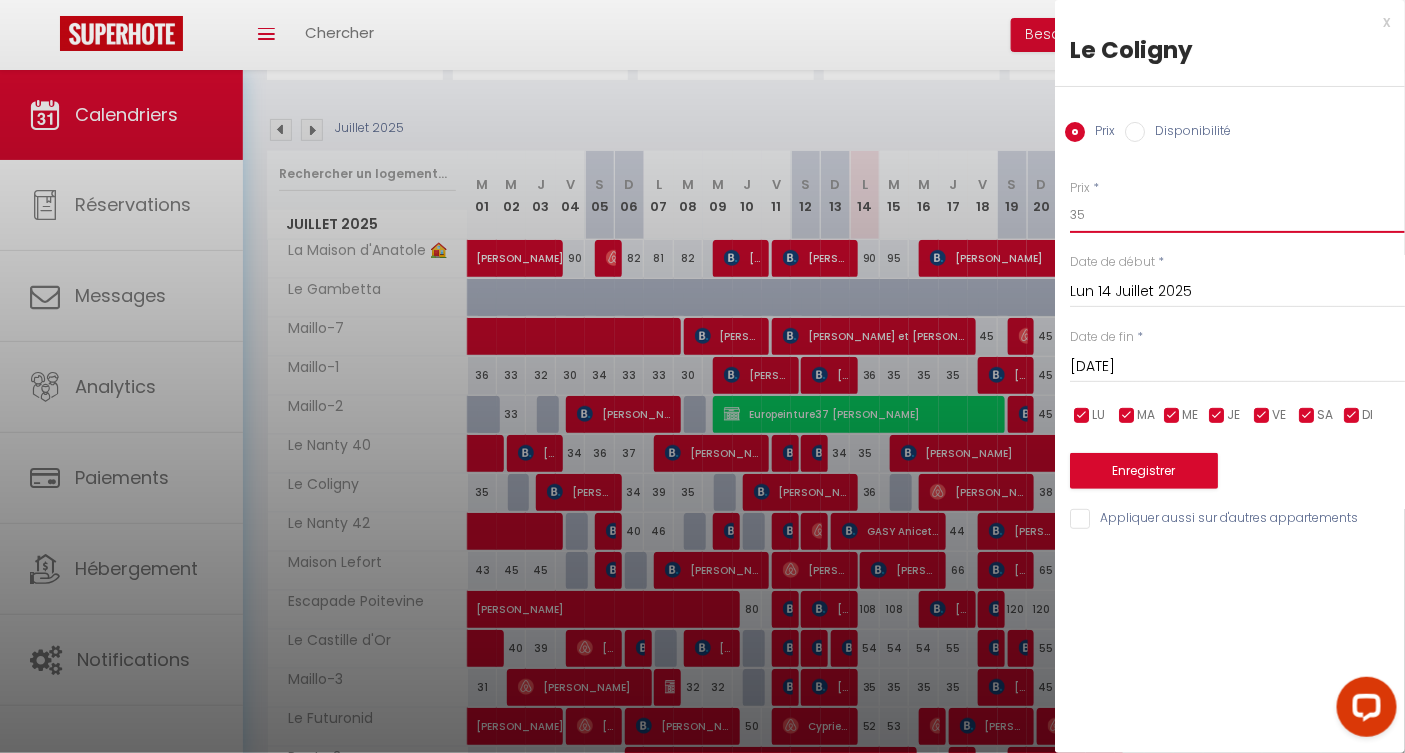 type on "35" 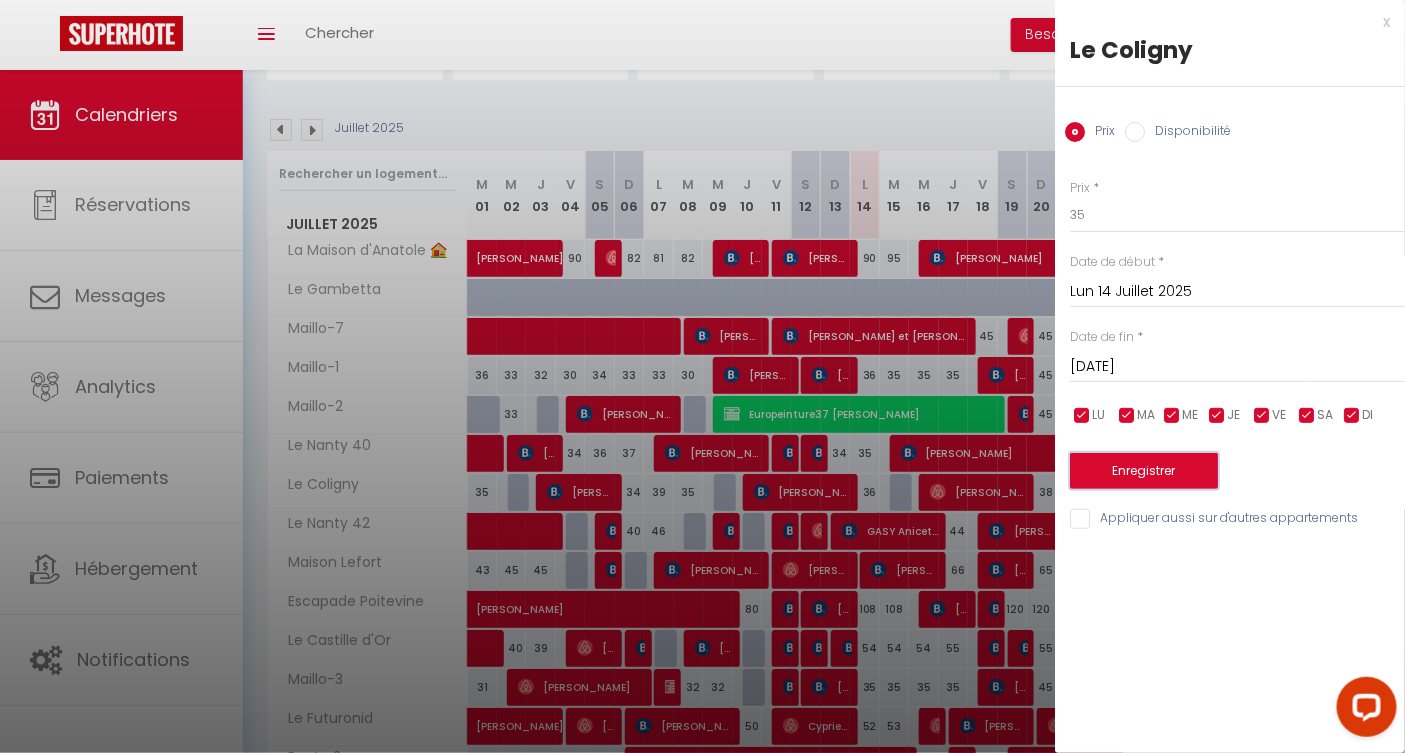 click on "Enregistrer" at bounding box center (1144, 471) 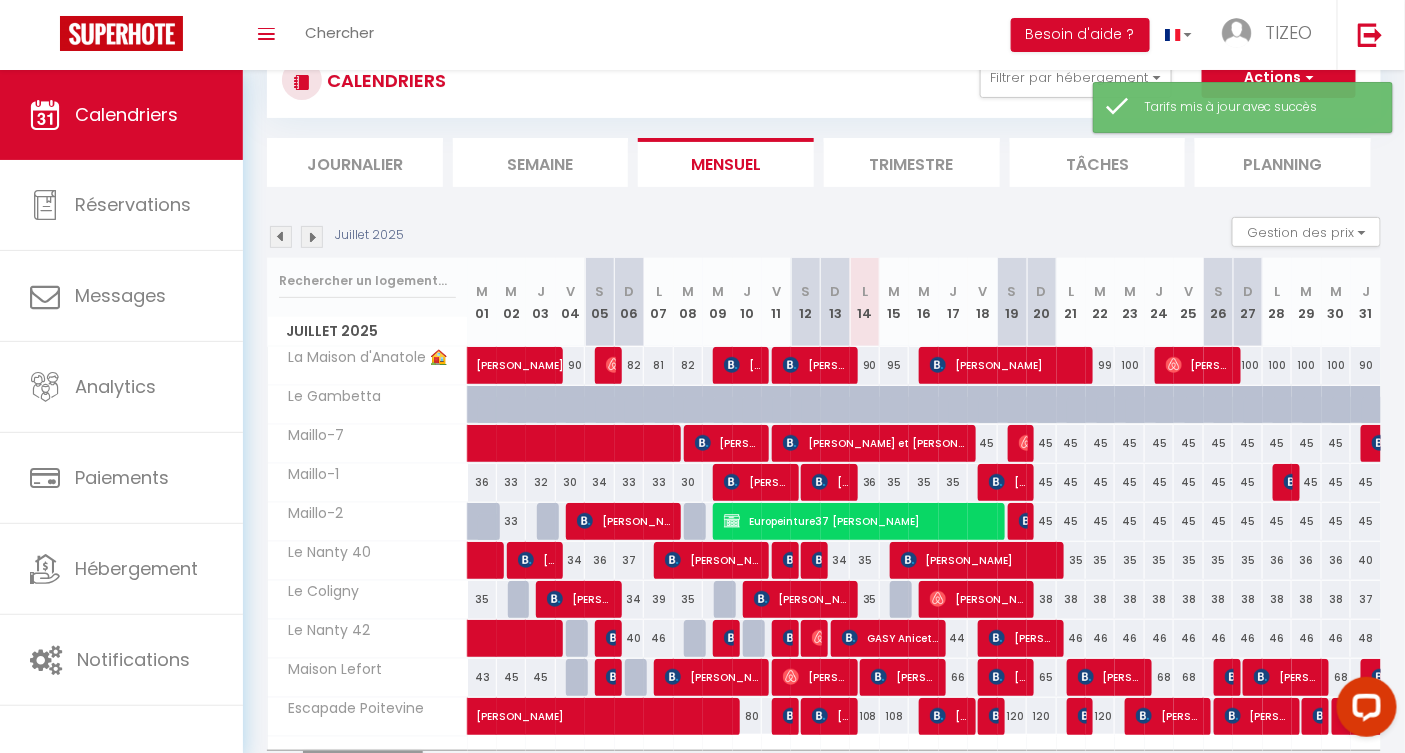 scroll, scrollTop: 177, scrollLeft: 0, axis: vertical 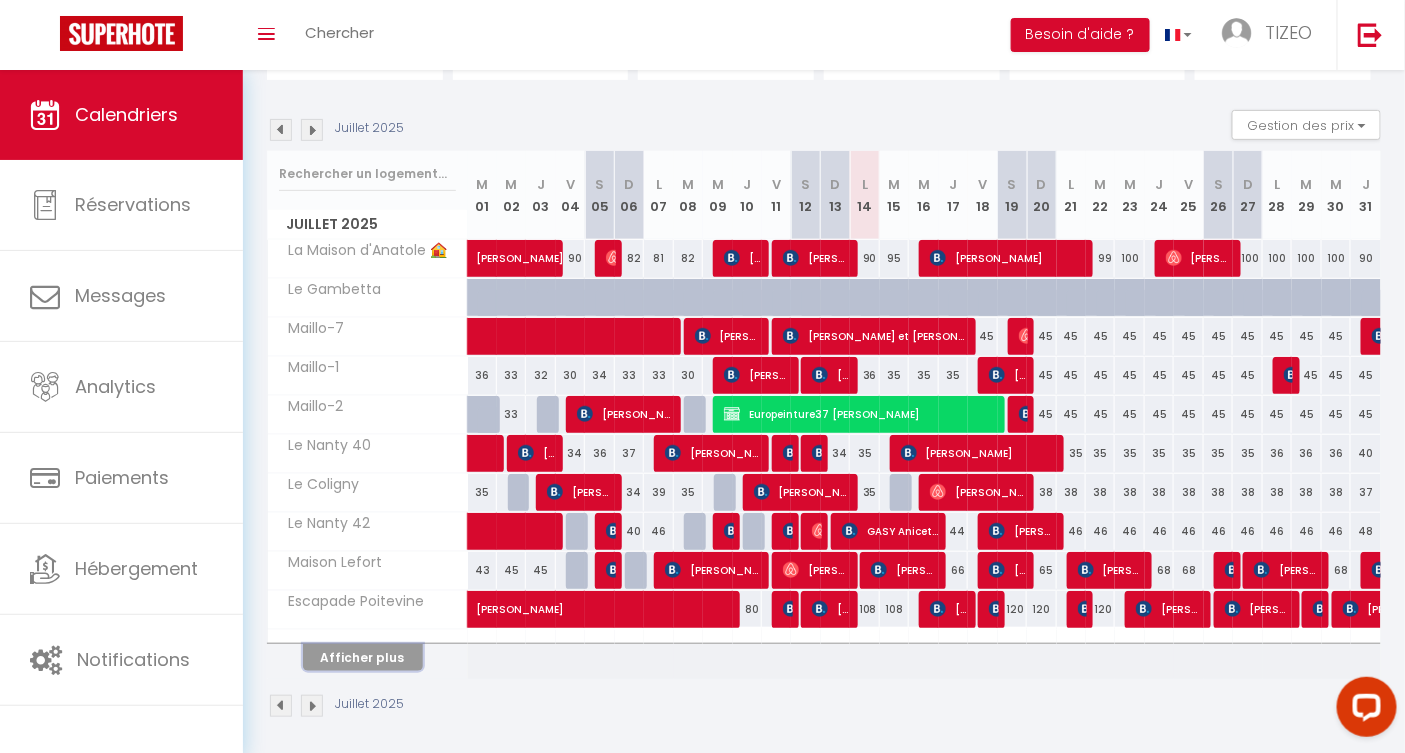 click on "Afficher plus" at bounding box center (363, 657) 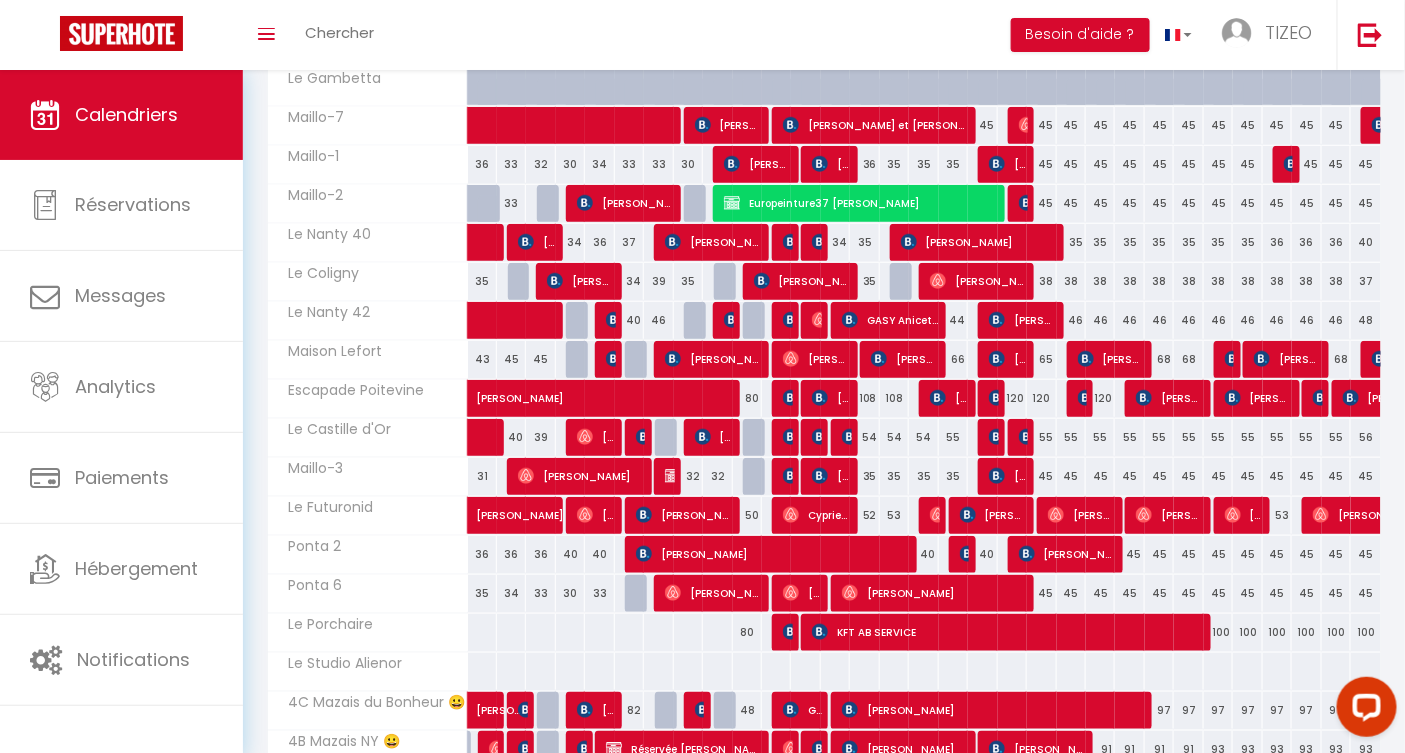 scroll, scrollTop: 527, scrollLeft: 0, axis: vertical 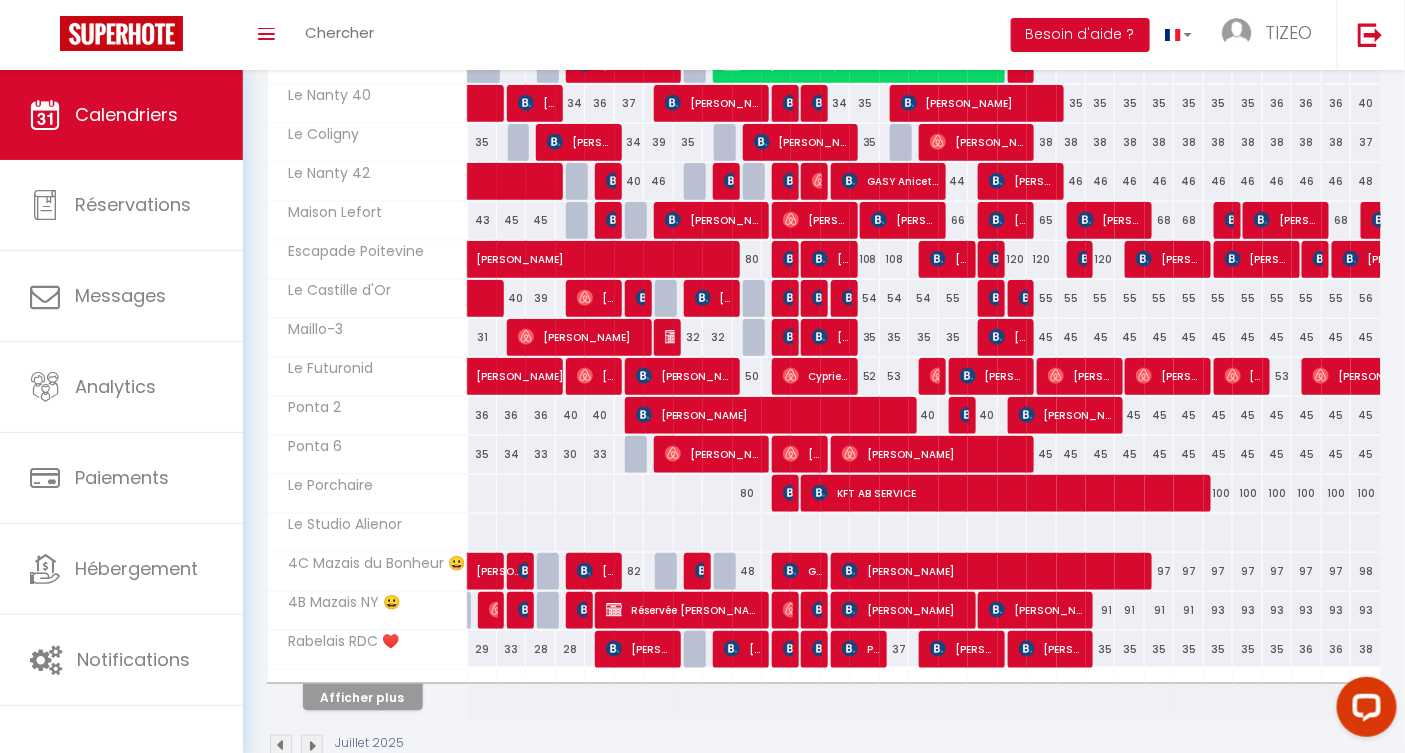 click on "Afficher plus" at bounding box center [368, 694] 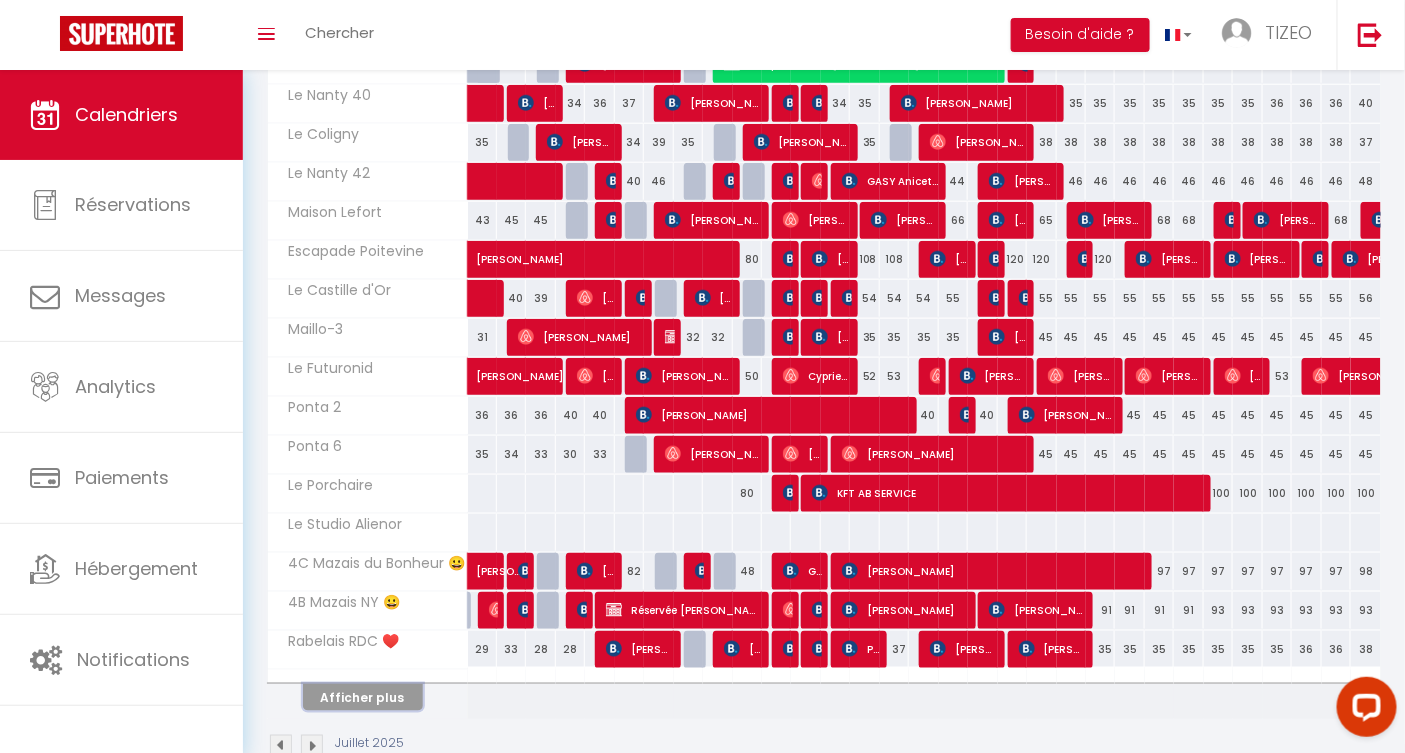 click on "Afficher plus" at bounding box center [363, 697] 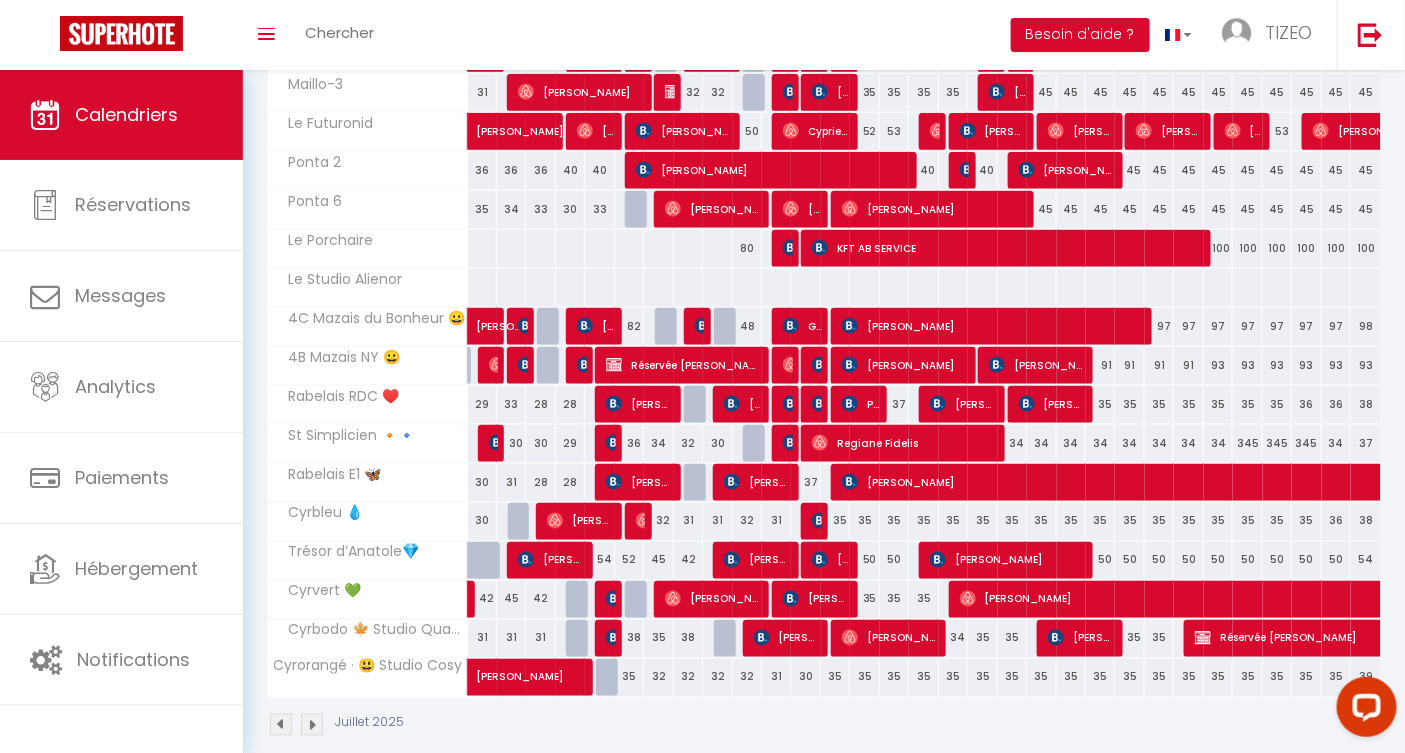 scroll, scrollTop: 785, scrollLeft: 0, axis: vertical 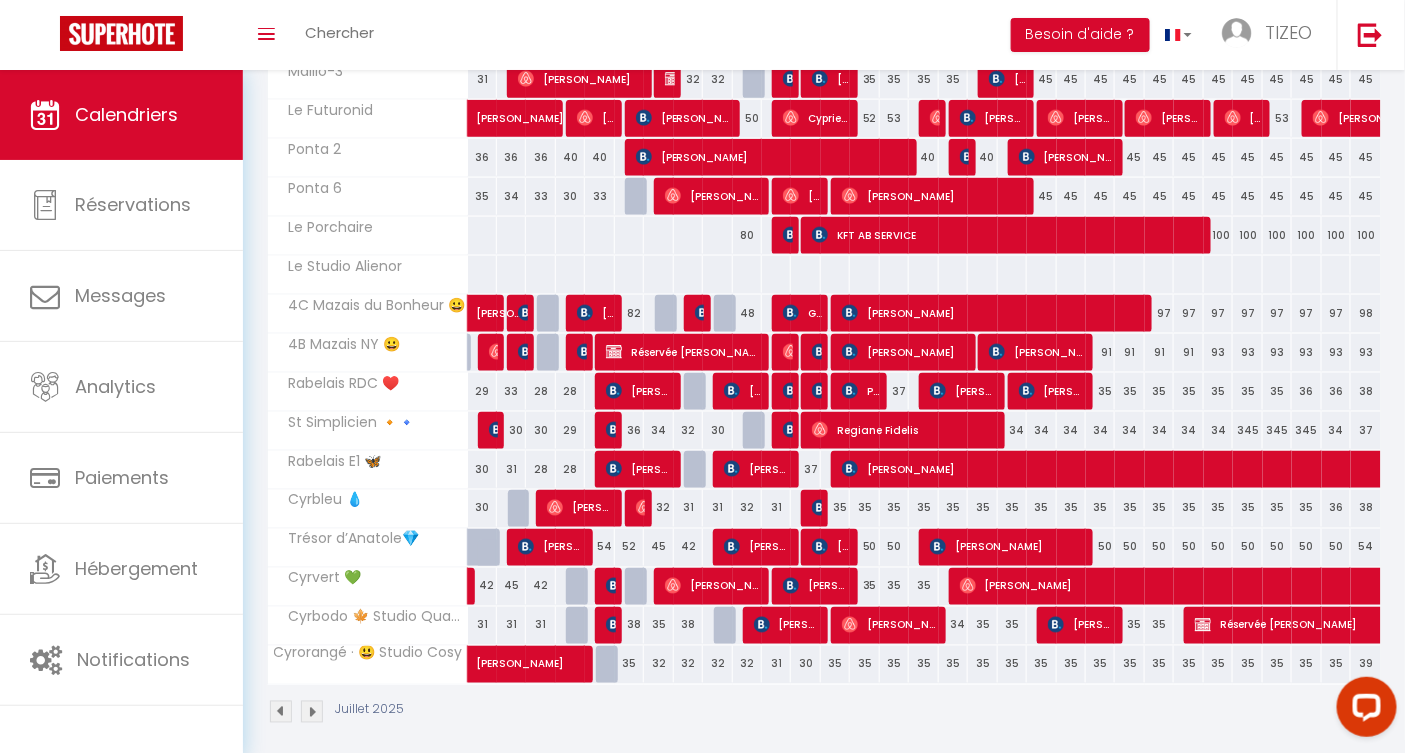 click on "35" at bounding box center (835, 508) 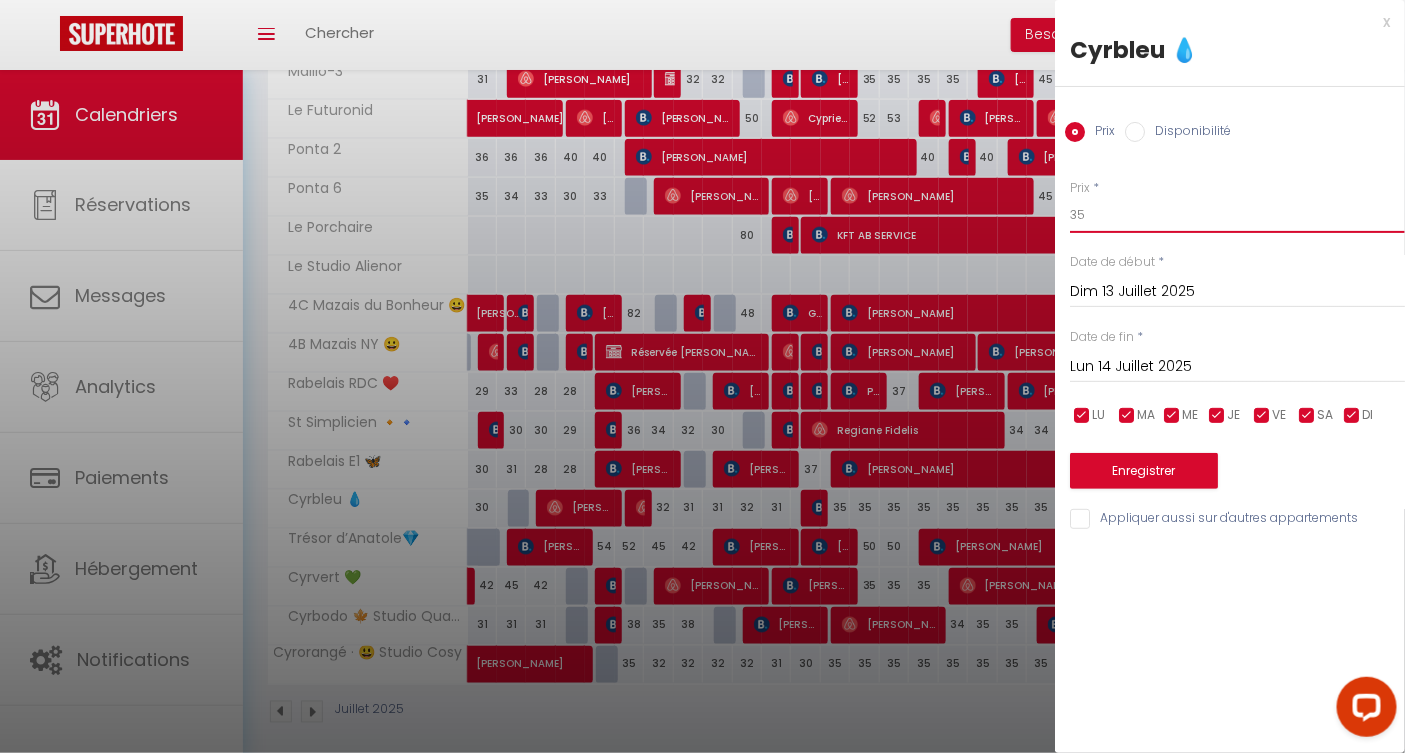 click on "35" at bounding box center (1237, 215) 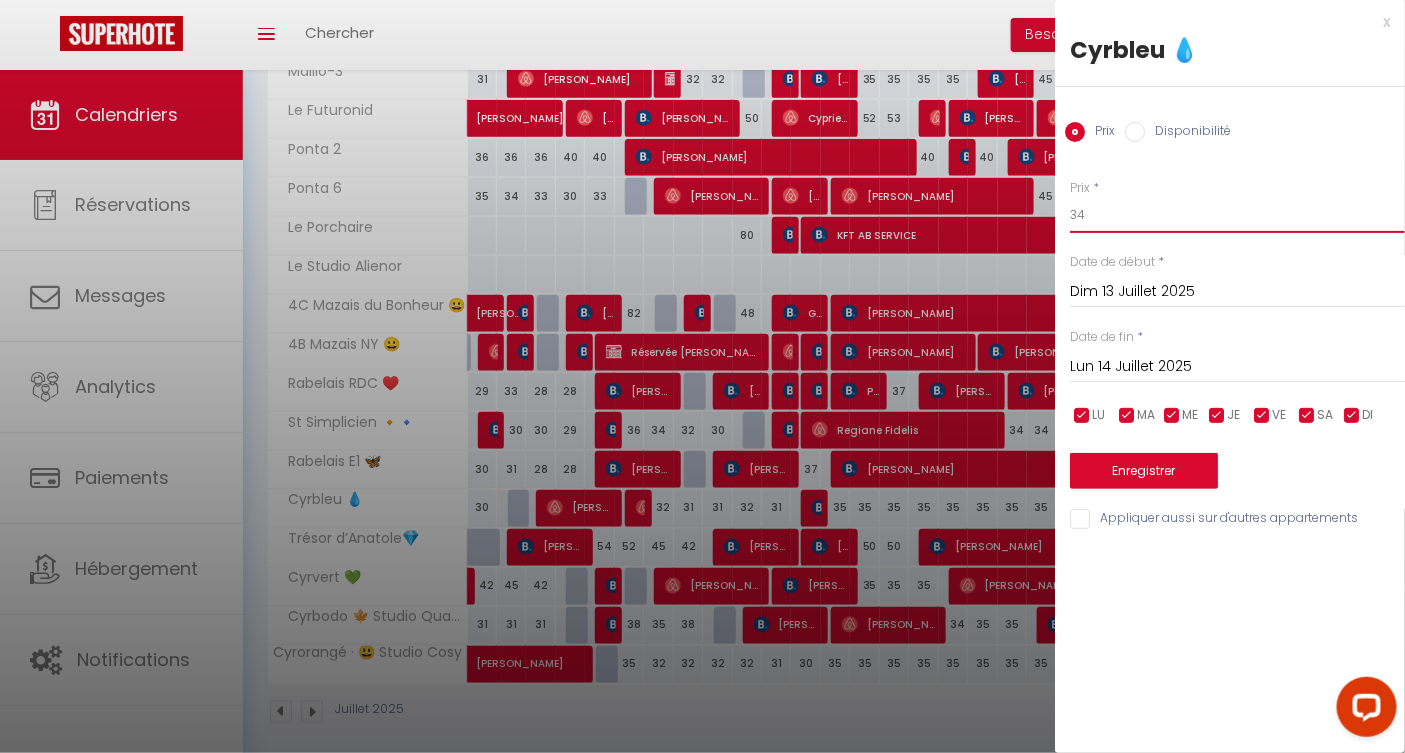 type on "34" 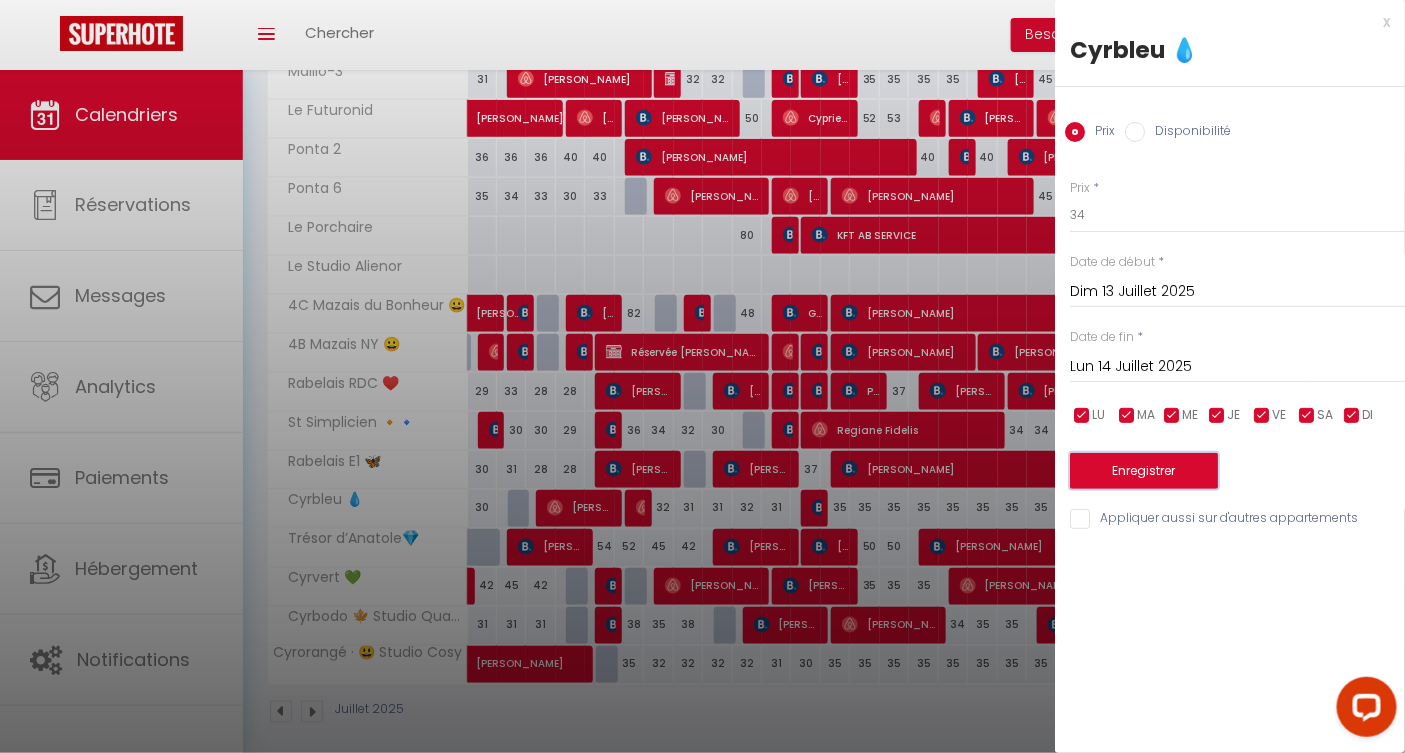 click on "Enregistrer" at bounding box center [1144, 471] 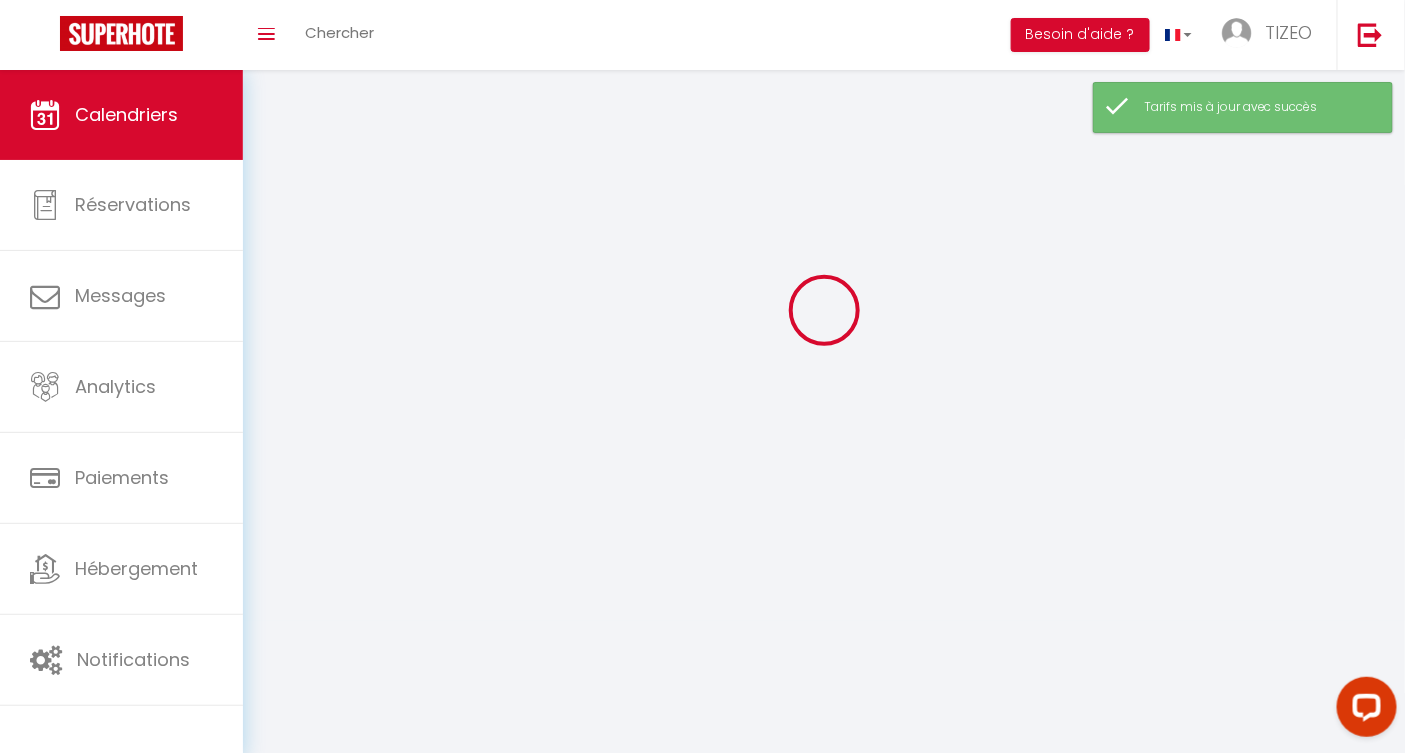 scroll, scrollTop: 177, scrollLeft: 0, axis: vertical 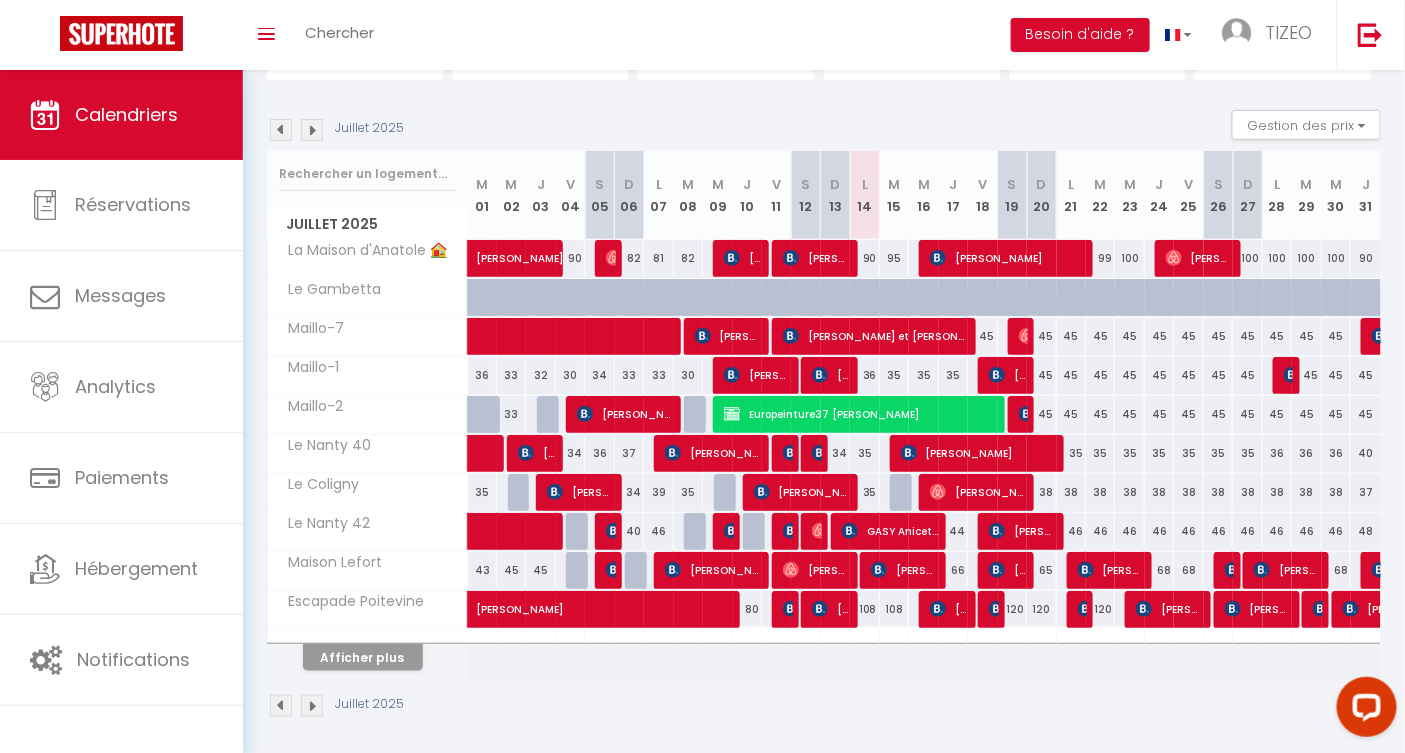 click on "95" at bounding box center [894, 258] 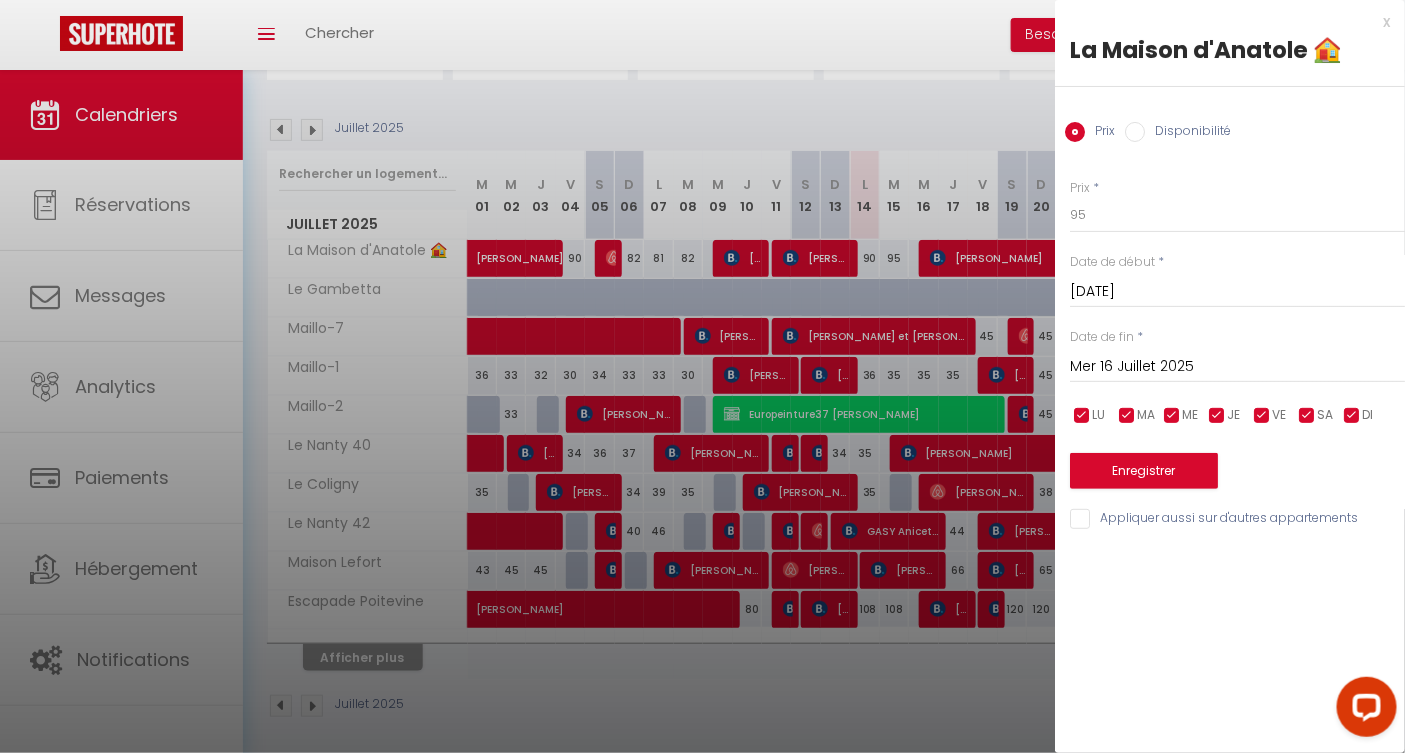 click at bounding box center (702, 376) 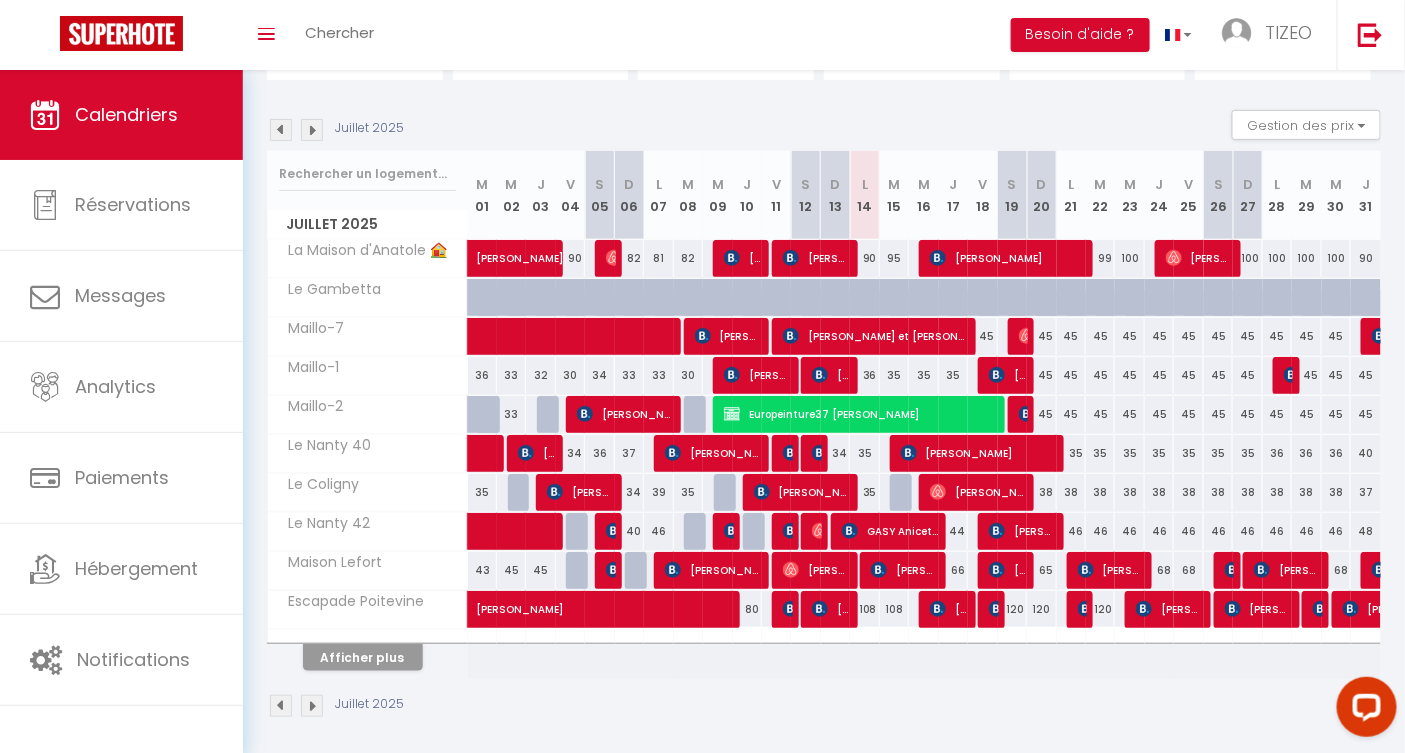 click on "Coaching SuperHote ce soir à 18h00, pour participer:  [URL][DOMAIN_NAME][SECURITY_DATA]   ×     Toggle navigation       Toggle Search     Toggle menubar     Chercher   BUTTON
Besoin d'aide ?
TIZEO   Paramètres        Équipe     Résultat de la recherche   Aucun résultat     Calendriers     Réservations     Messages     Analytics      Paiements     Hébergement     Notifications                 Résultat de la recherche   Id   Appart   Voyageur    Checkin   Checkout   Nuits   Pers.   Plateforme   Statut     Résultat de la recherche   Aucun résultat           CALENDRIERS
Filtrer par hébergement
BEAUMONT       Cyrbleu 💧     Cyrvert 💚     Cyrbodo 🍁 Studio Quatro     Cyrorangé · 😃 Studio Cosy     MAZAIS_L&A       4C Mazais du Bonheur 😀     4B Mazais NY 😀     Studios_Centre_Ville       Rabelais RDC ♥️     St [PERSON_NAME] 🔸🔹" at bounding box center (702, 327) 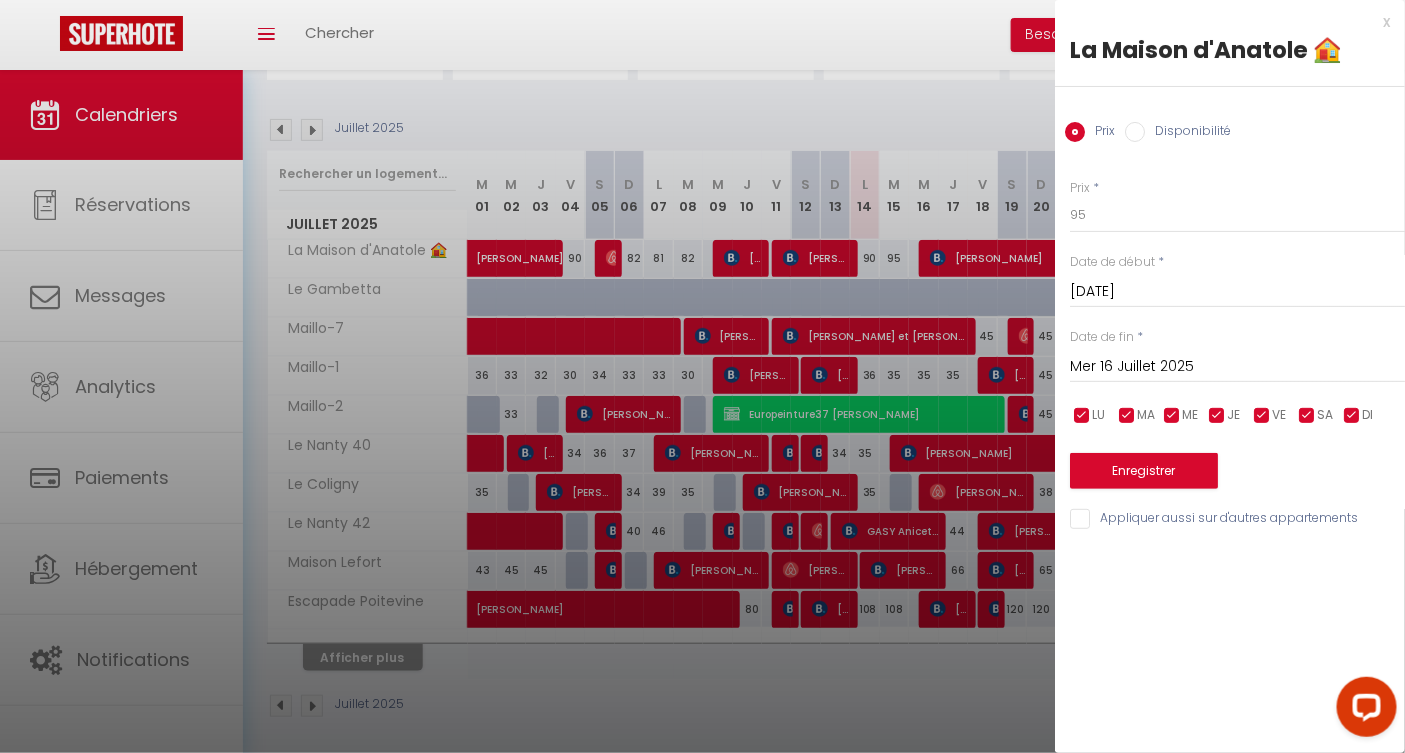 click at bounding box center (702, 376) 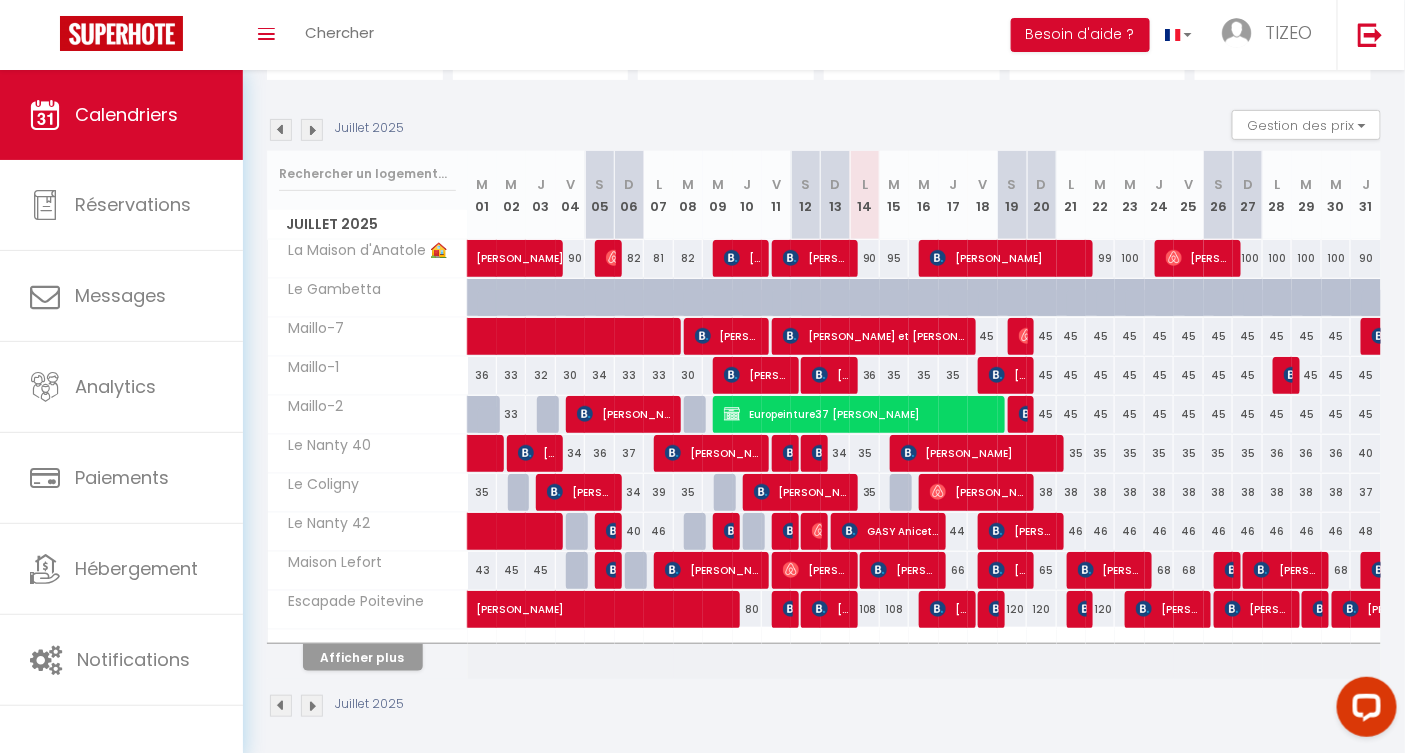 click on "95" at bounding box center [894, 258] 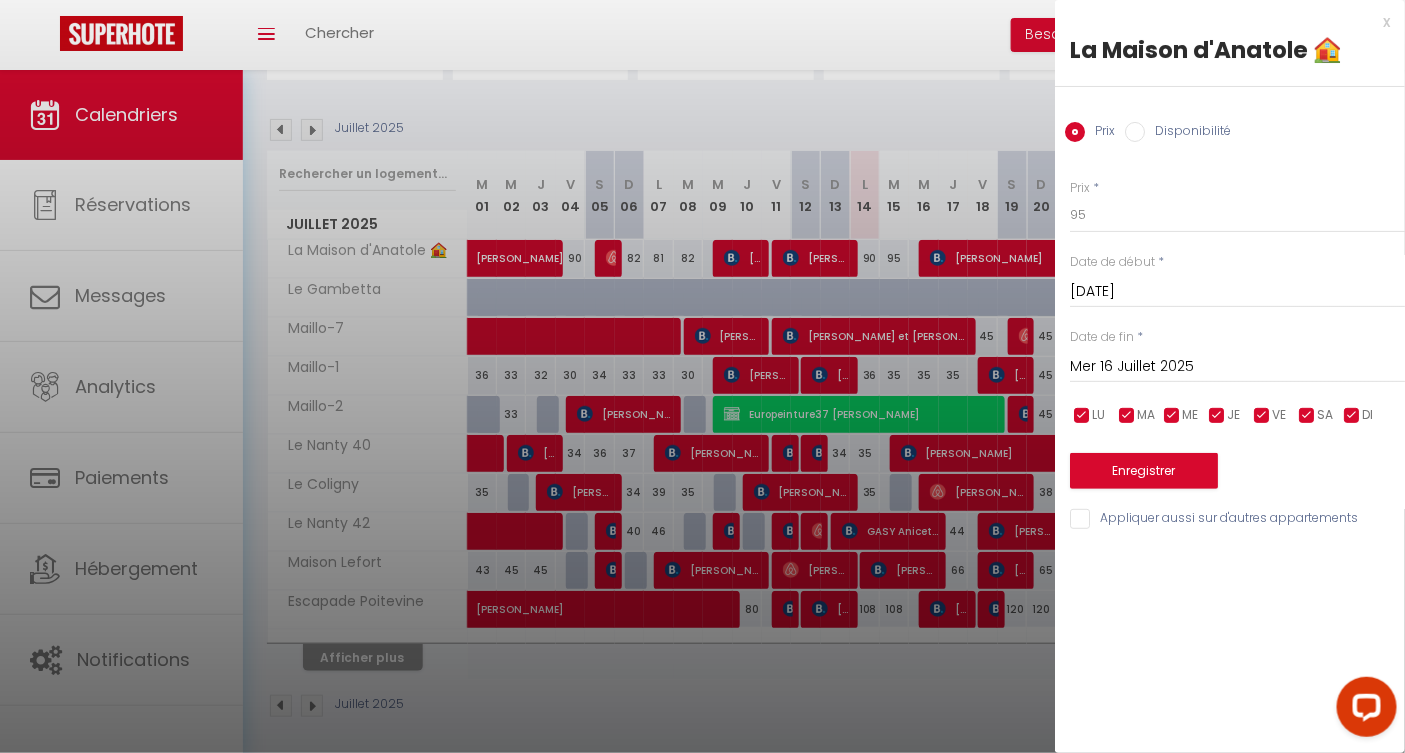click at bounding box center [702, 376] 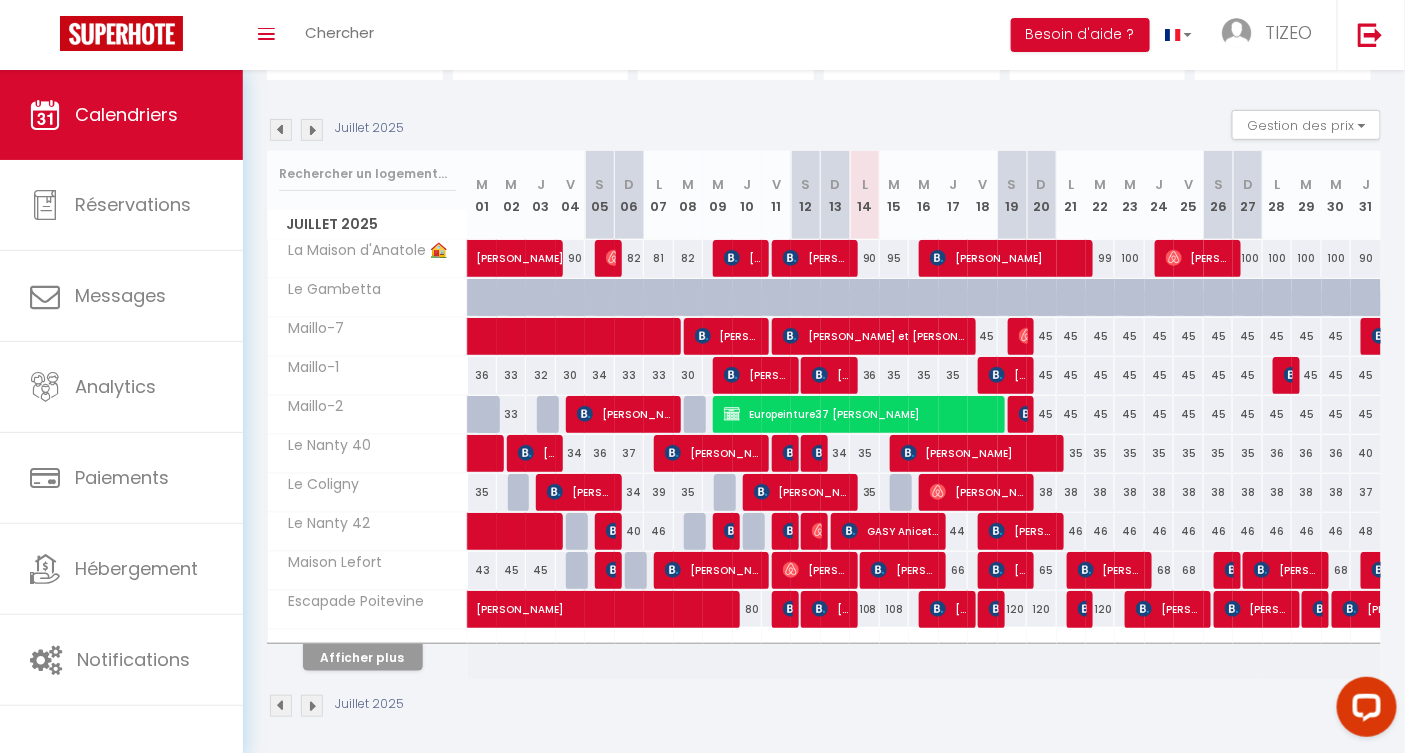 drag, startPoint x: 901, startPoint y: 252, endPoint x: 901, endPoint y: 237, distance: 15 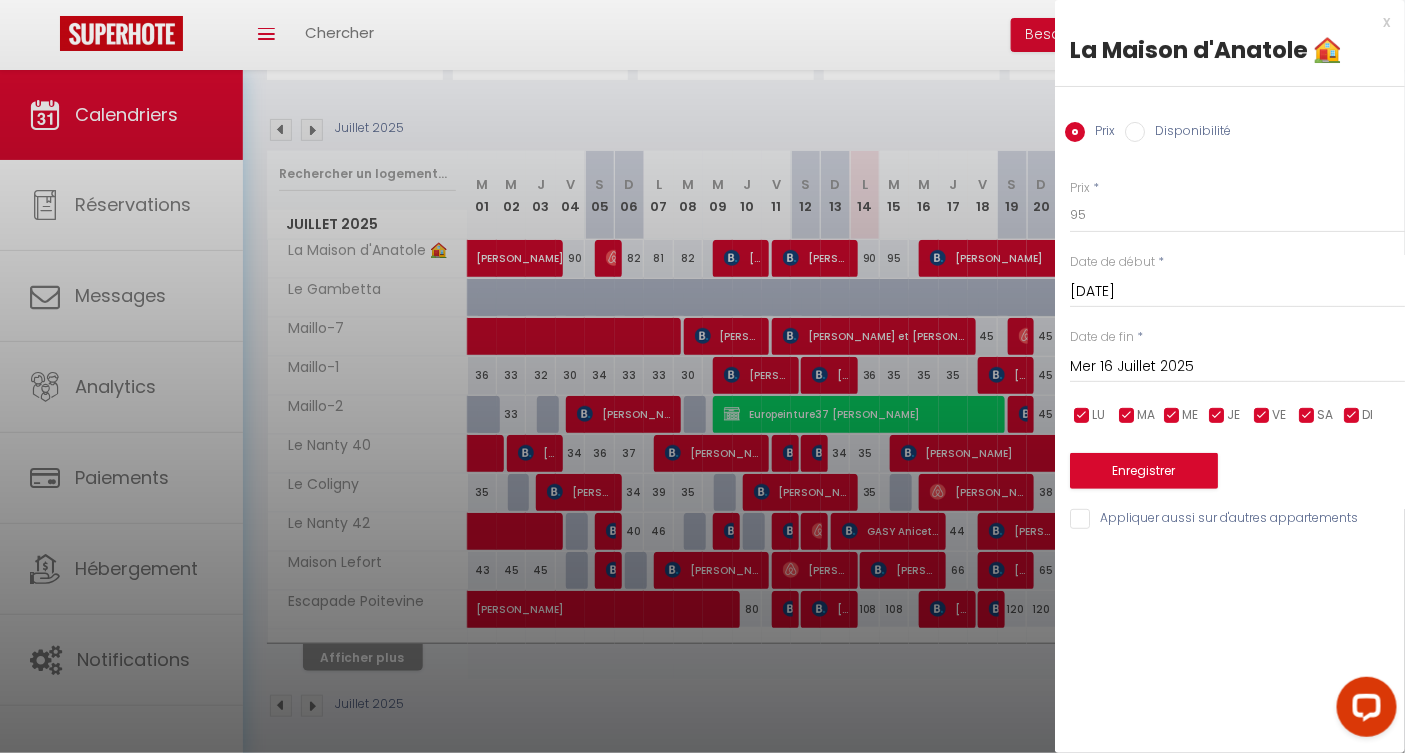 click on "x" at bounding box center (1222, 22) 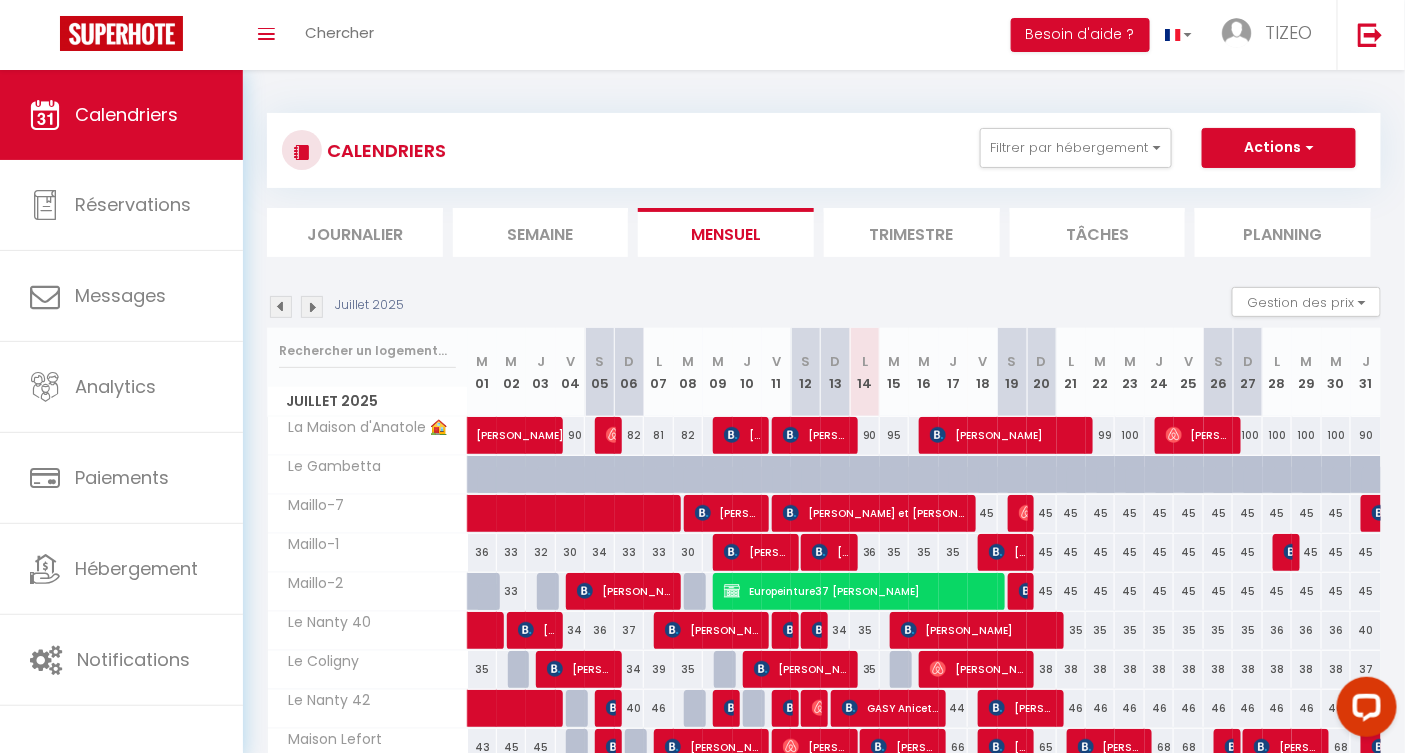 scroll, scrollTop: 177, scrollLeft: 0, axis: vertical 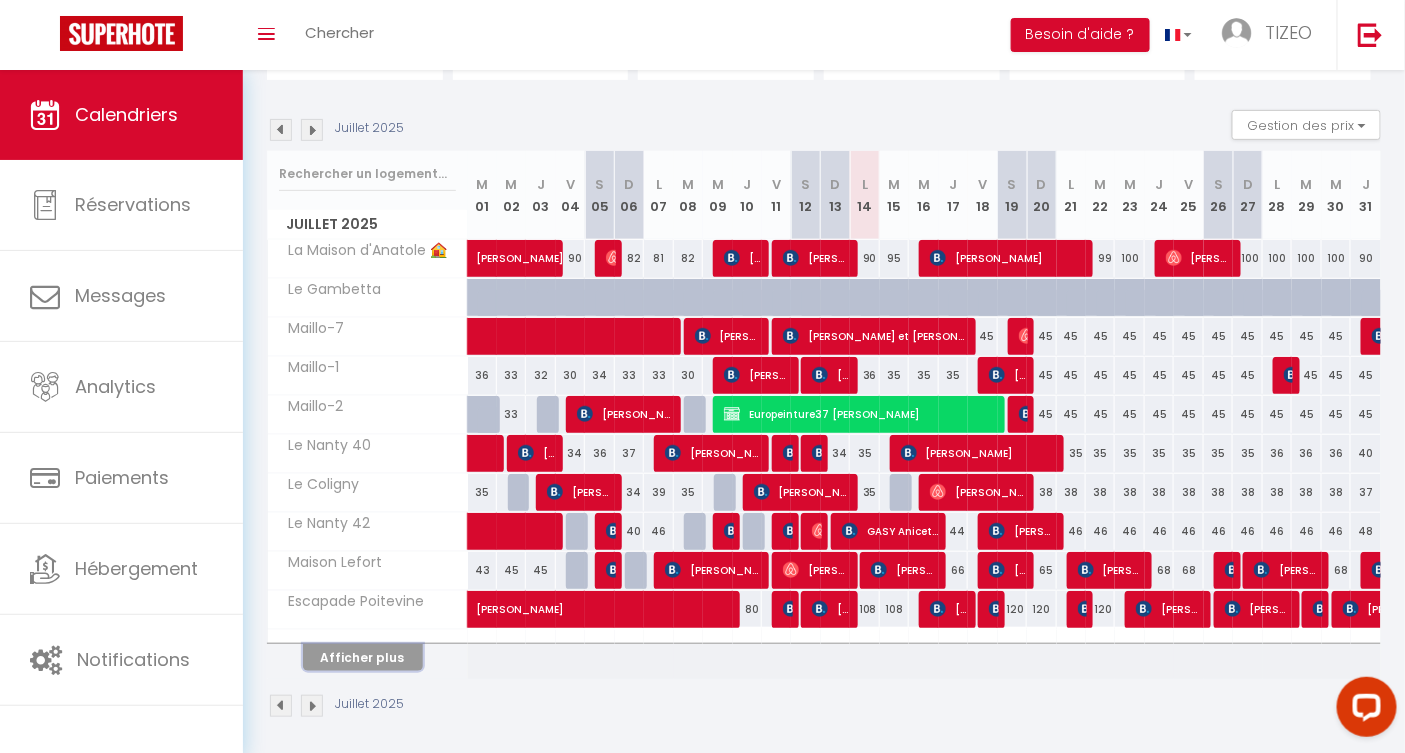 click on "Afficher plus" at bounding box center (363, 657) 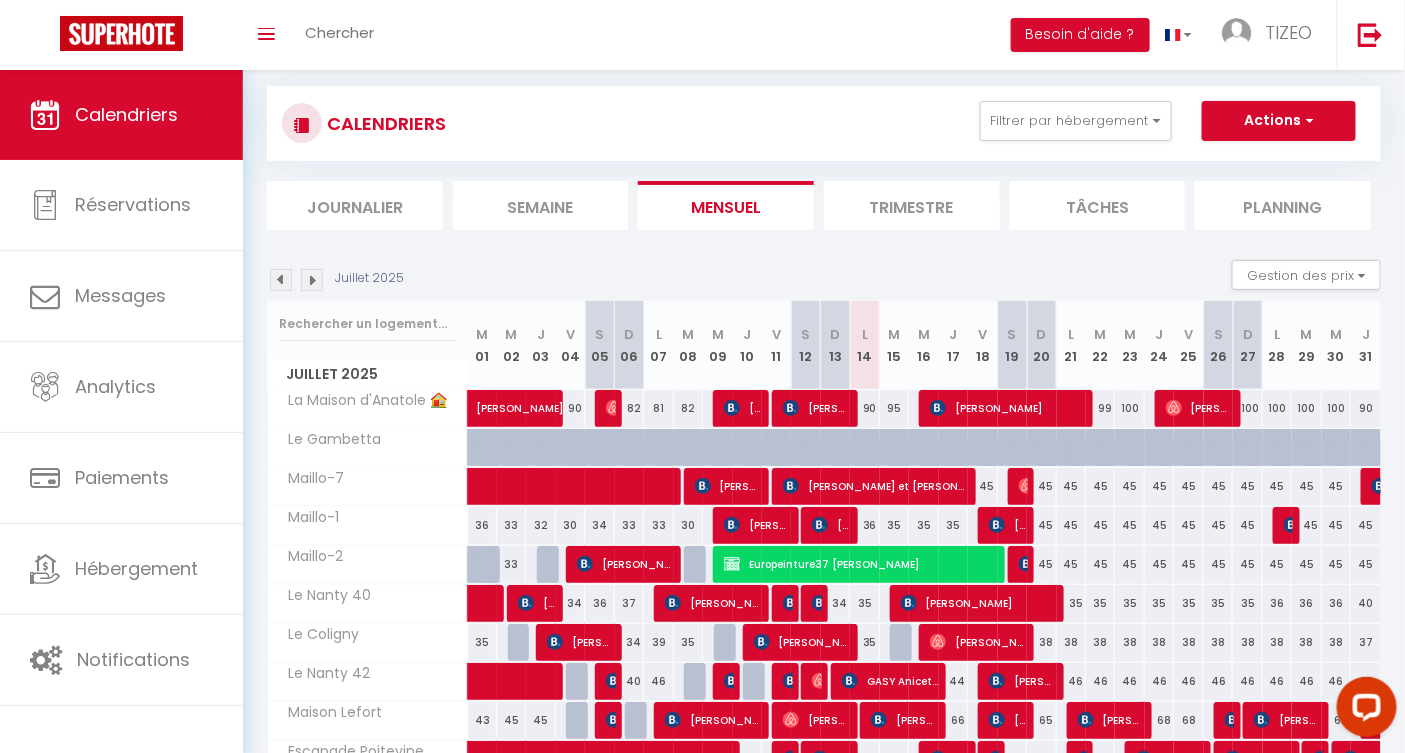 scroll, scrollTop: 0, scrollLeft: 0, axis: both 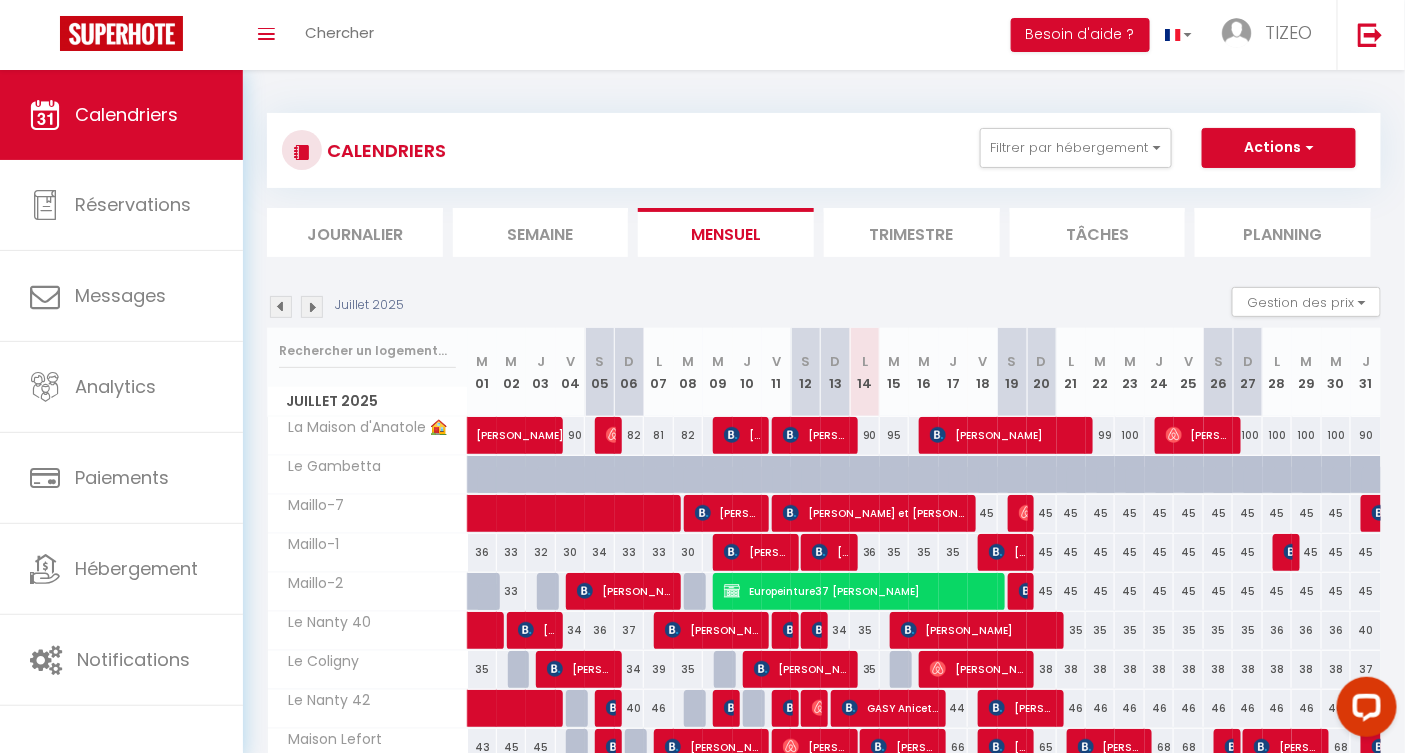 click on "35" at bounding box center [953, 552] 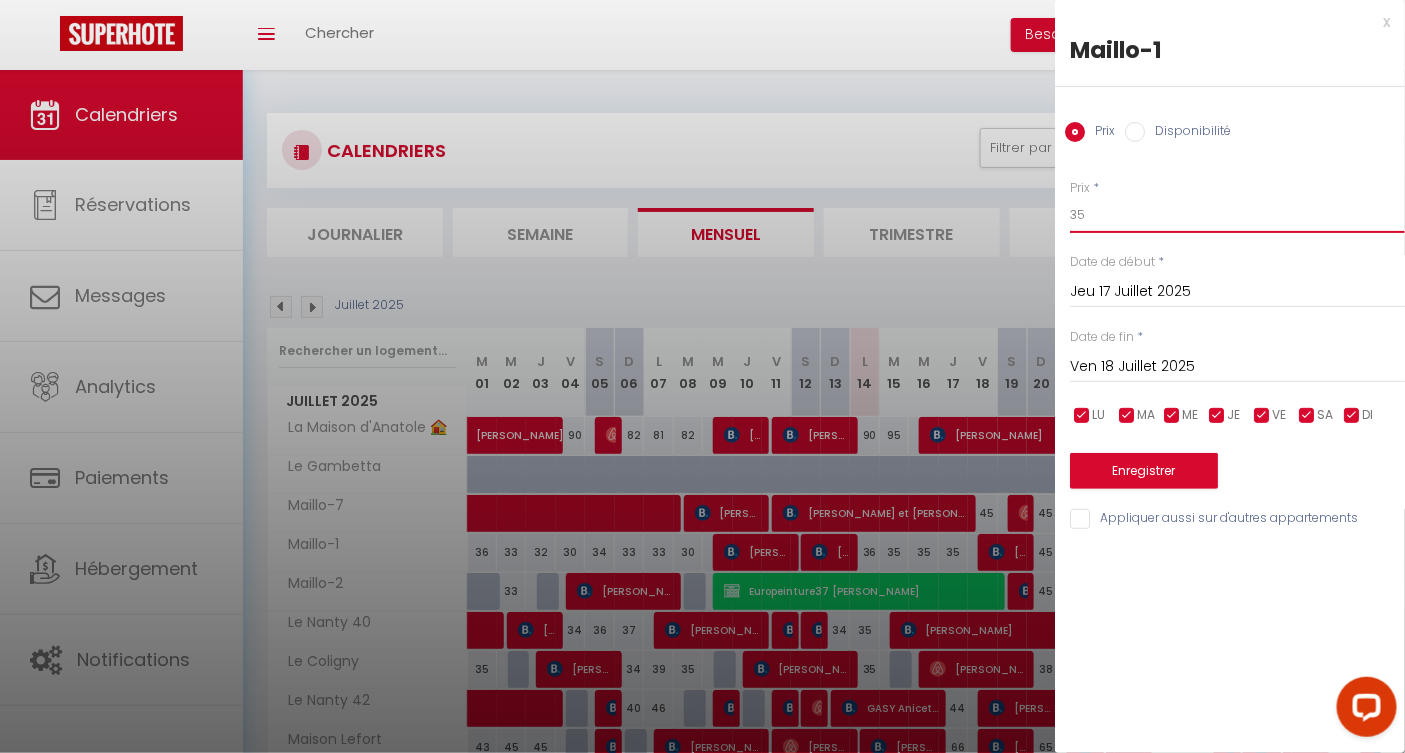 click on "35" at bounding box center [1237, 215] 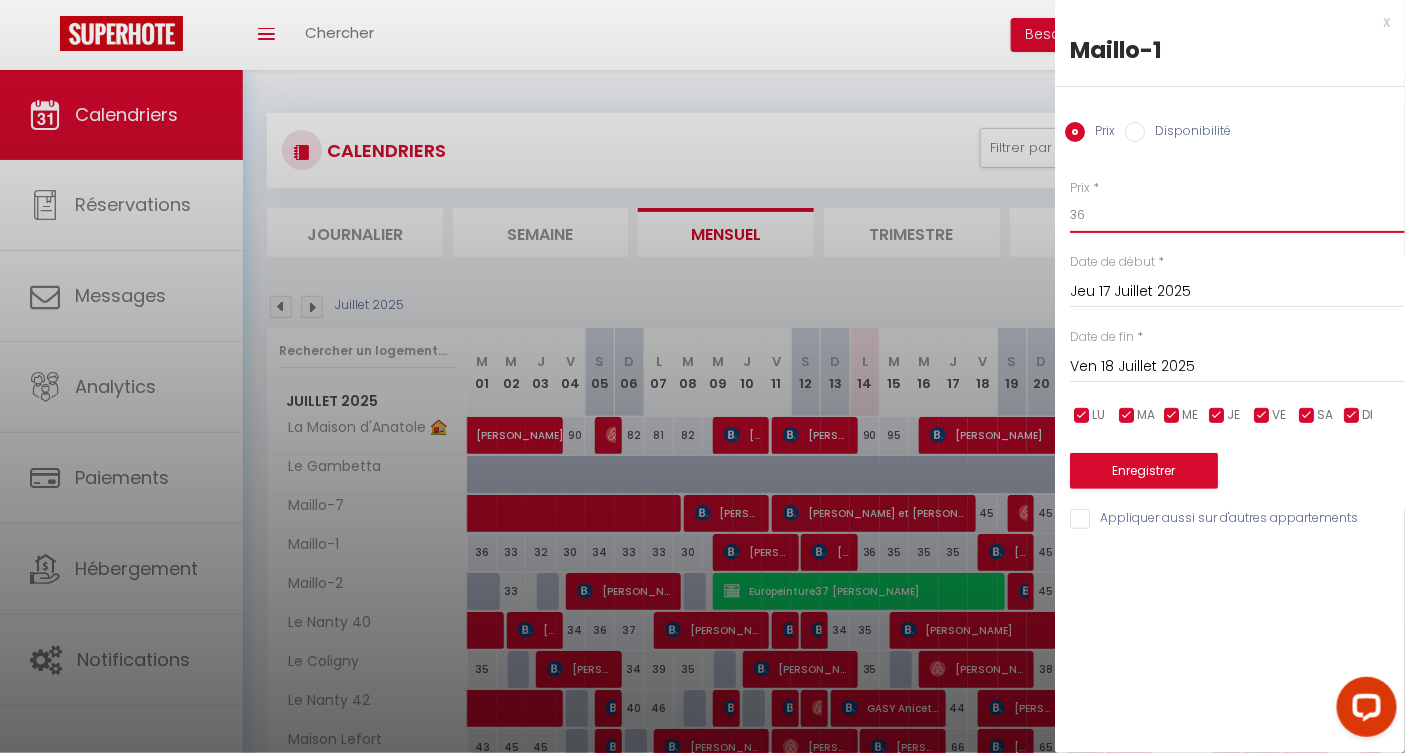type on "36" 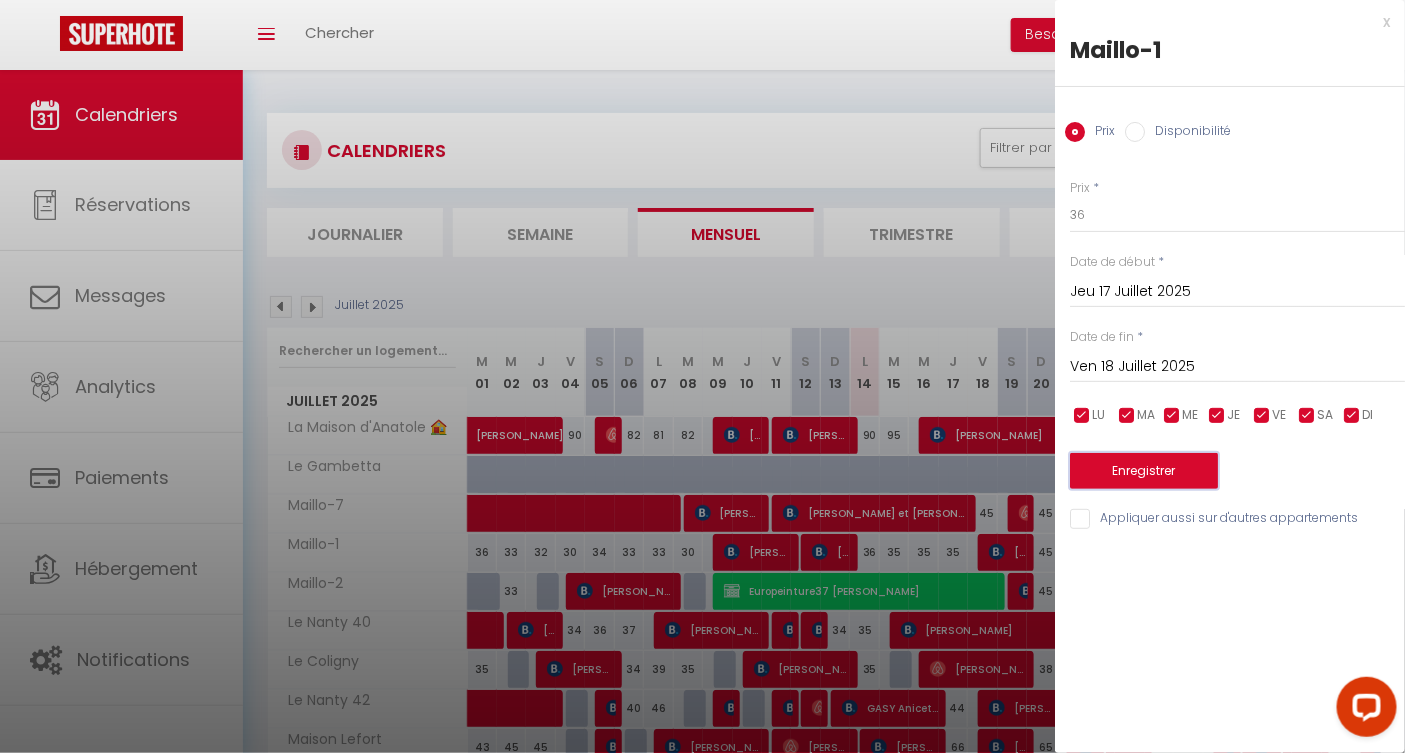 click on "Enregistrer" at bounding box center [1144, 471] 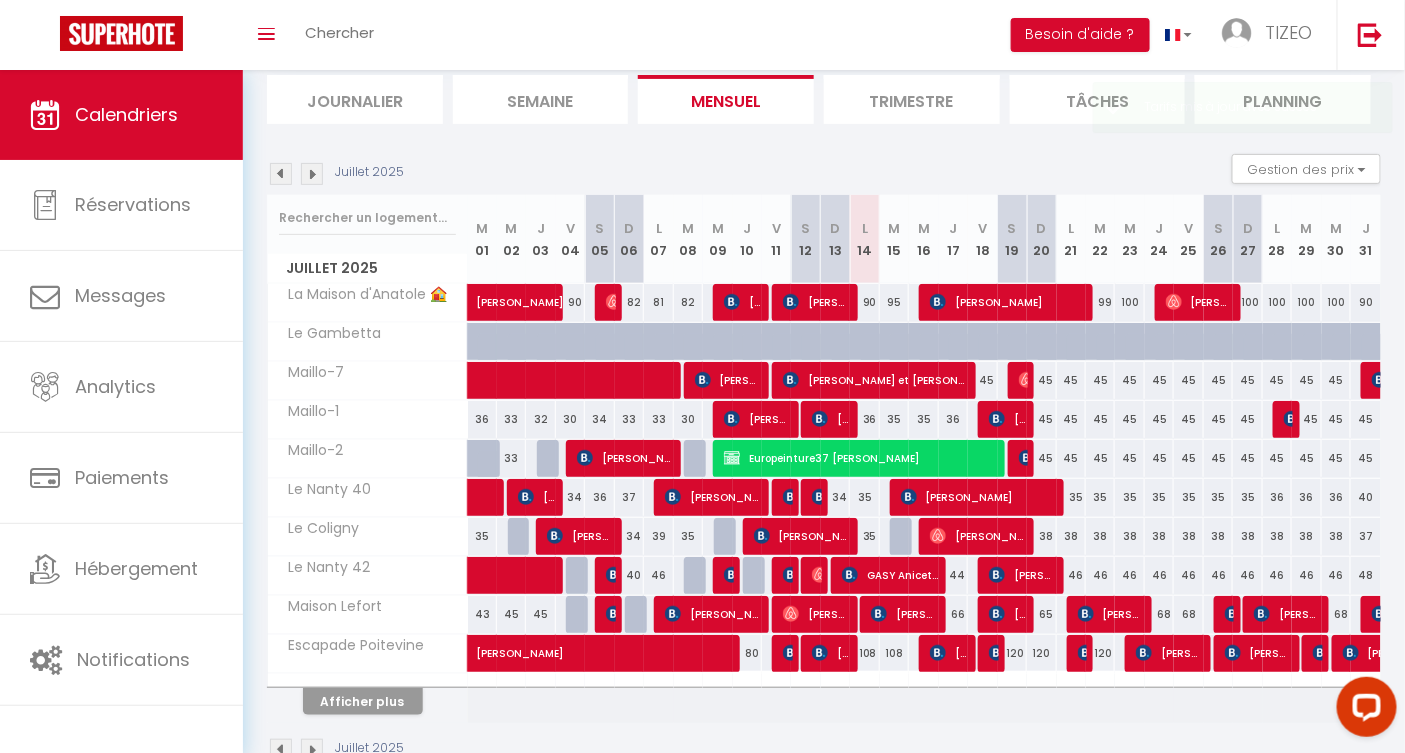 scroll, scrollTop: 177, scrollLeft: 0, axis: vertical 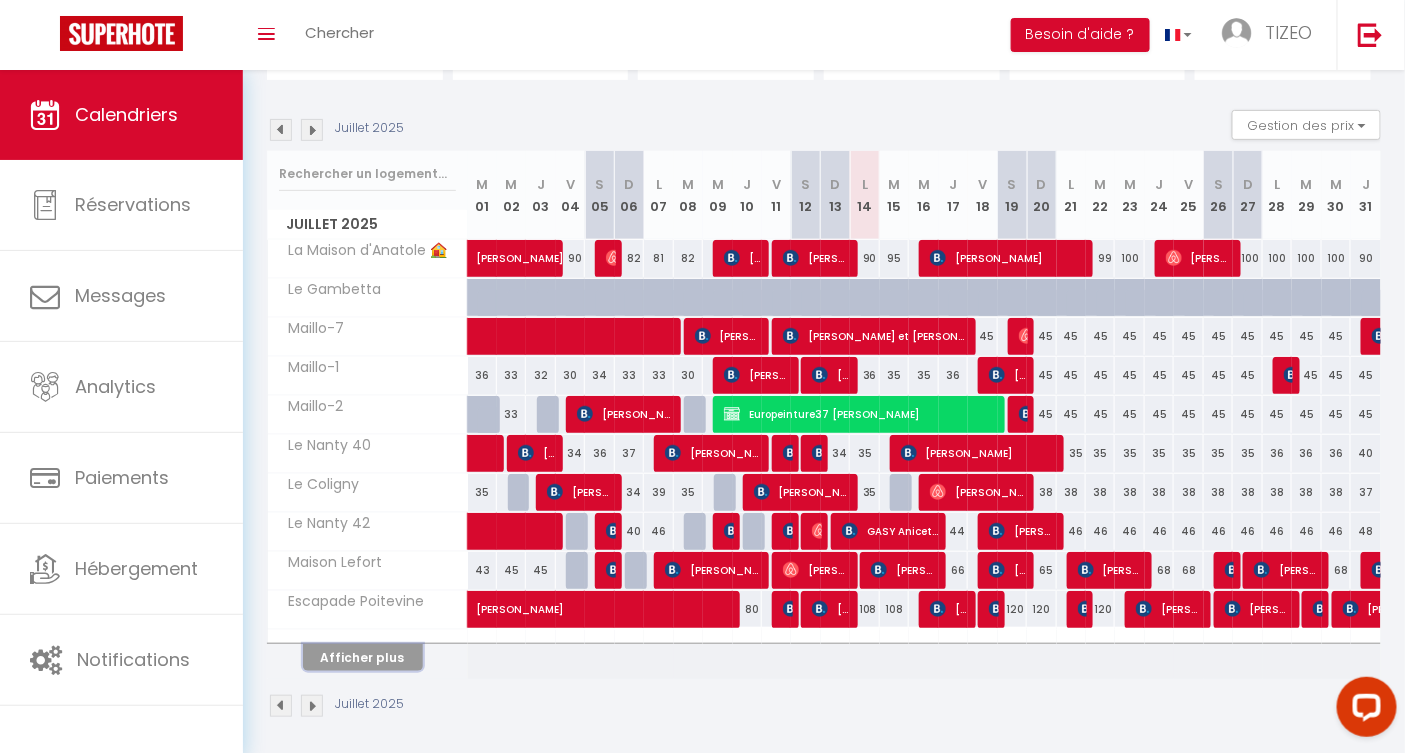click on "Afficher plus" at bounding box center [363, 657] 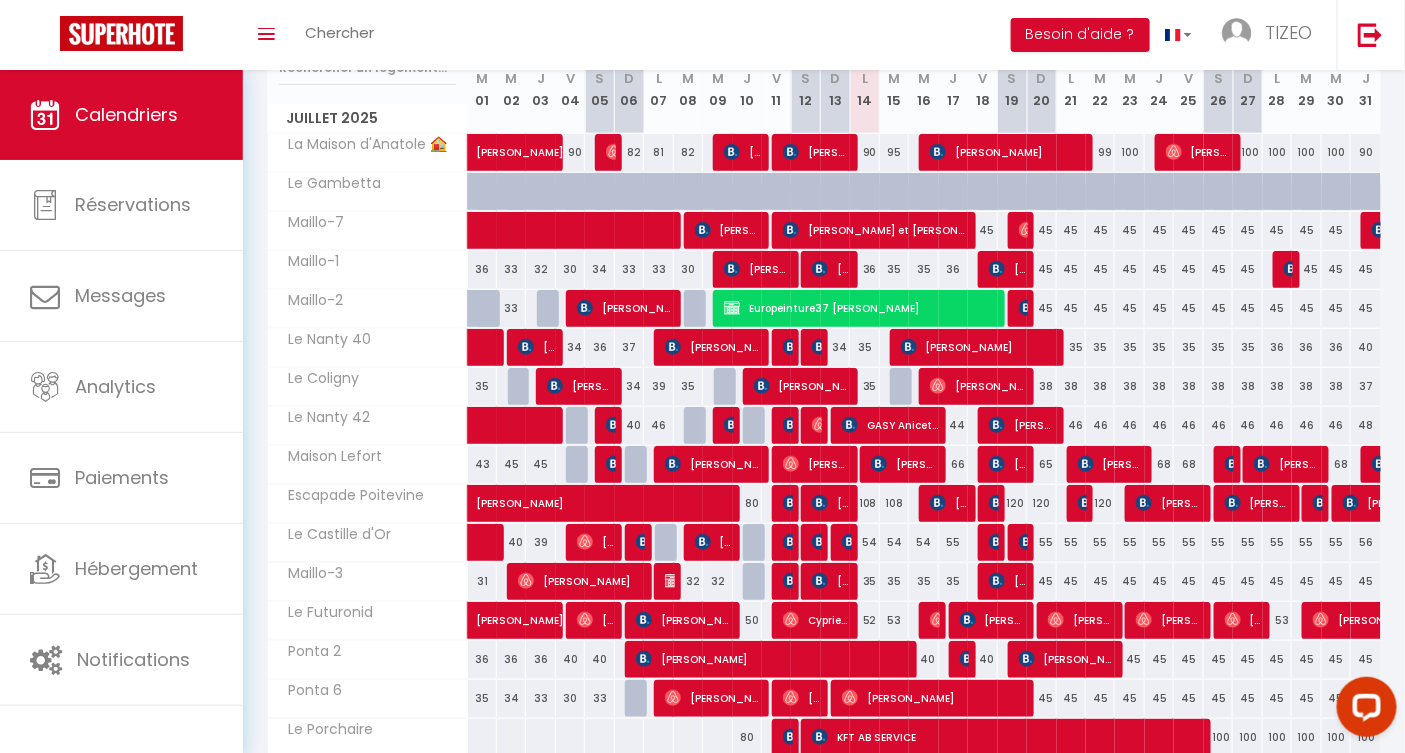 scroll, scrollTop: 563, scrollLeft: 0, axis: vertical 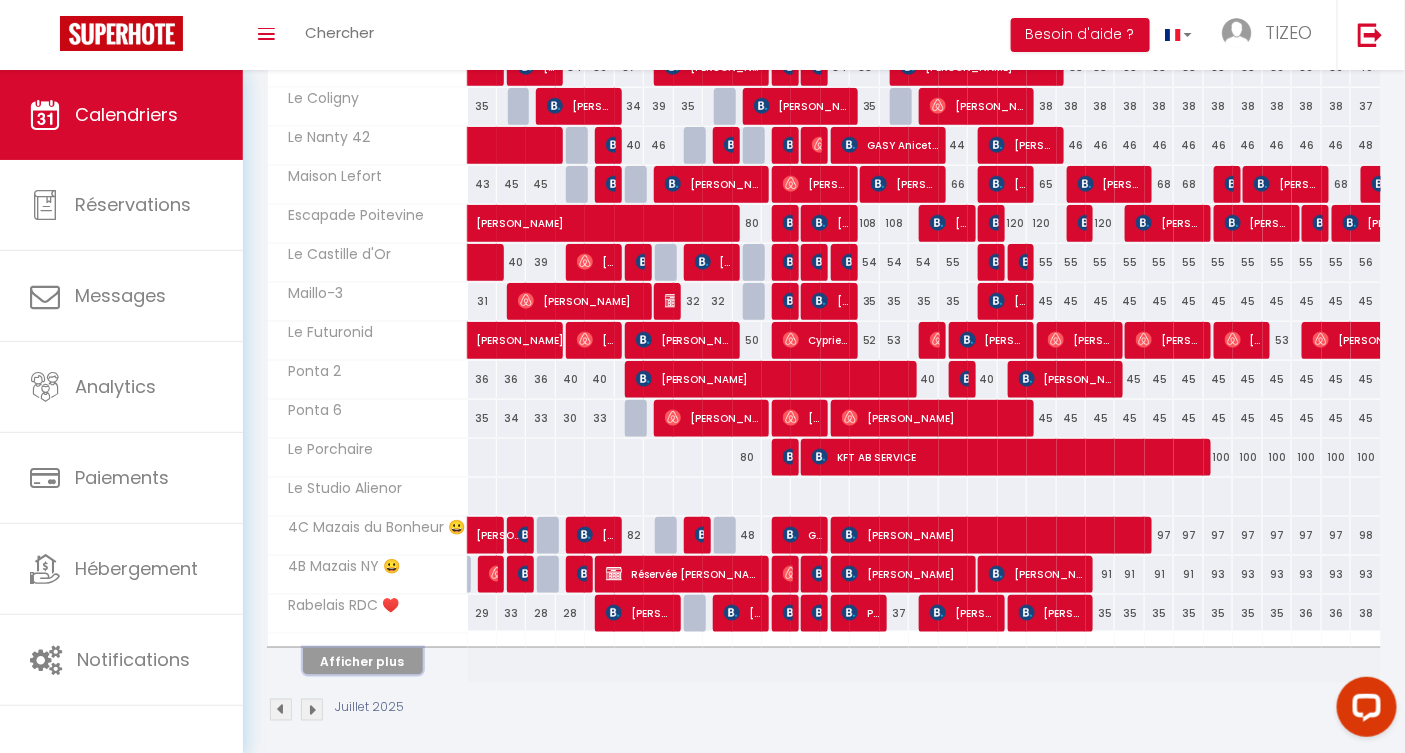 click on "Afficher plus" at bounding box center [363, 661] 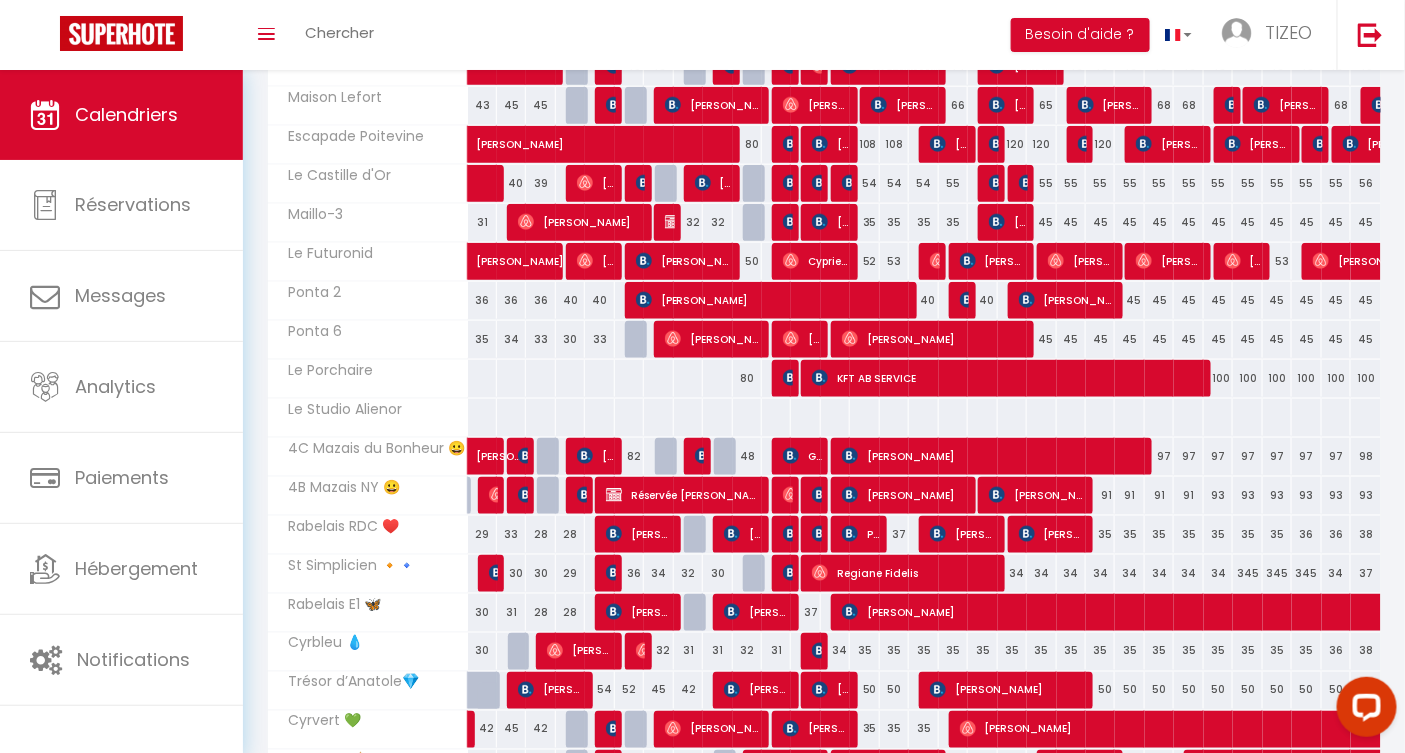 scroll, scrollTop: 785, scrollLeft: 0, axis: vertical 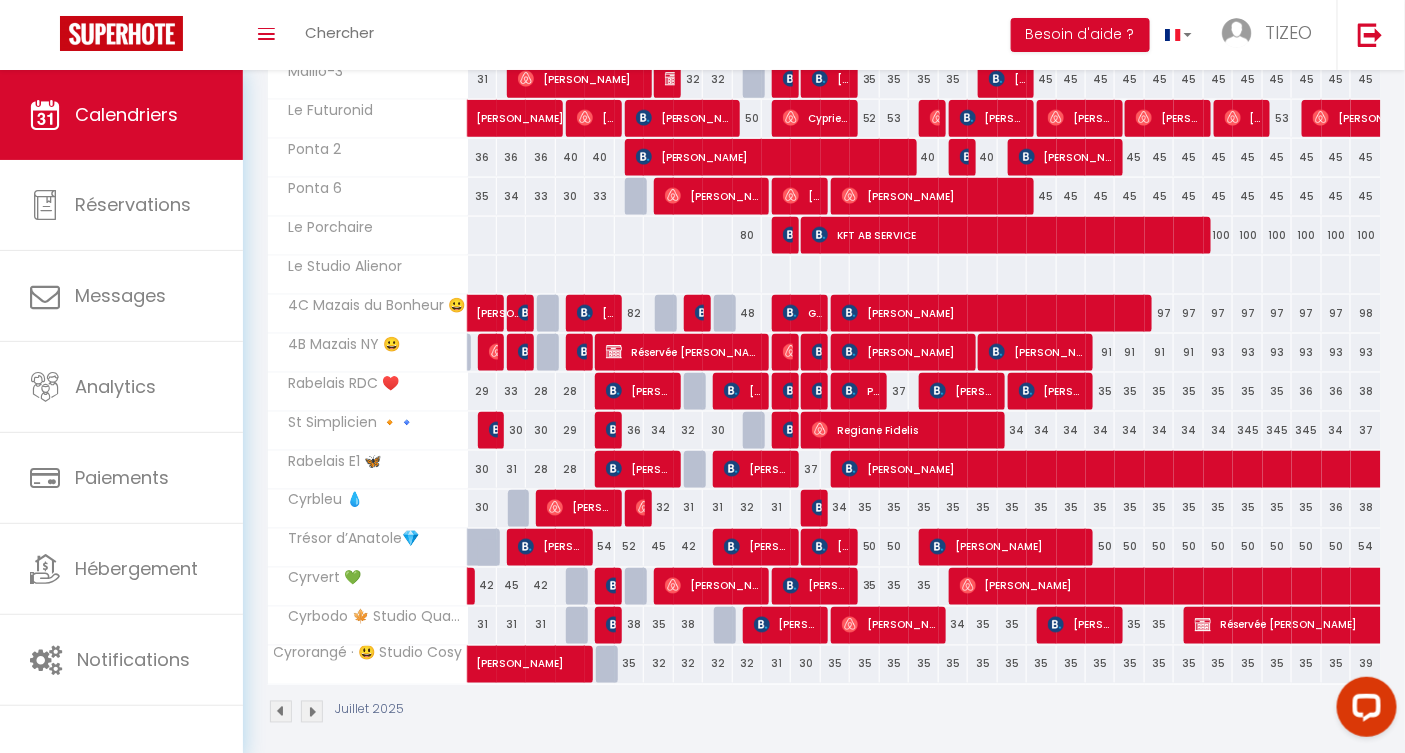 click on "35" at bounding box center [864, 664] 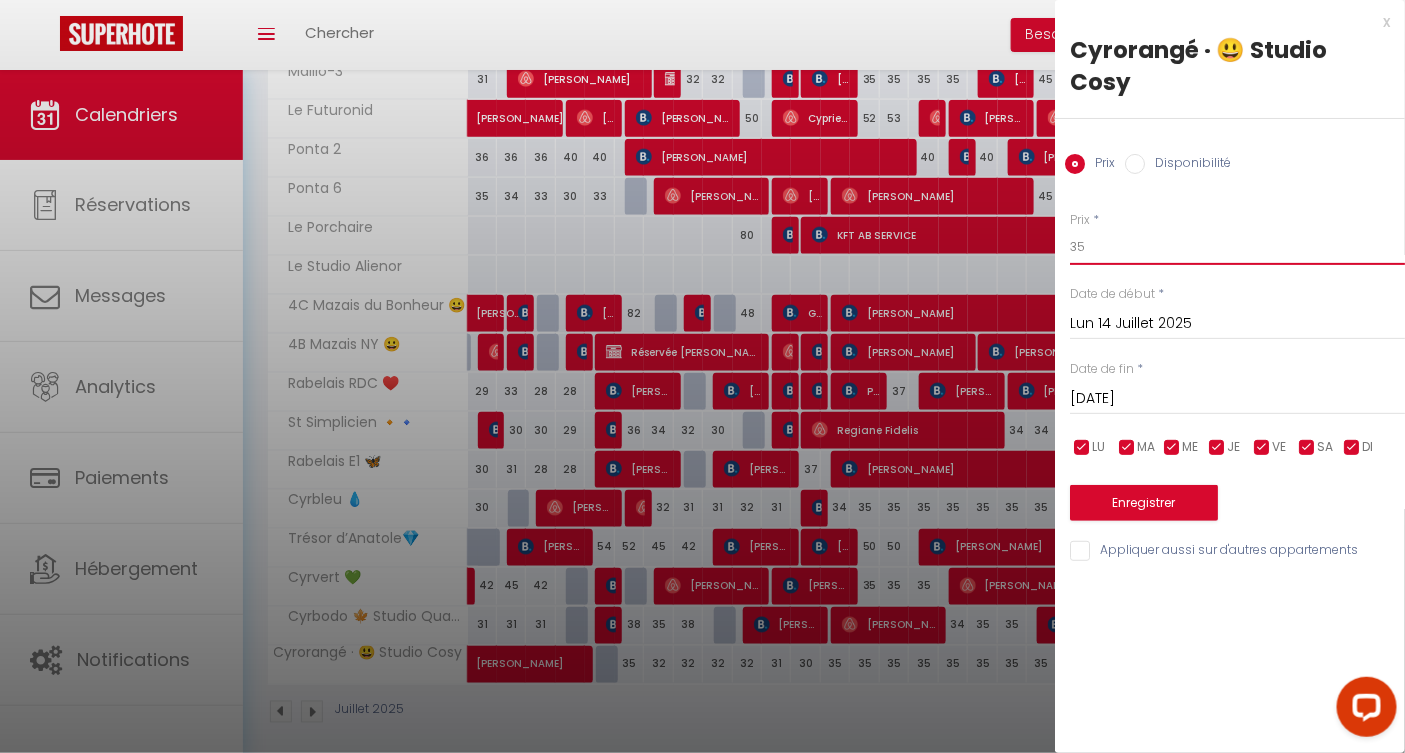 click on "35" at bounding box center [1237, 247] 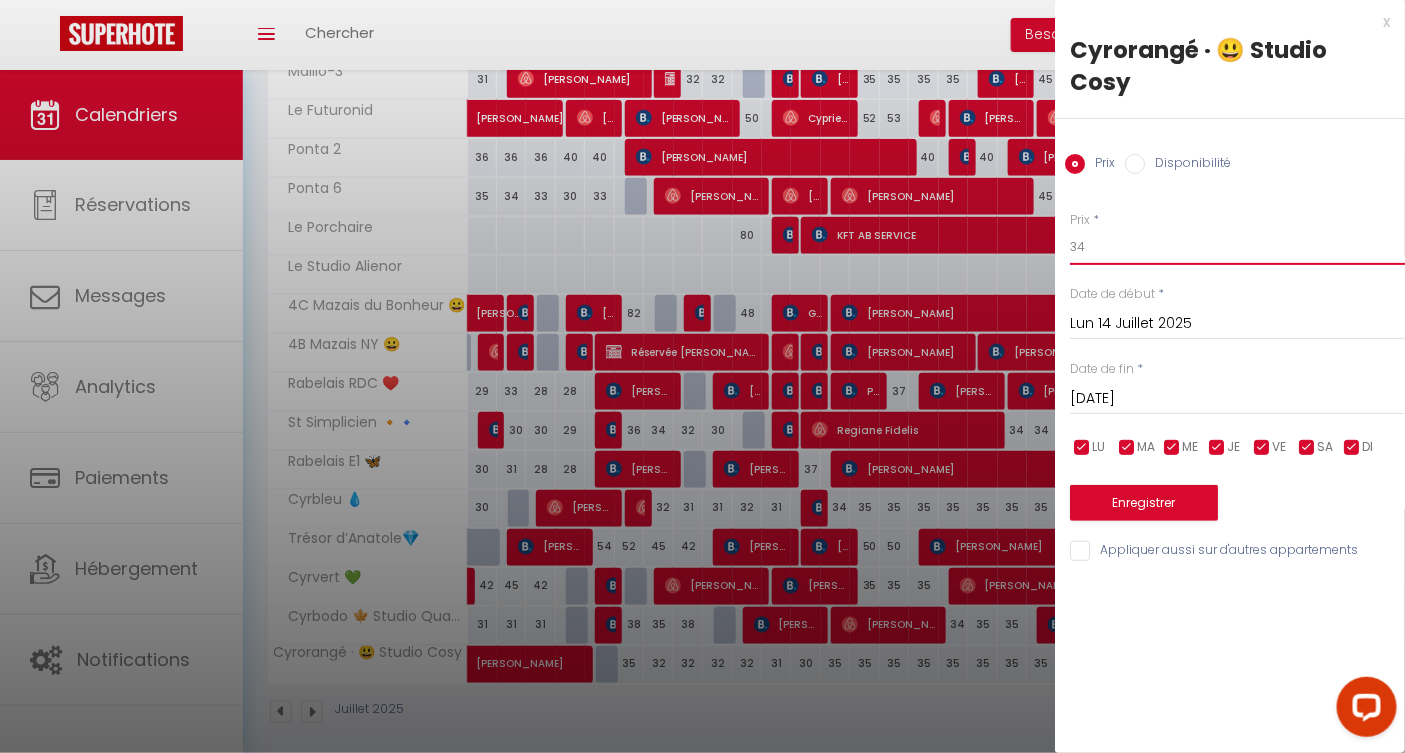 type on "34" 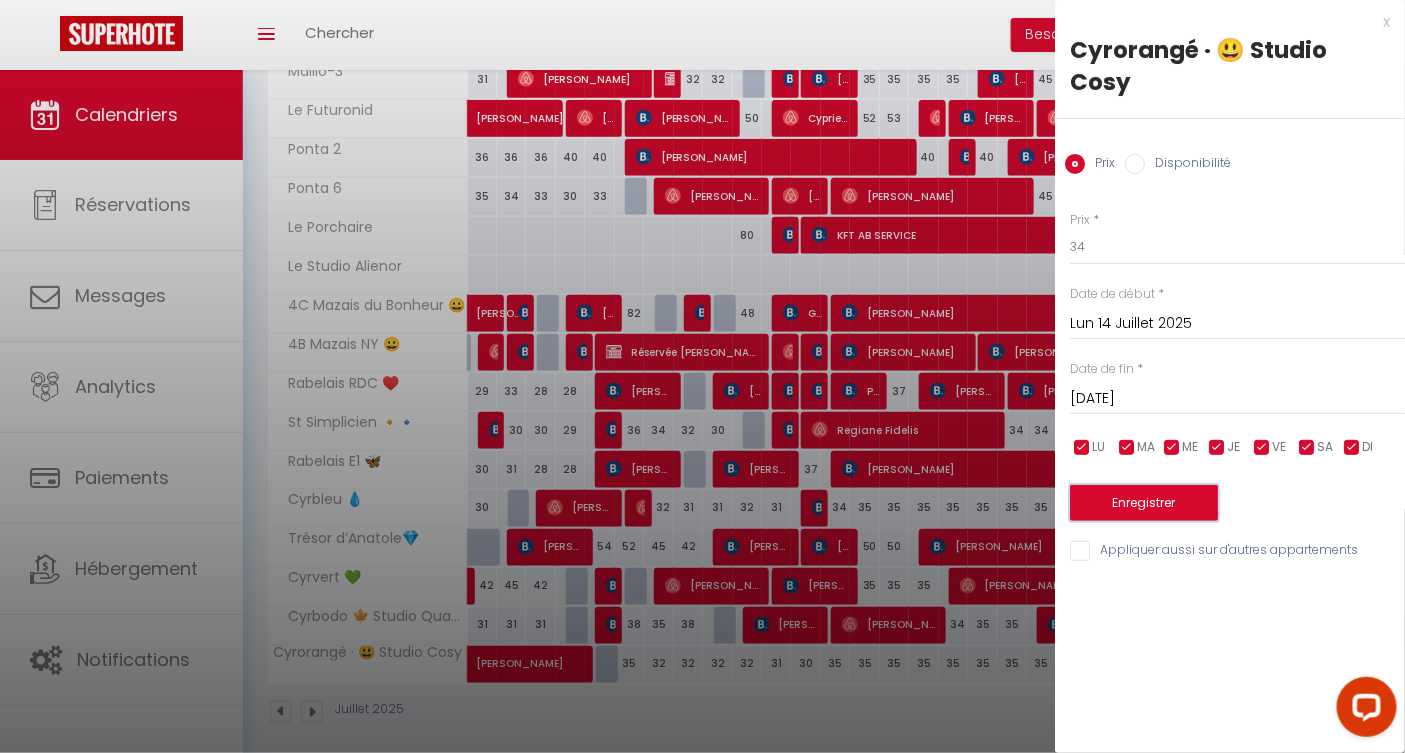 click on "Enregistrer" at bounding box center [1144, 503] 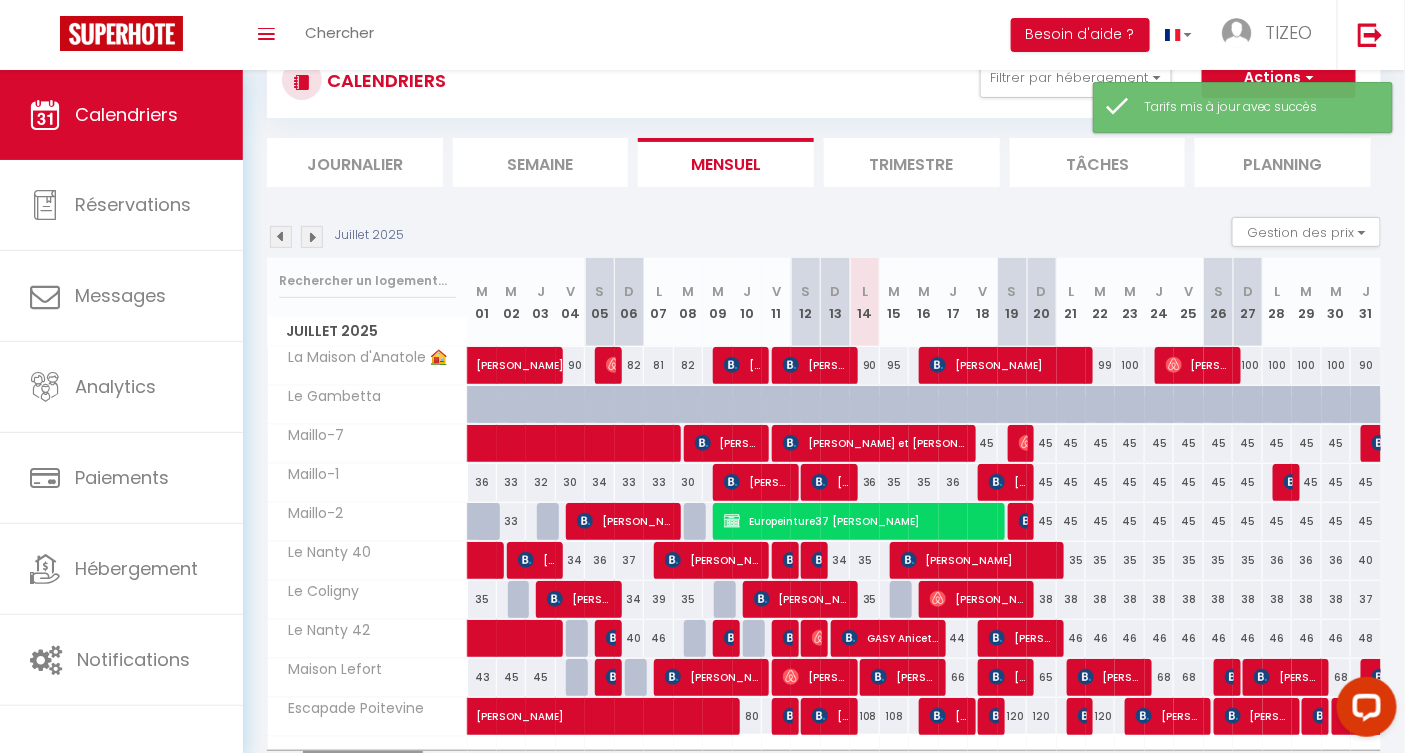 scroll, scrollTop: 177, scrollLeft: 0, axis: vertical 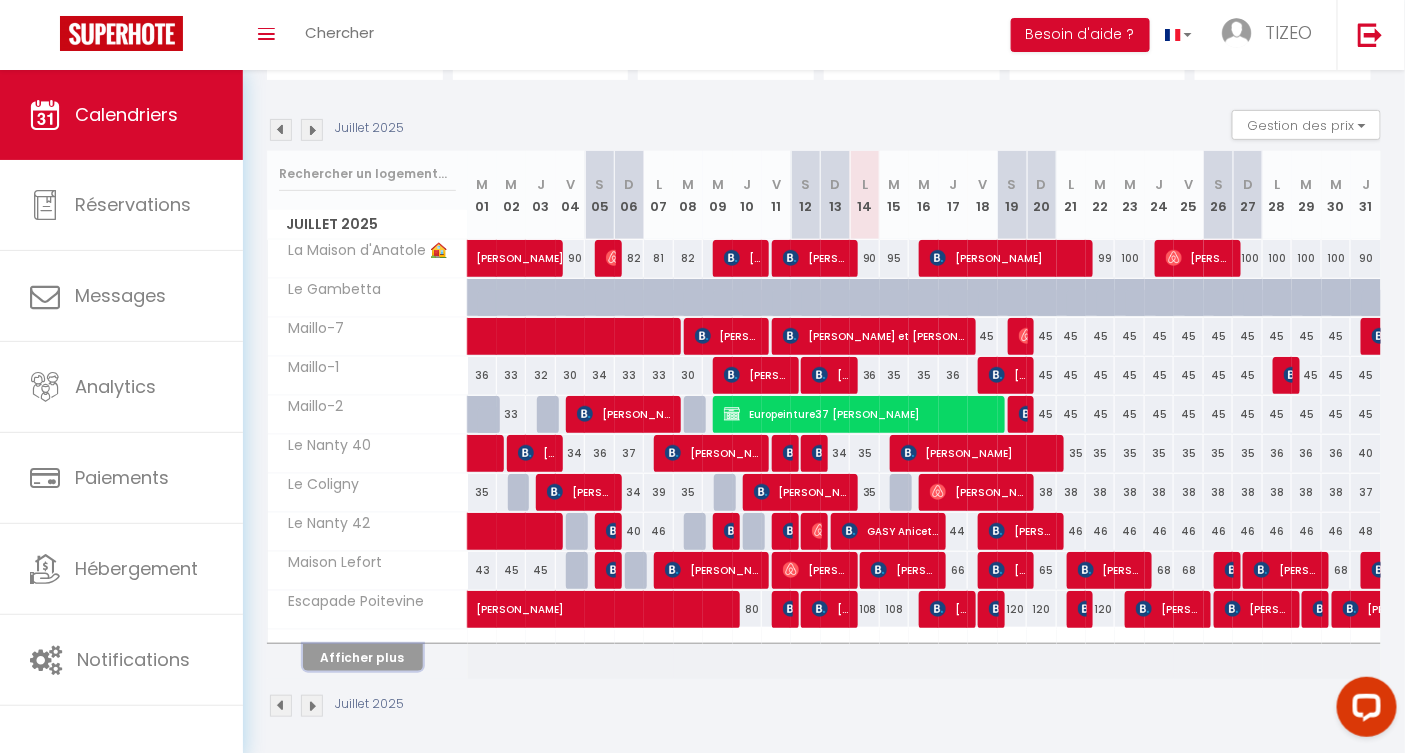 click on "Afficher plus" at bounding box center (363, 657) 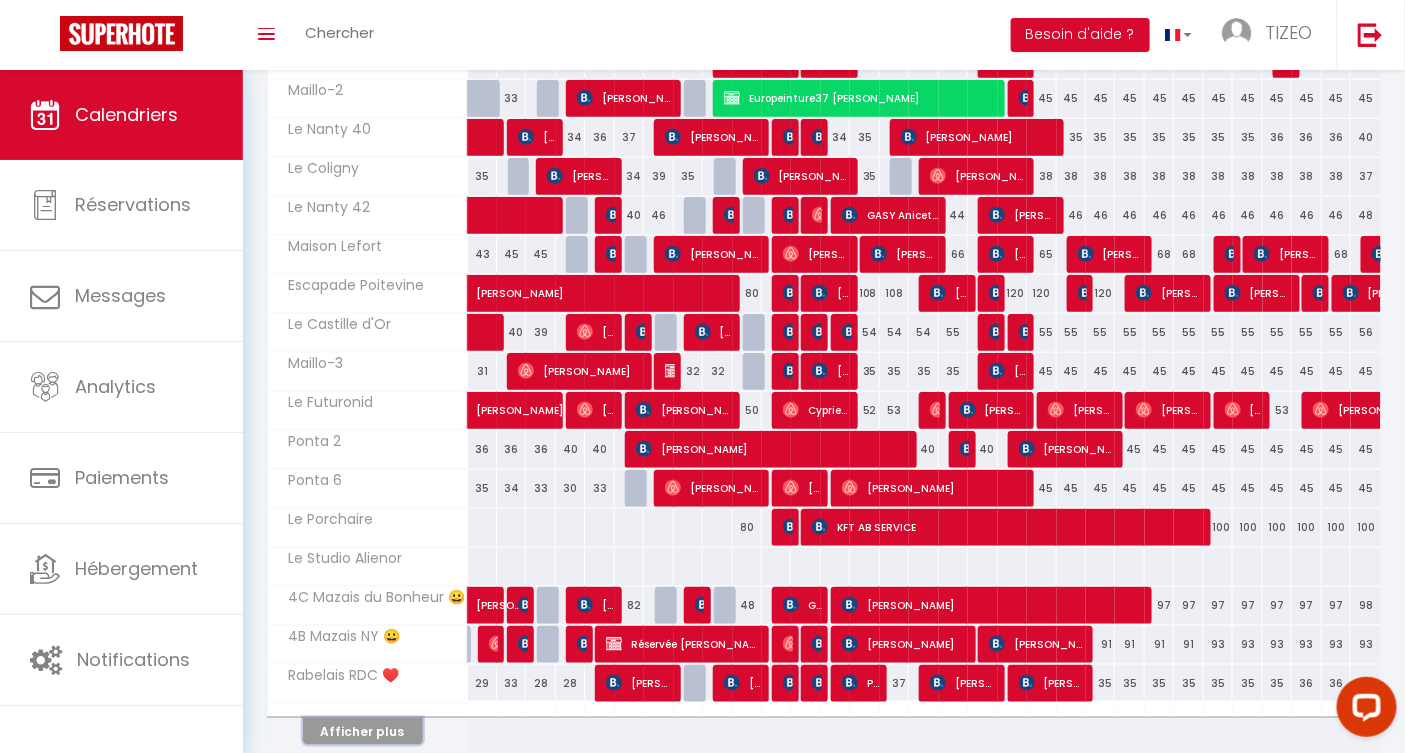 scroll, scrollTop: 563, scrollLeft: 0, axis: vertical 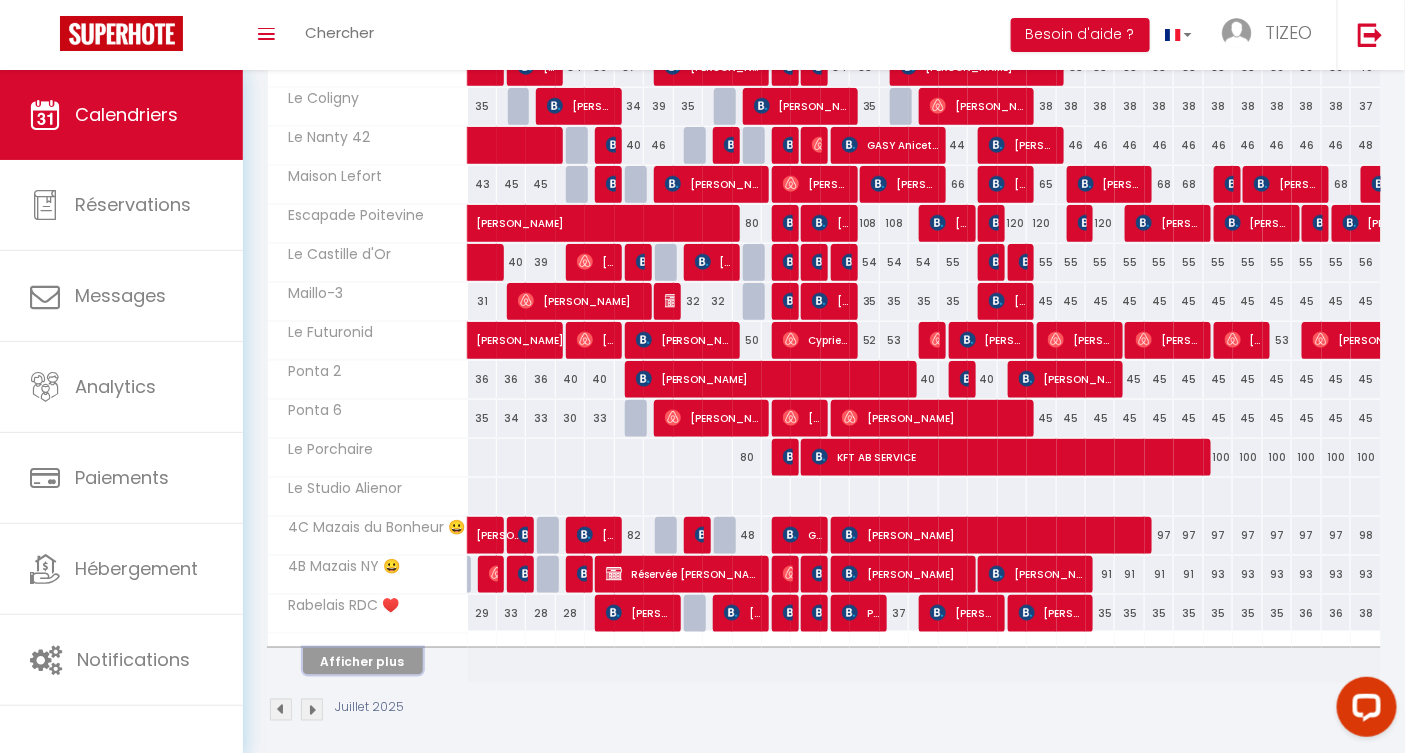 click on "Afficher plus" at bounding box center [363, 661] 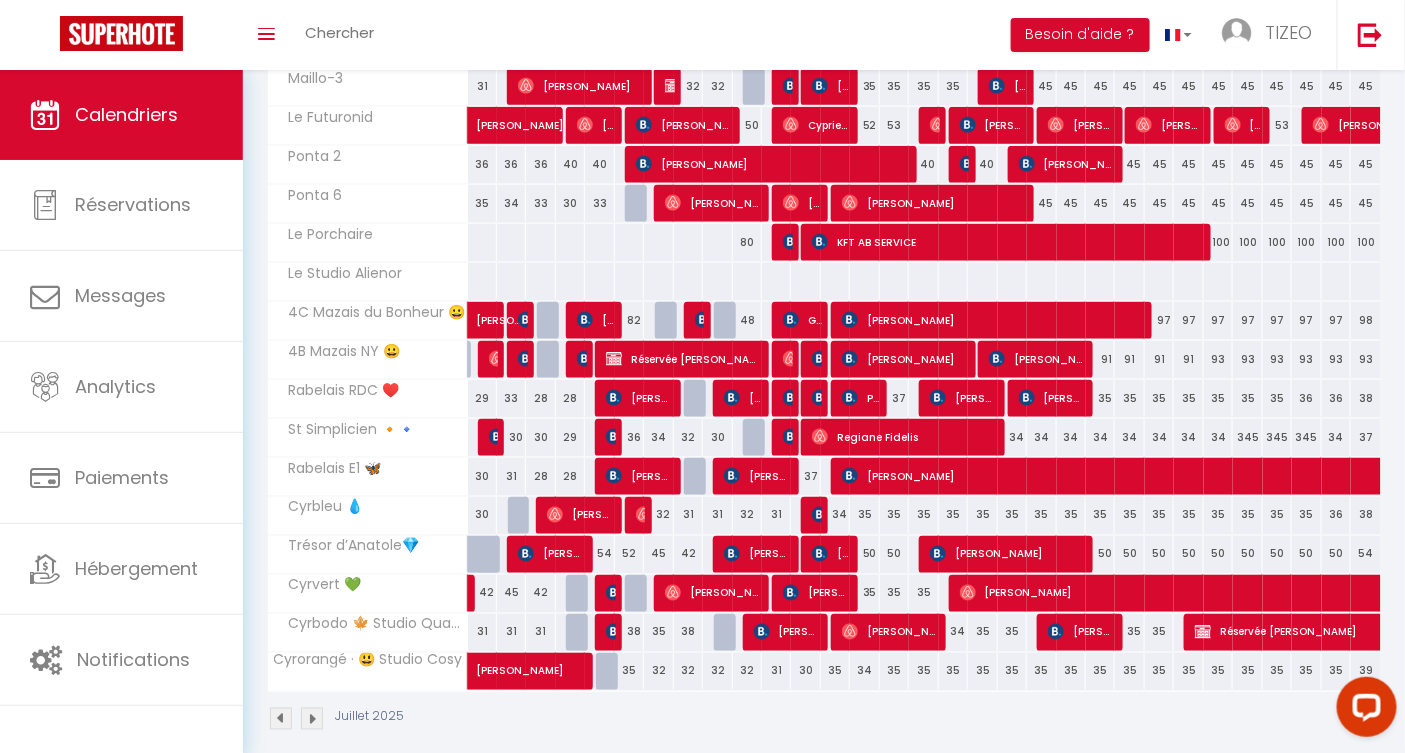 scroll, scrollTop: 785, scrollLeft: 0, axis: vertical 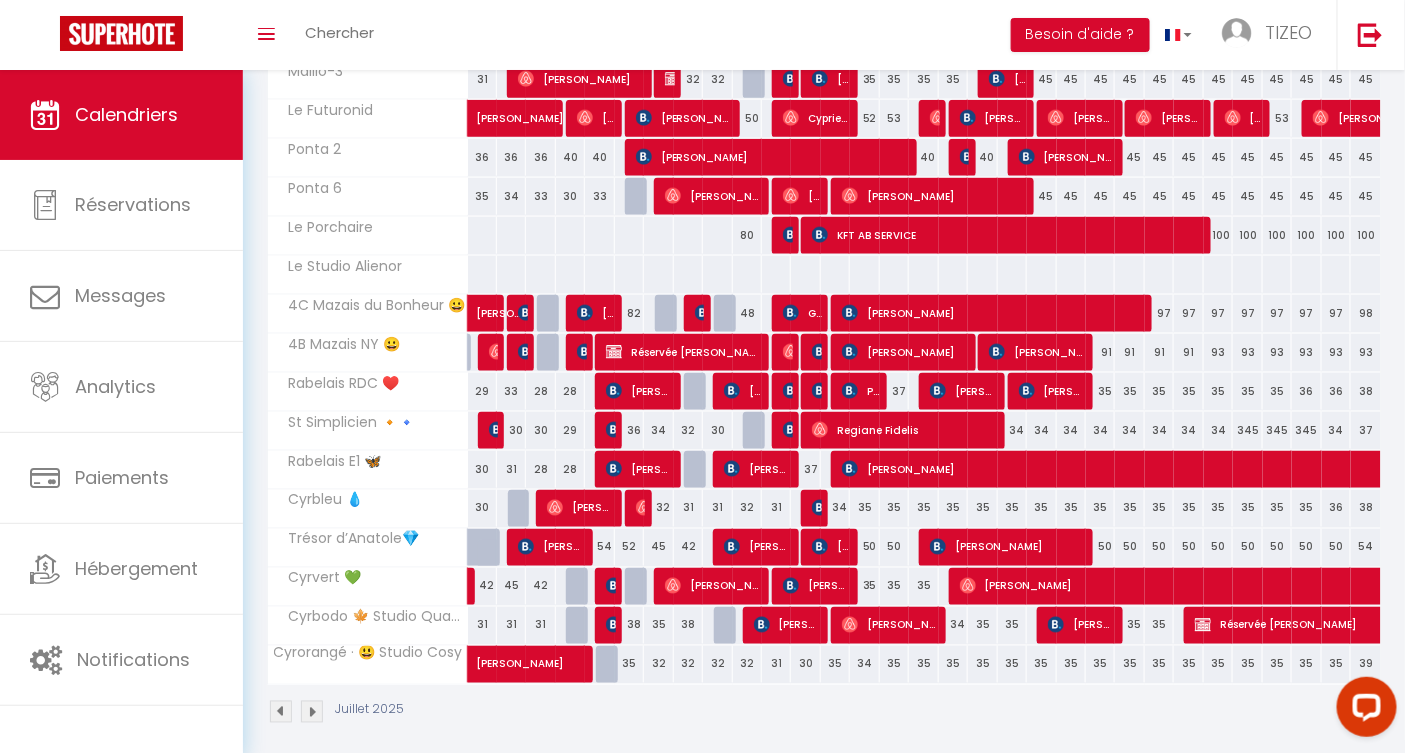 click on "345" at bounding box center (1247, 430) 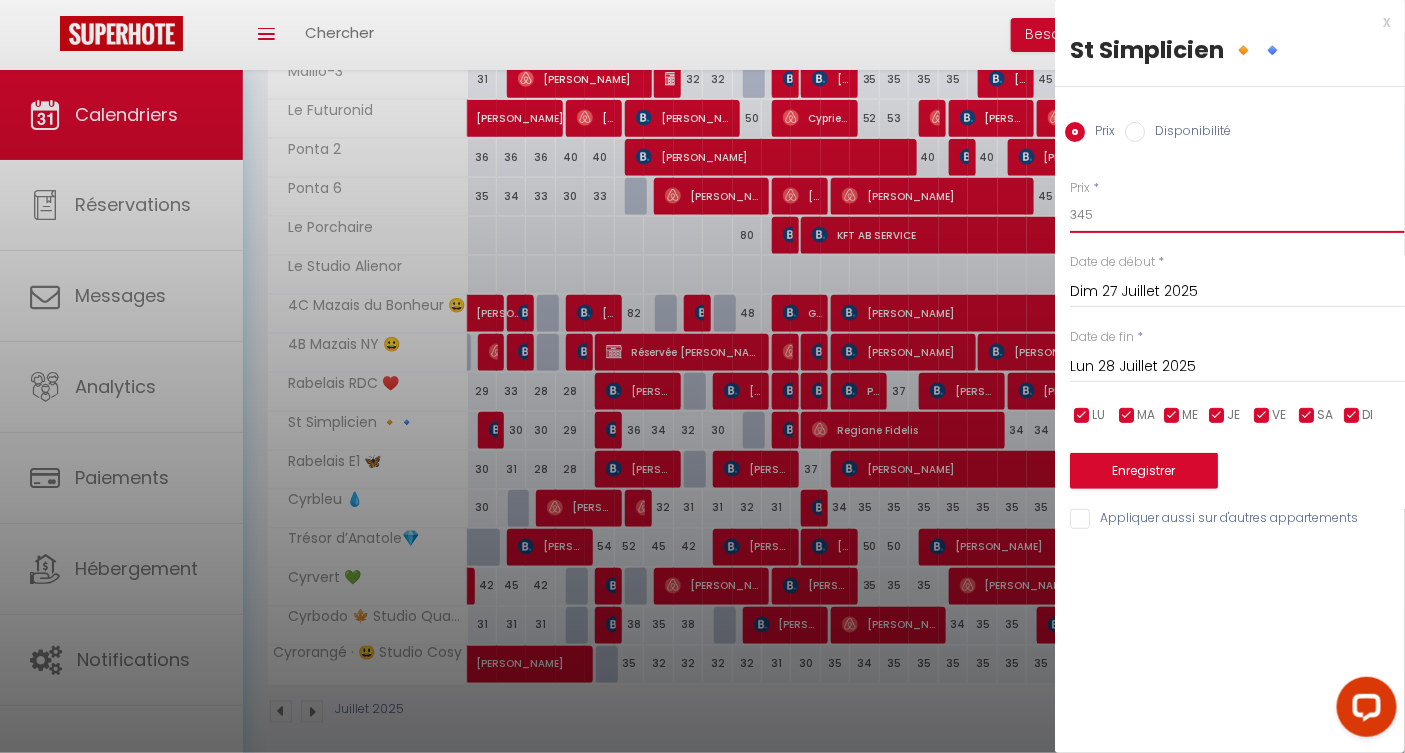 click on "345" at bounding box center [1237, 215] 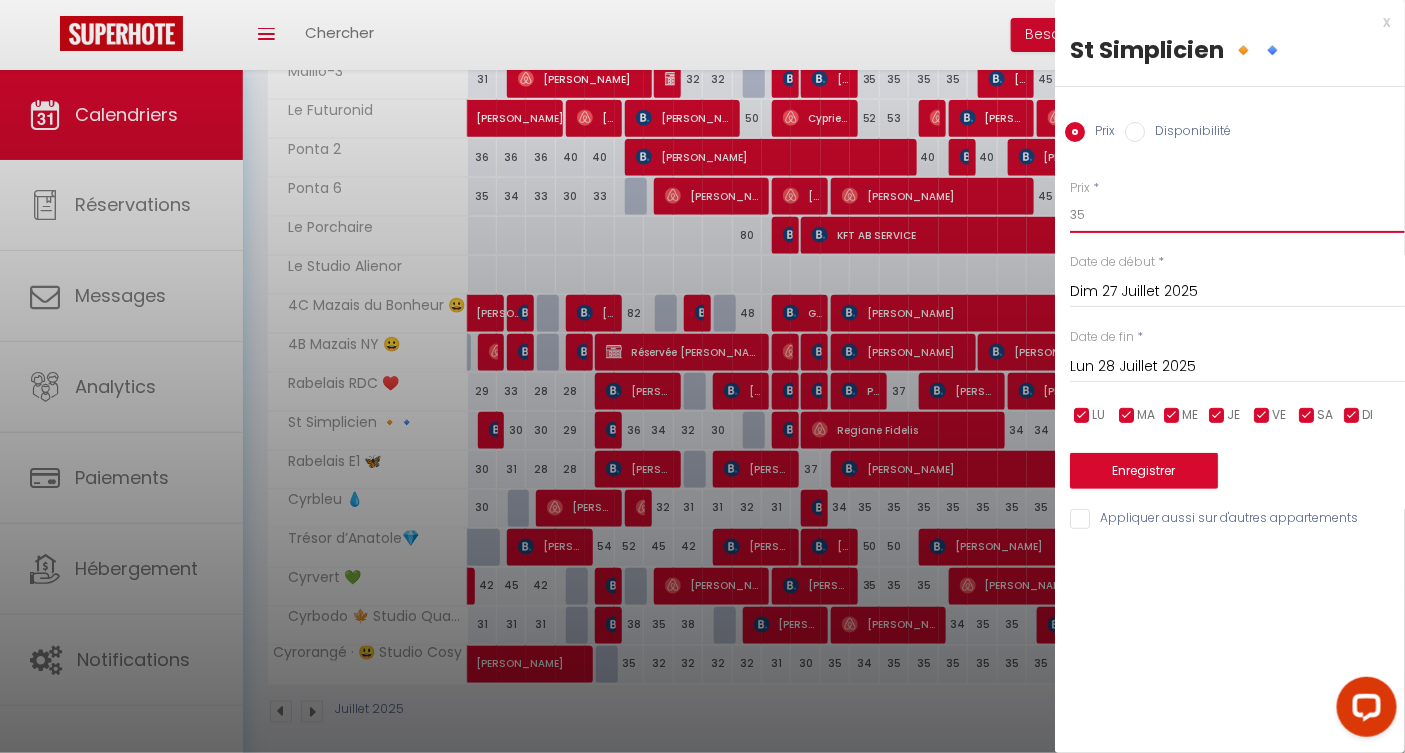 type on "35" 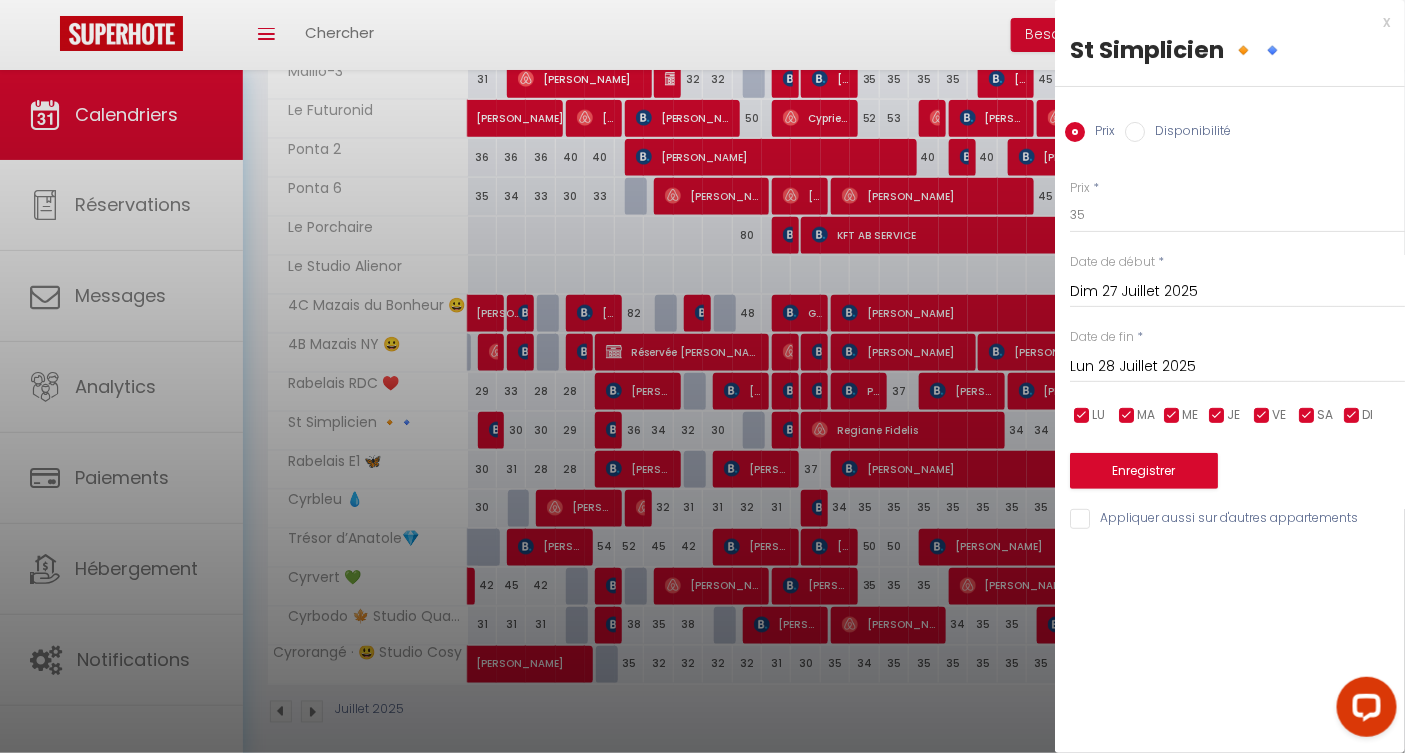 click on "Lun 28 Juillet 2025" at bounding box center (1237, 367) 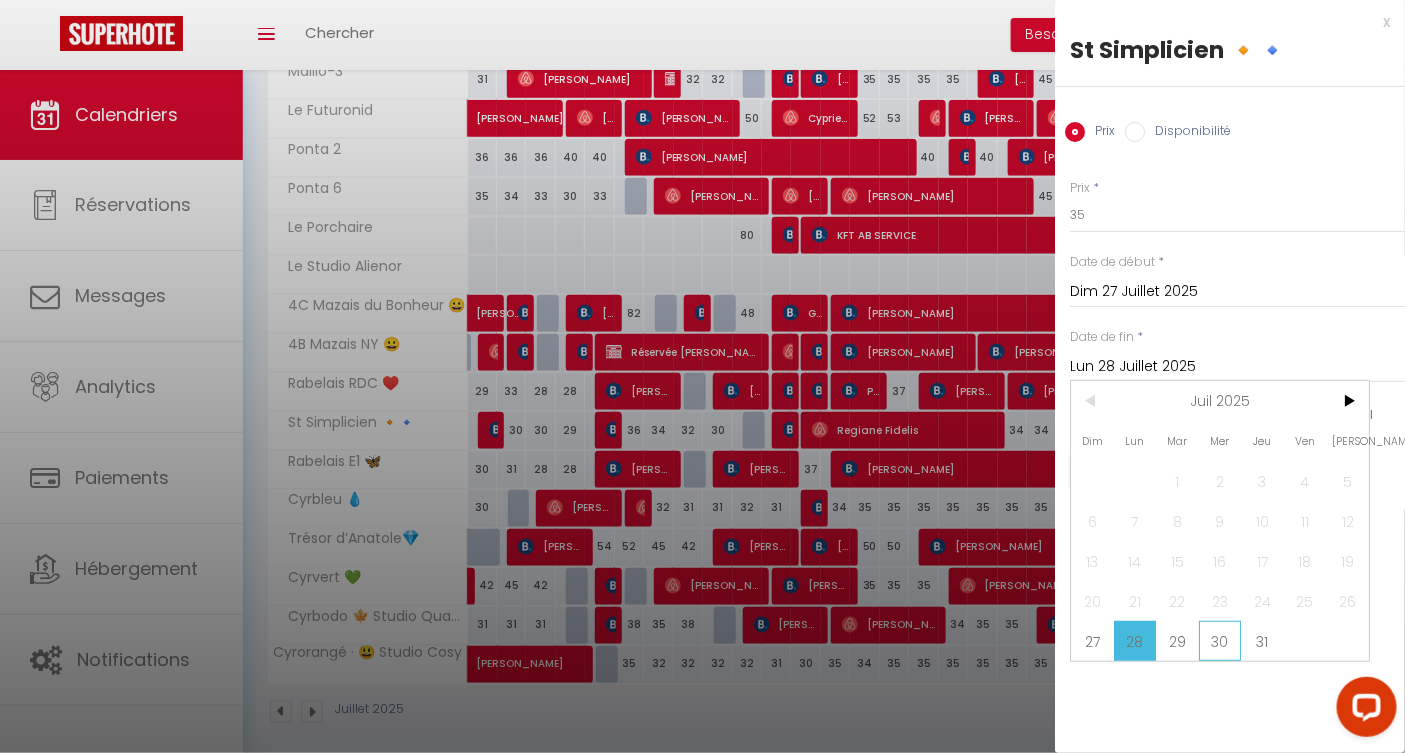 click on "30" at bounding box center [1220, 641] 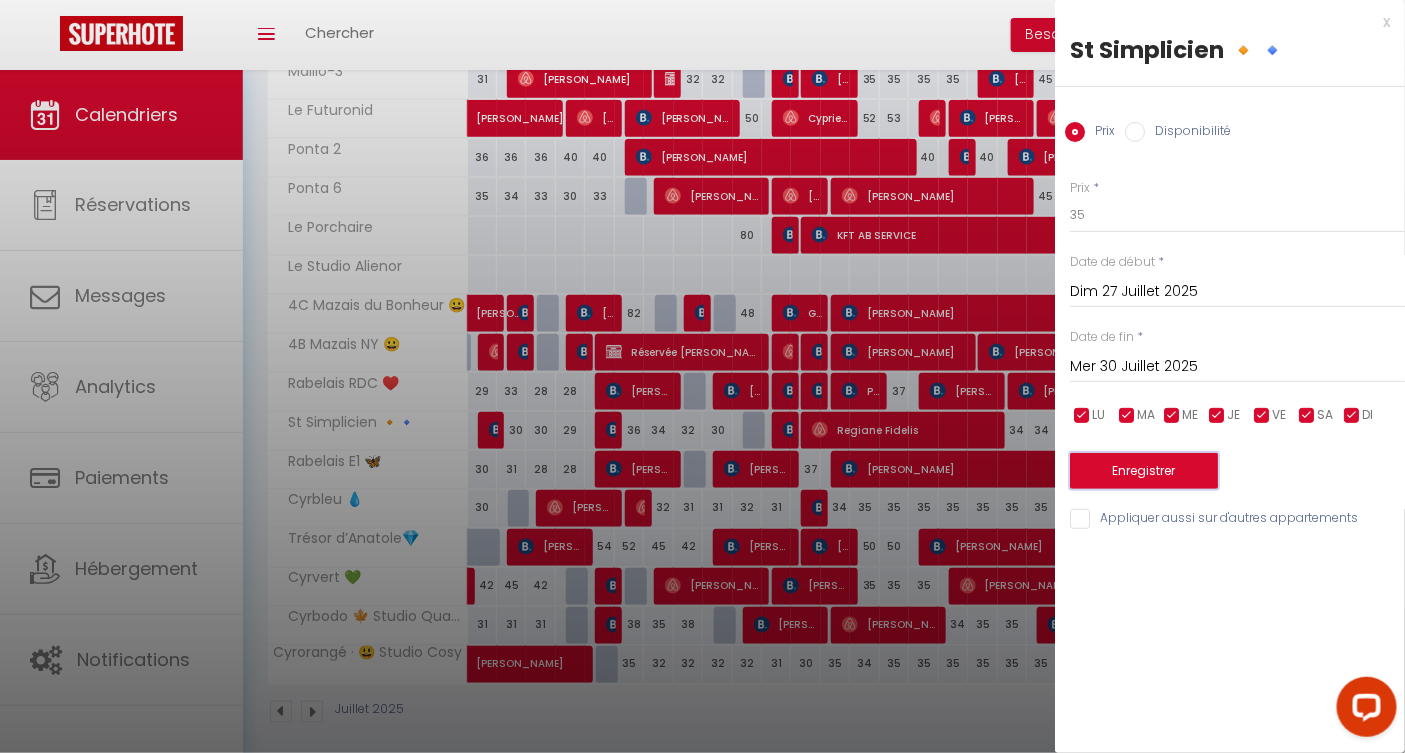 click on "Enregistrer" at bounding box center [1144, 471] 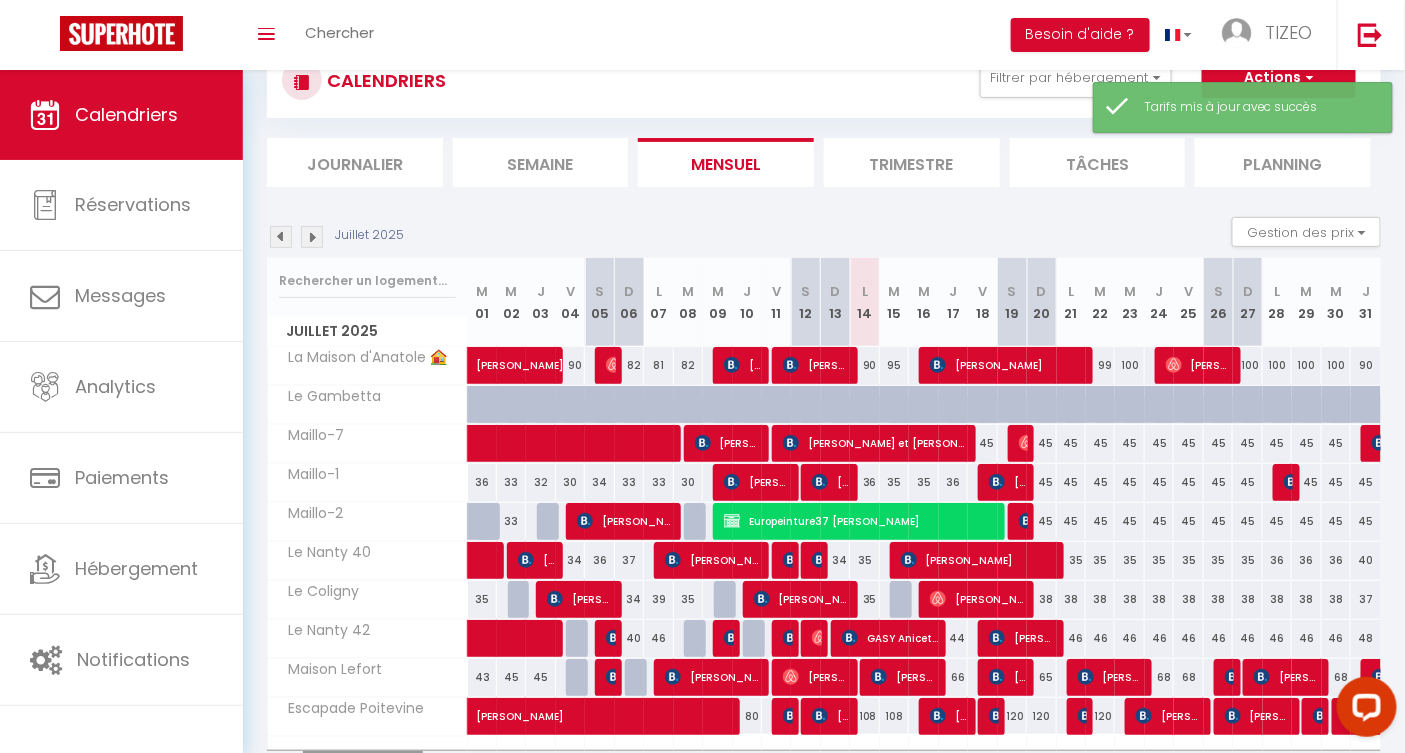 scroll, scrollTop: 177, scrollLeft: 0, axis: vertical 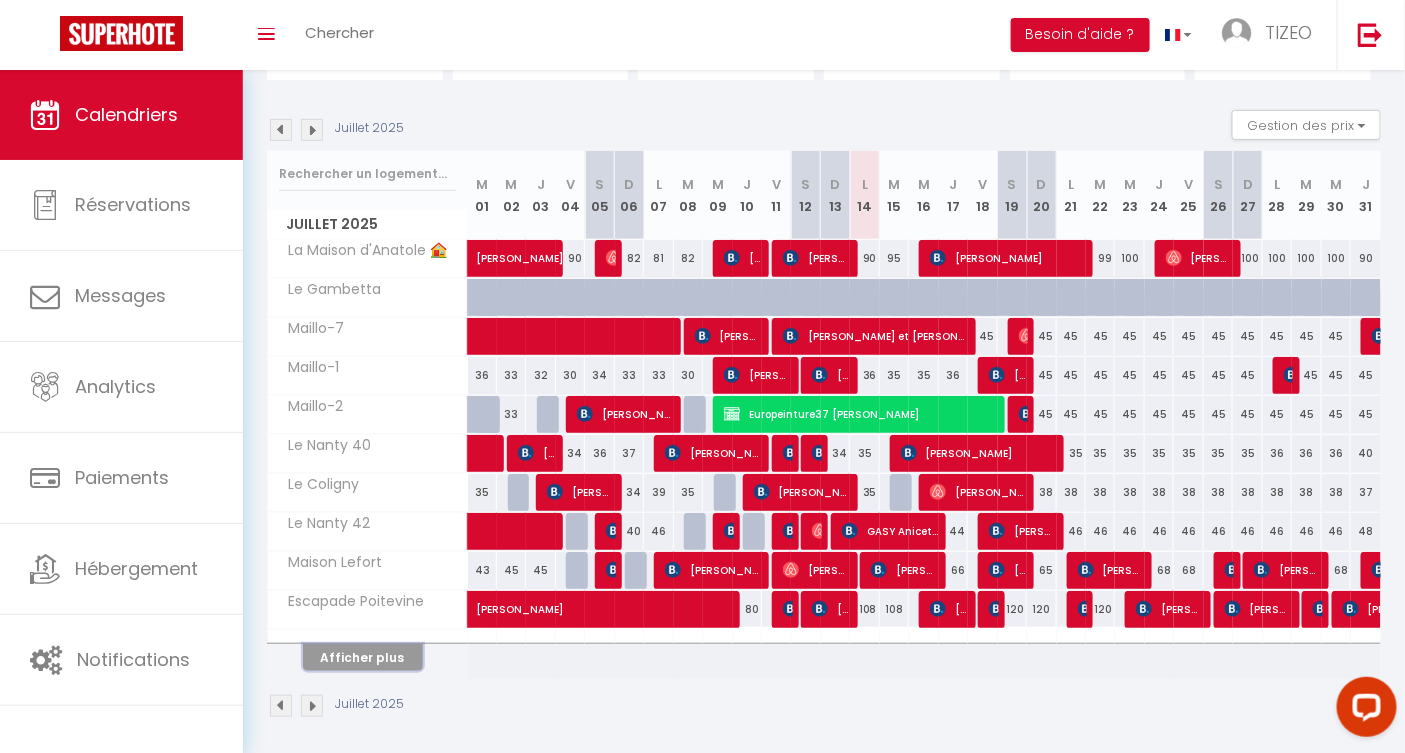 click on "Afficher plus" at bounding box center (363, 657) 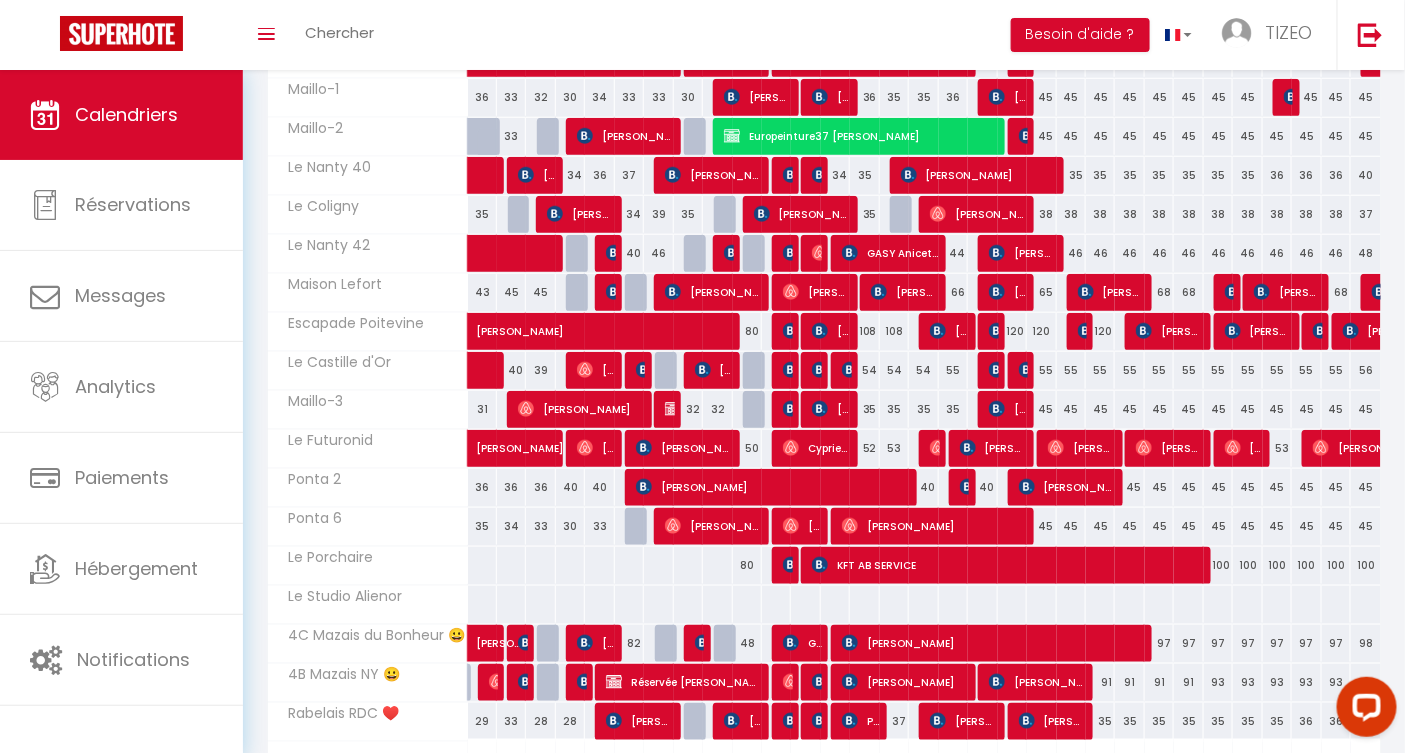 scroll, scrollTop: 563, scrollLeft: 0, axis: vertical 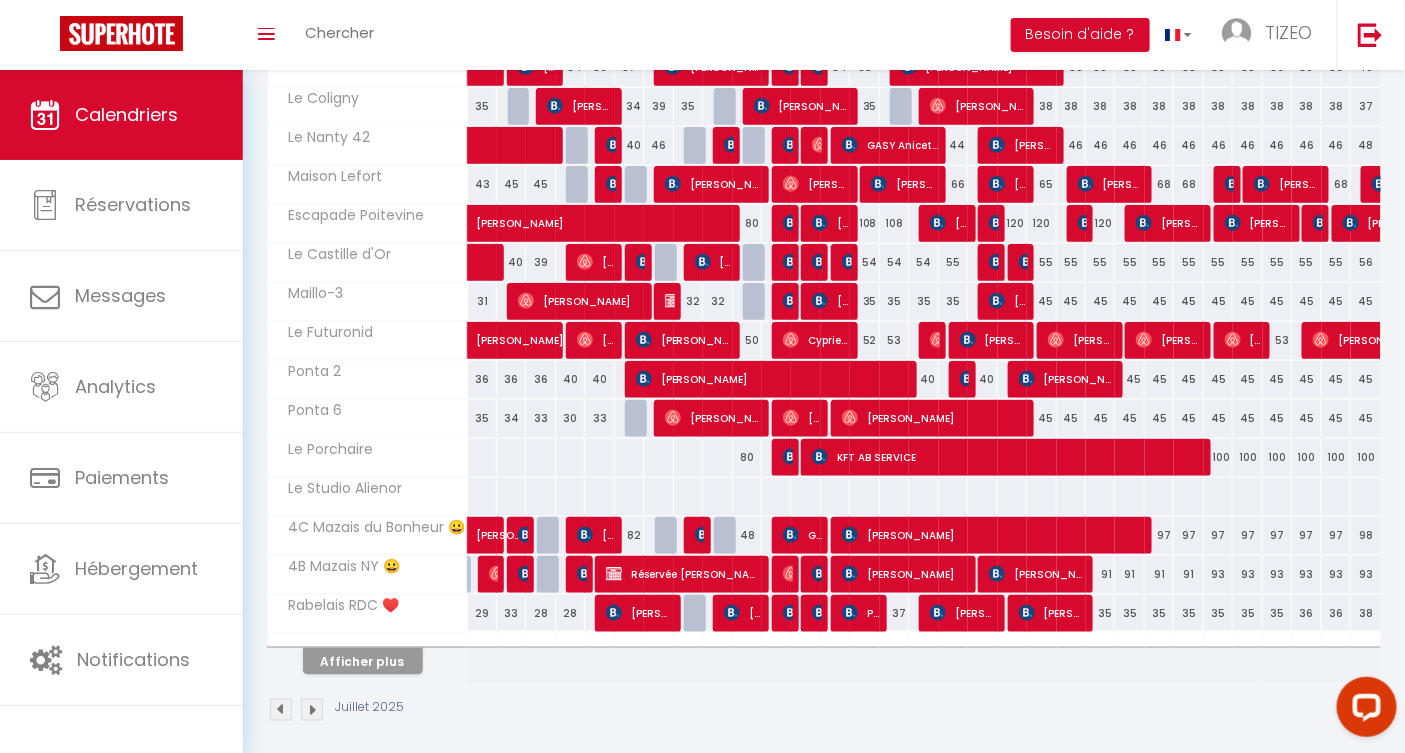 click on "37" at bounding box center [894, 613] 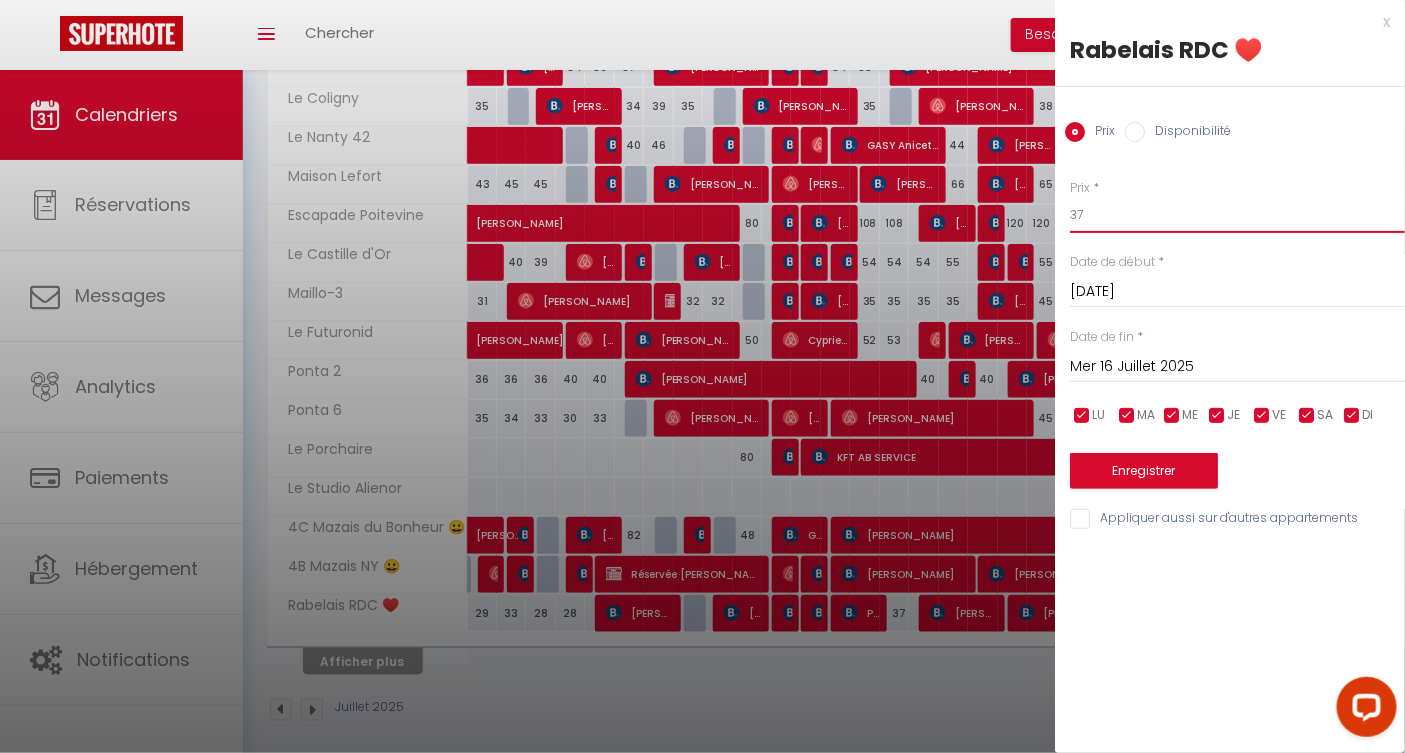 click on "37" at bounding box center [1237, 215] 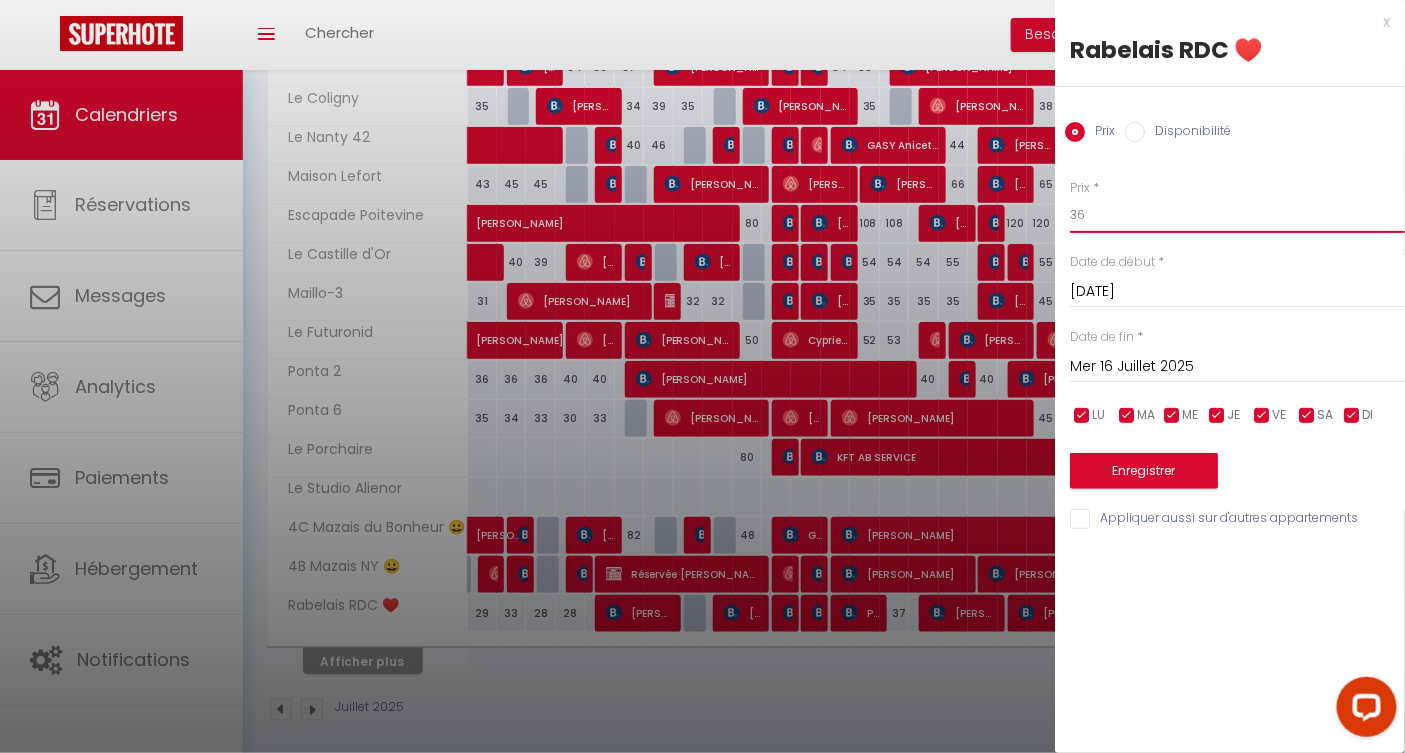type on "36" 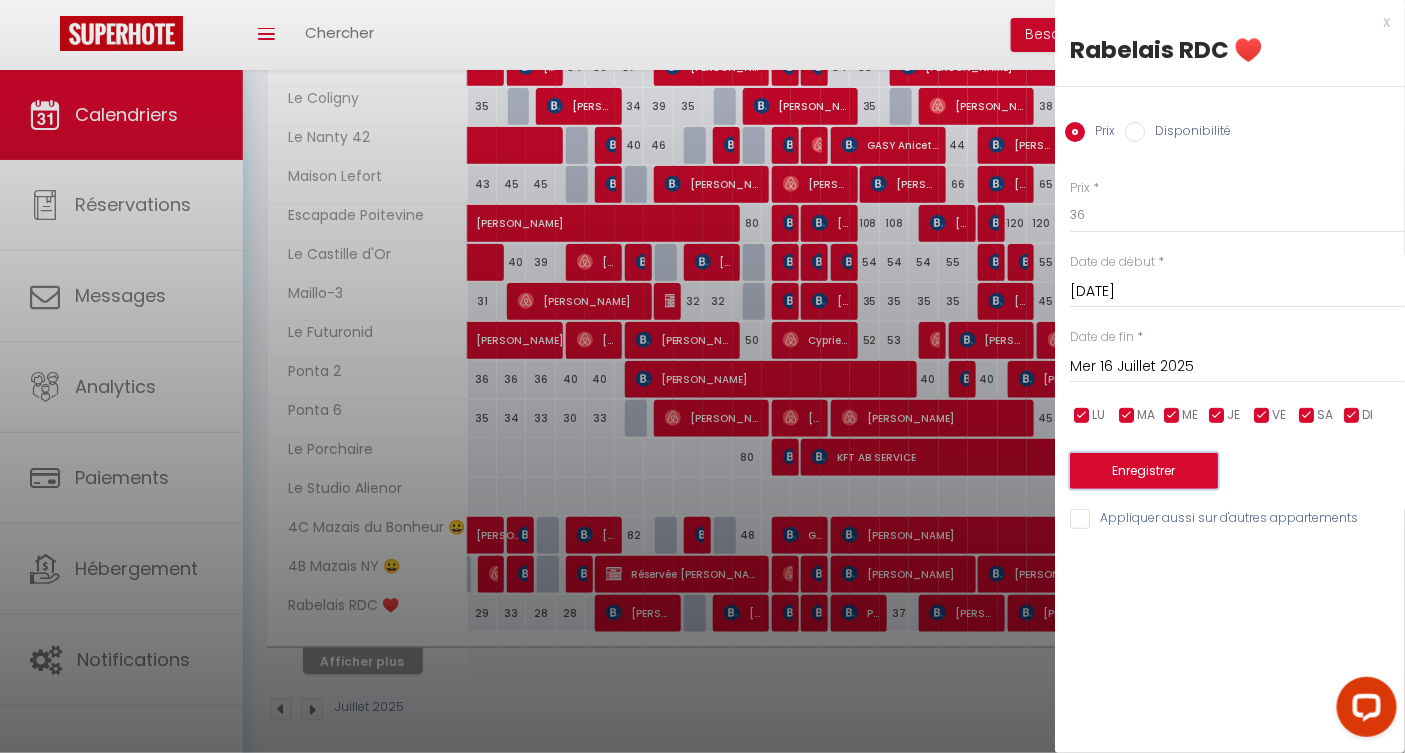 click on "Enregistrer" at bounding box center (1144, 471) 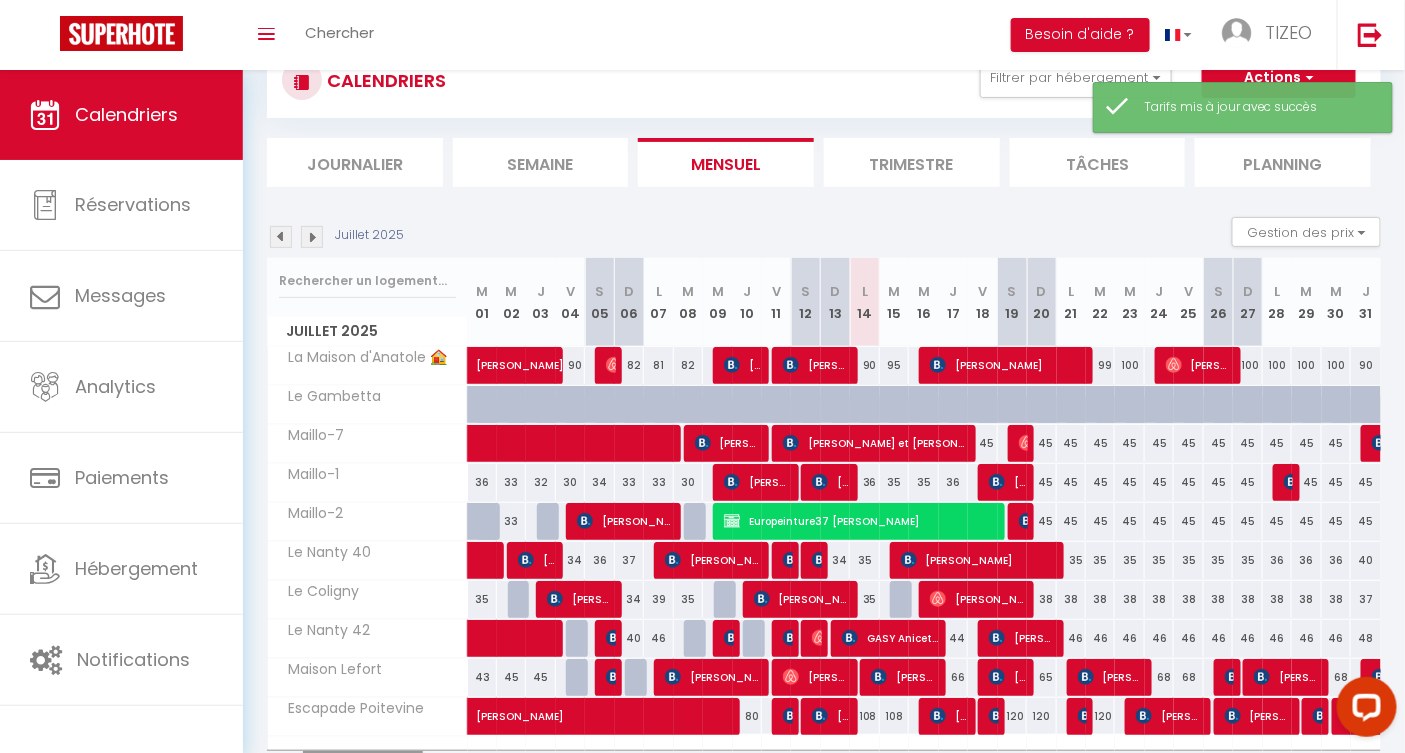 scroll, scrollTop: 177, scrollLeft: 0, axis: vertical 